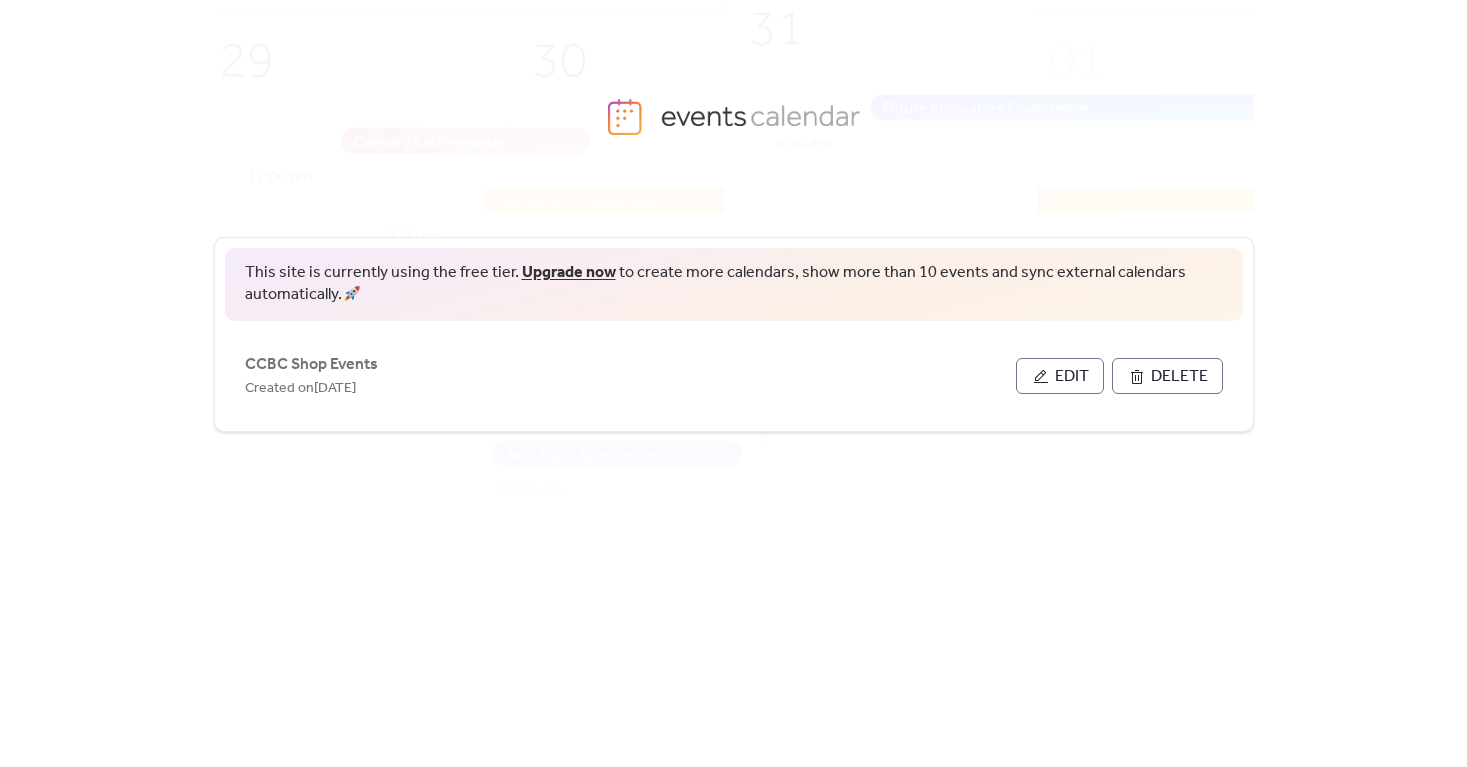 scroll, scrollTop: 0, scrollLeft: 0, axis: both 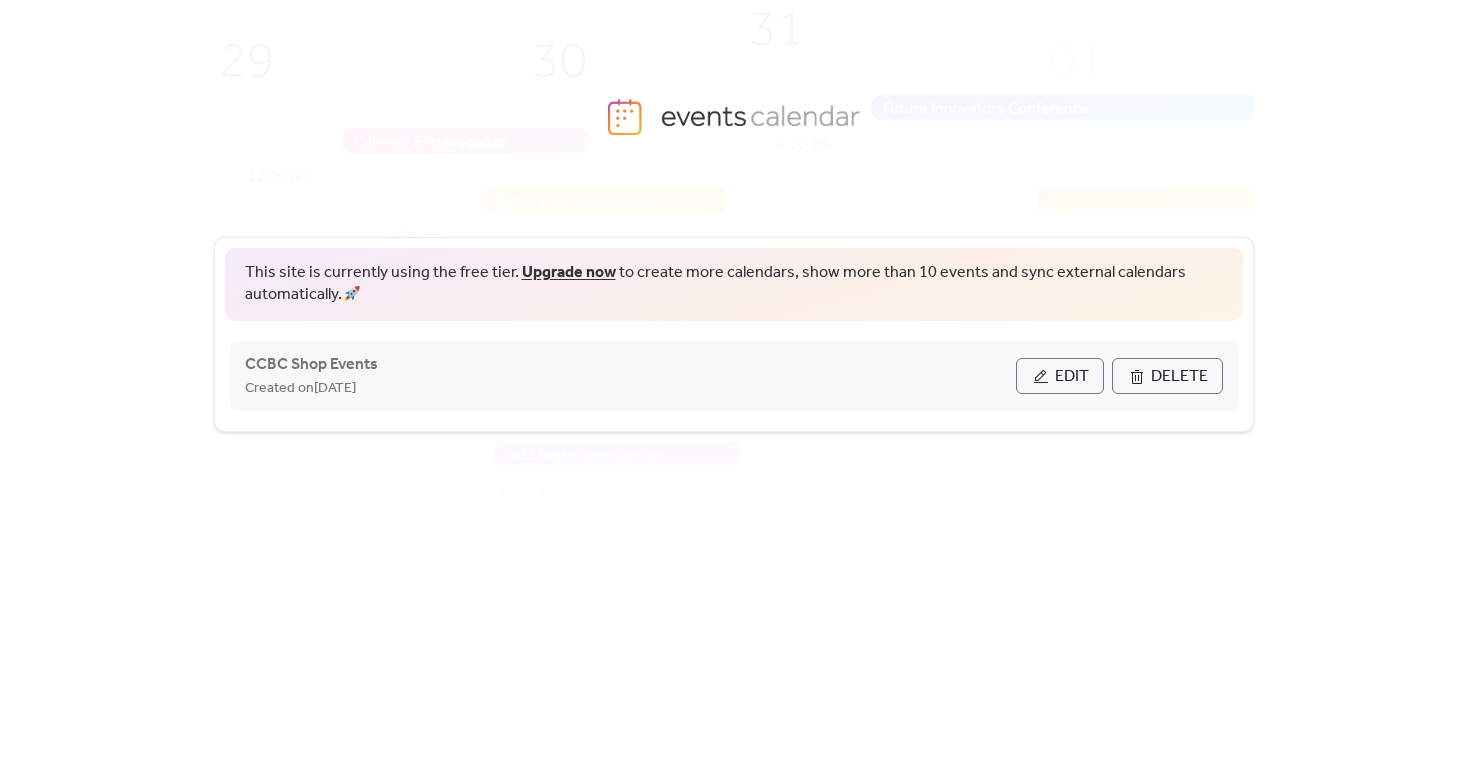 click on "Edit" at bounding box center [1060, 376] 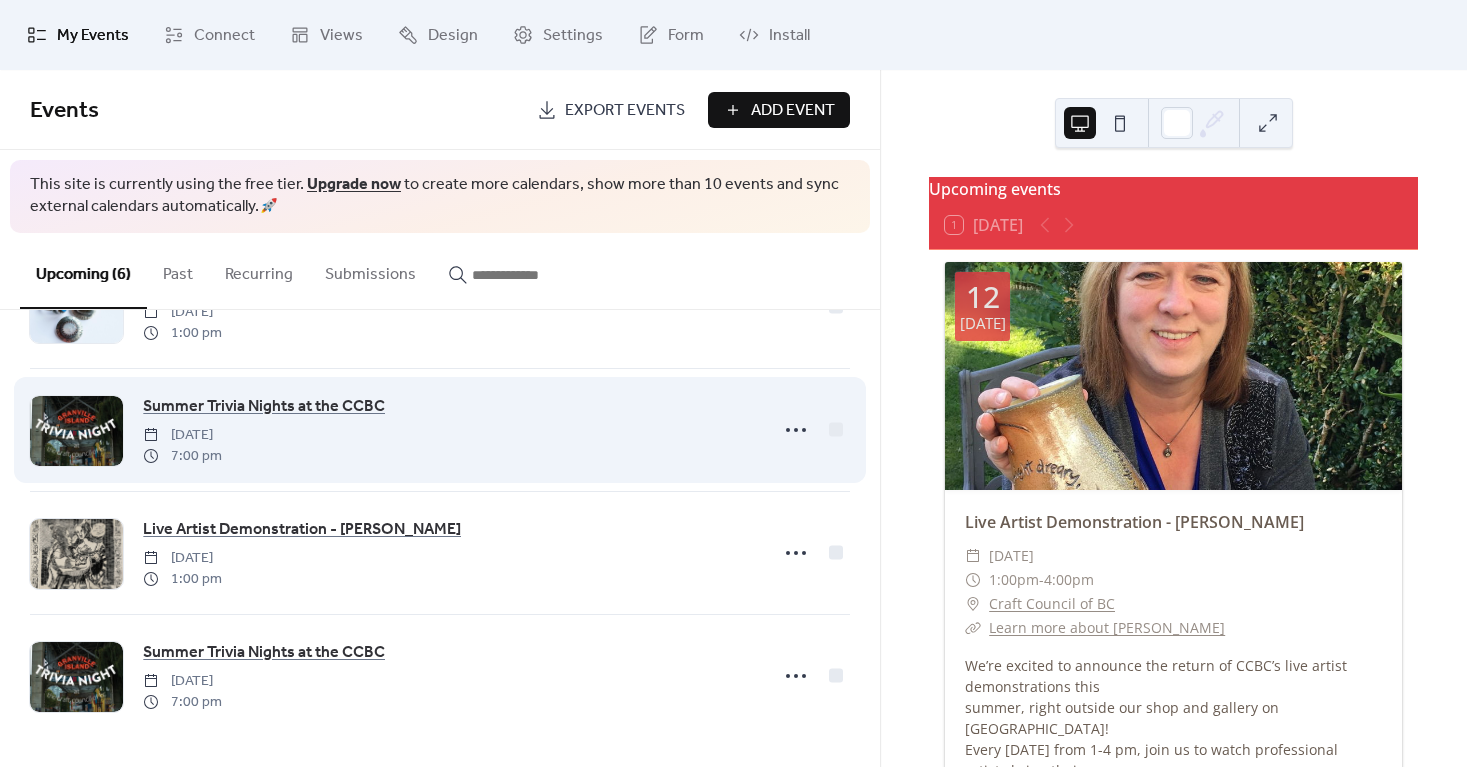 scroll, scrollTop: 343, scrollLeft: 0, axis: vertical 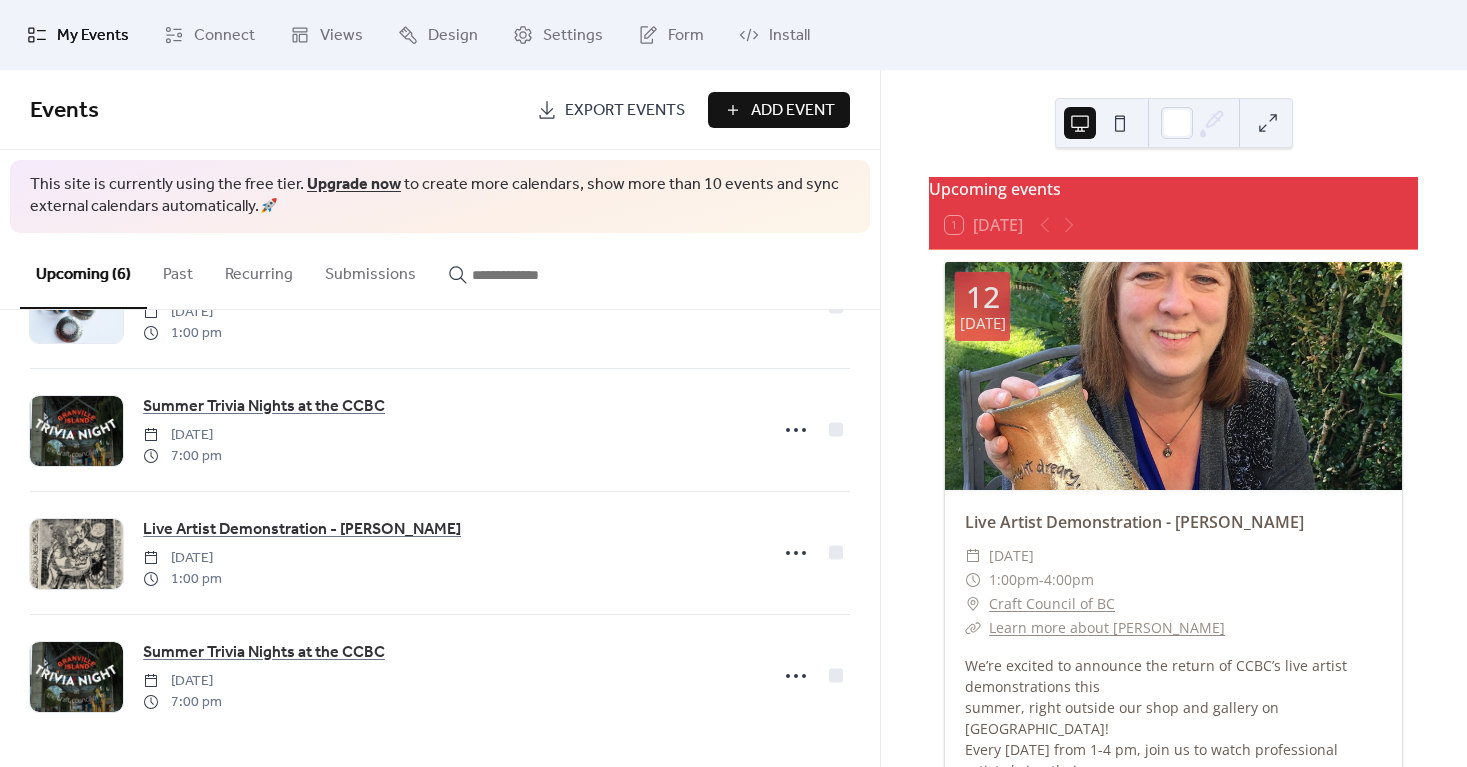 click on "Add Event" at bounding box center (793, 111) 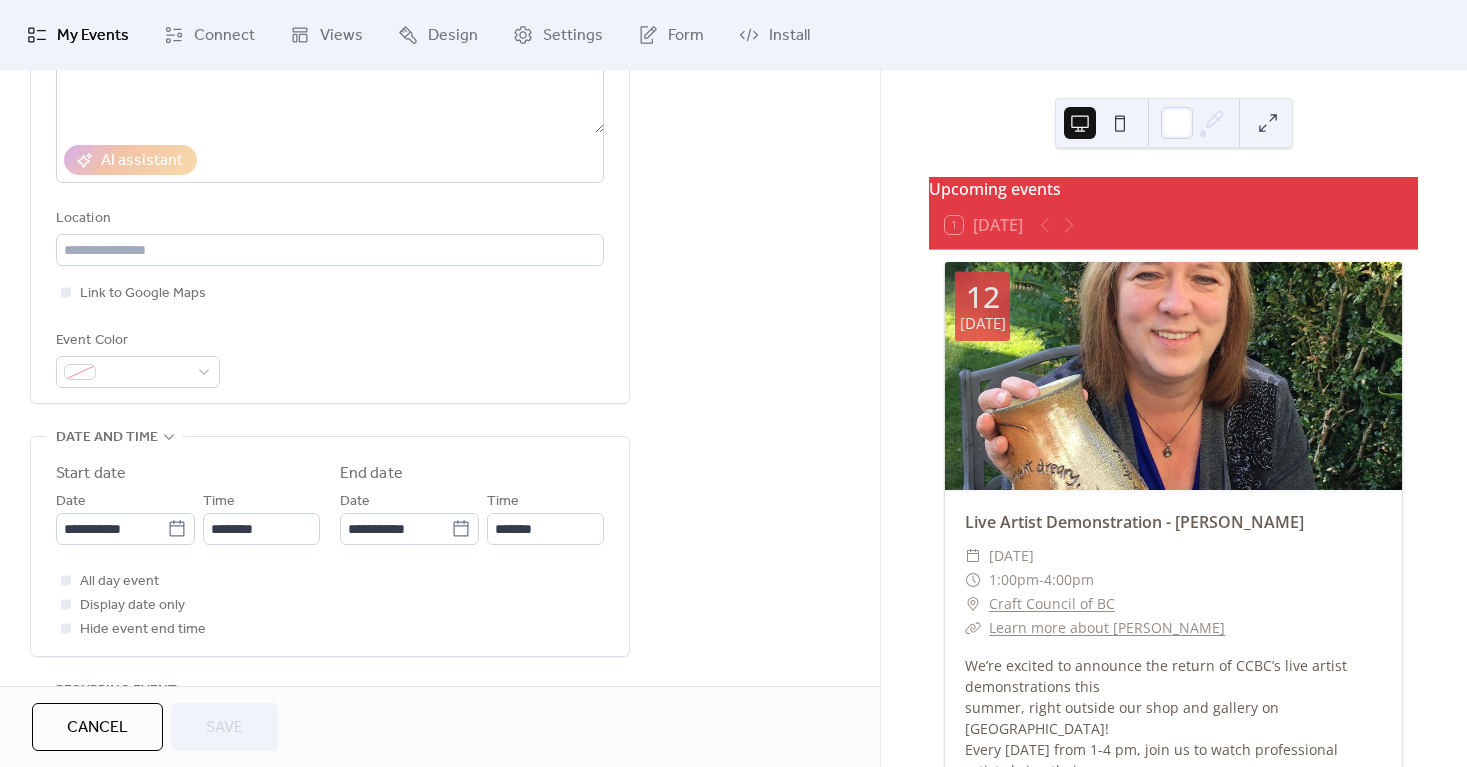 scroll, scrollTop: 333, scrollLeft: 0, axis: vertical 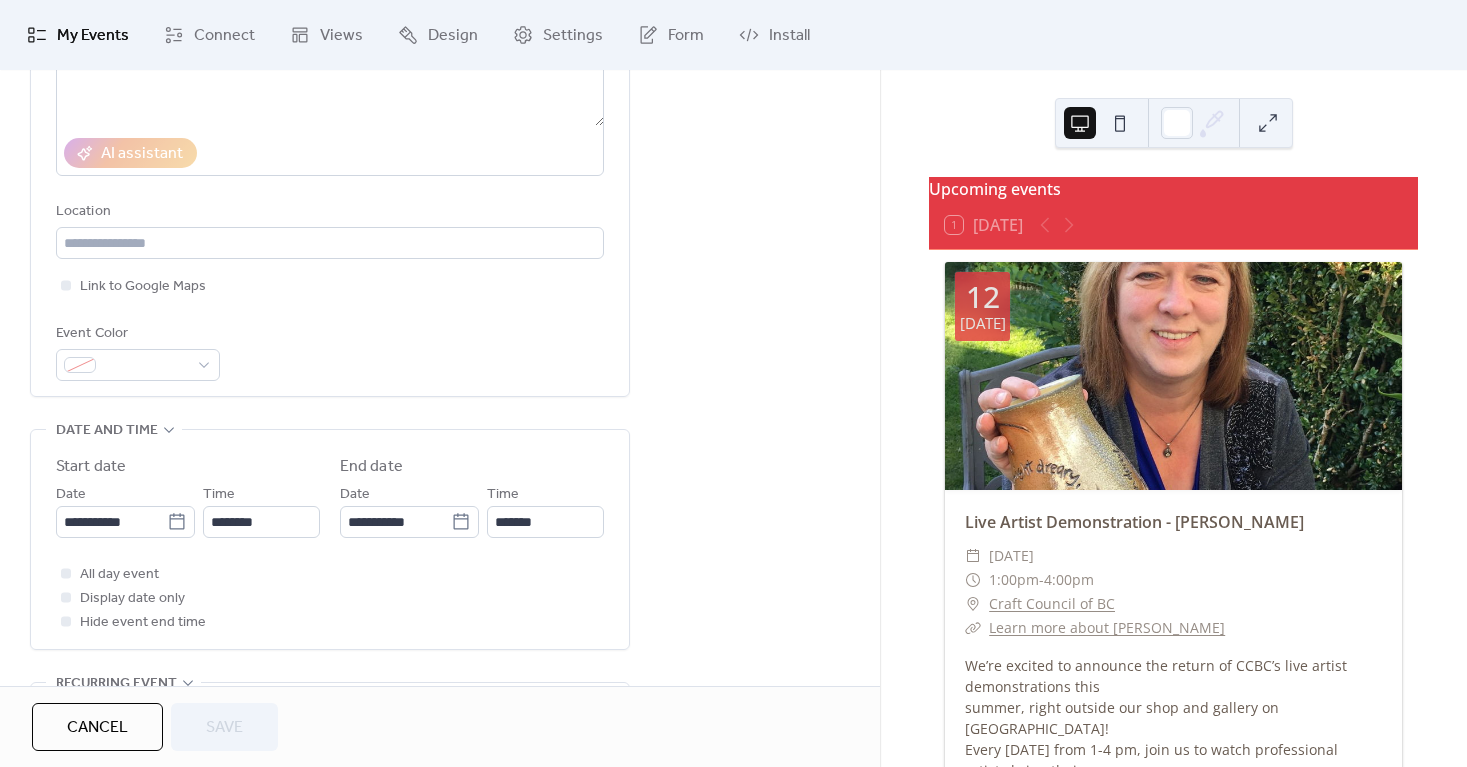 click on "Cancel" at bounding box center [97, 727] 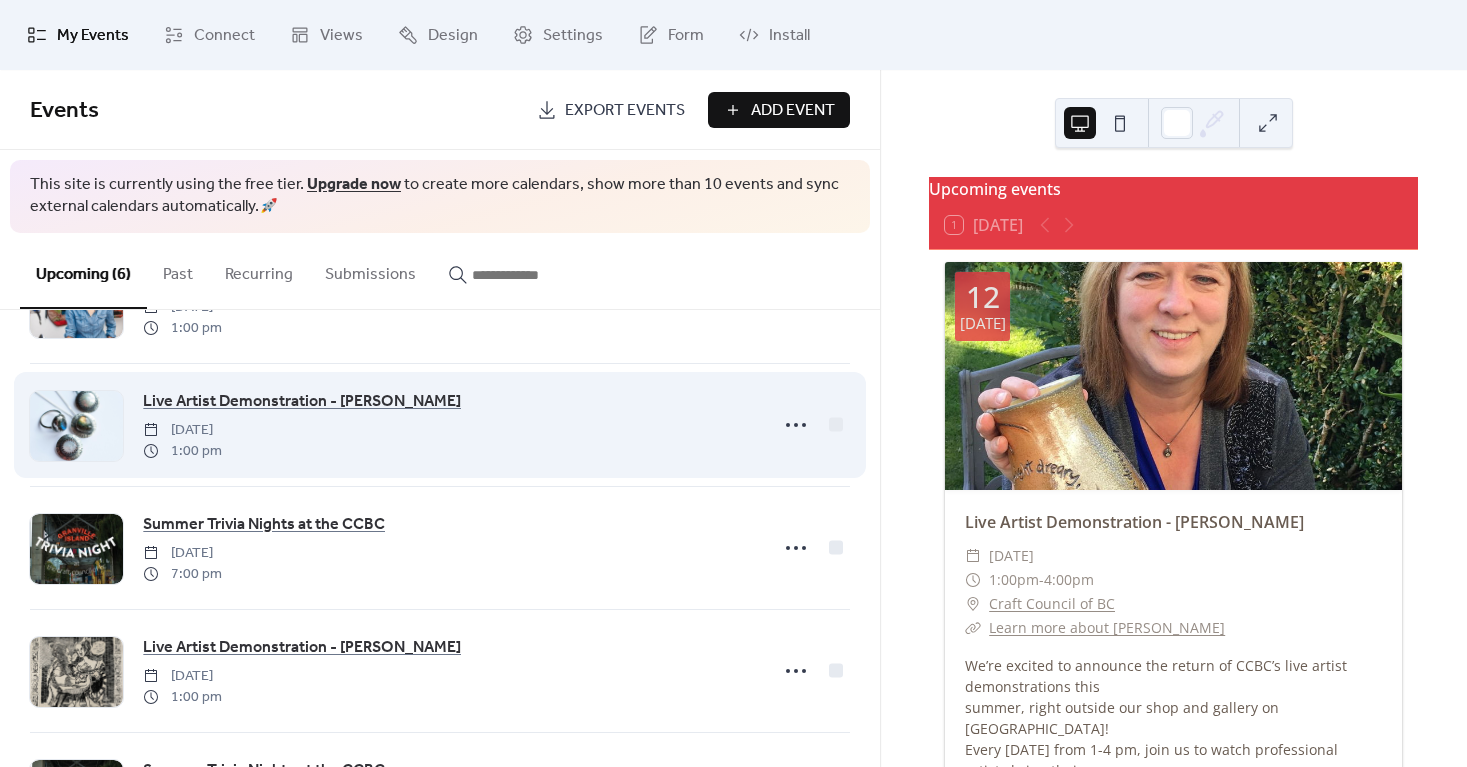 scroll, scrollTop: 343, scrollLeft: 0, axis: vertical 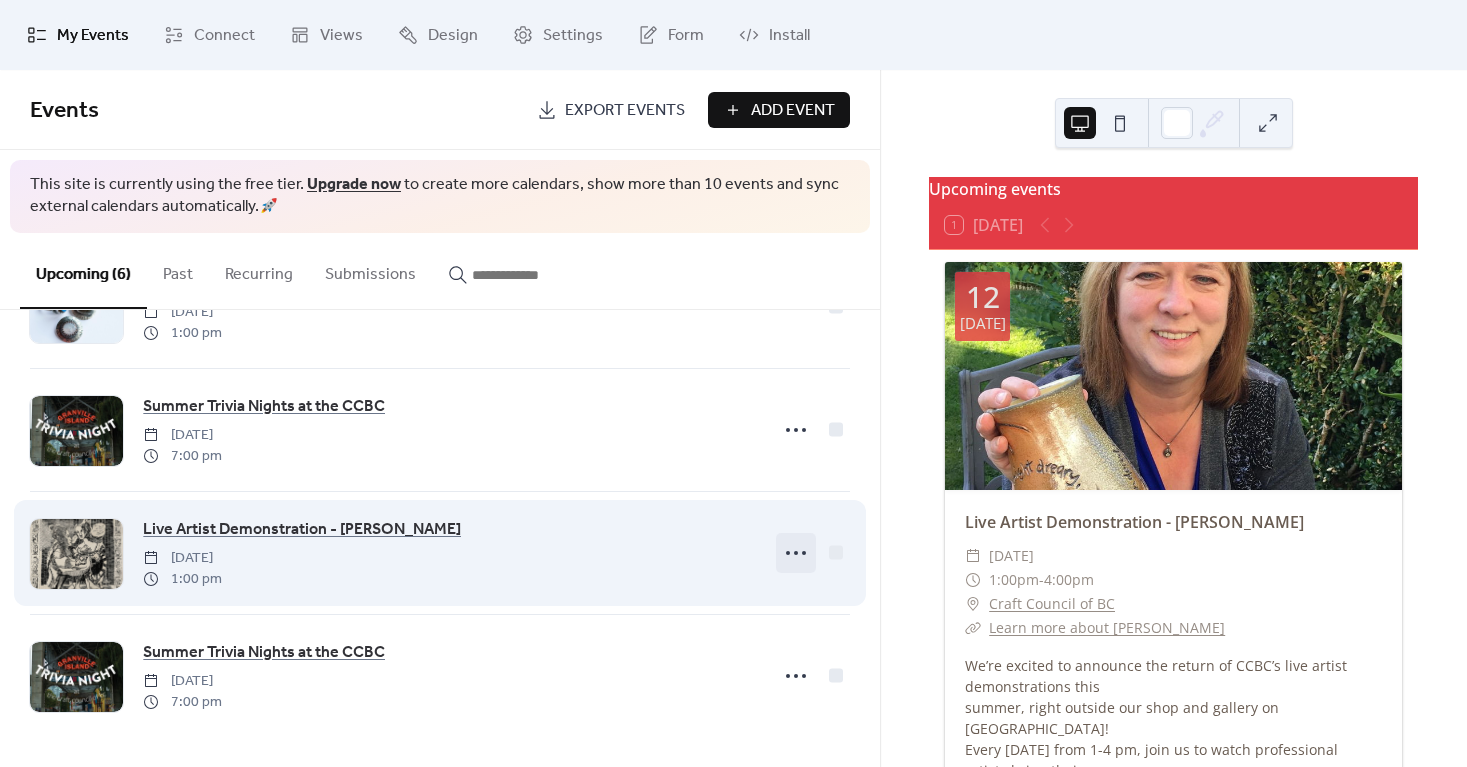 click 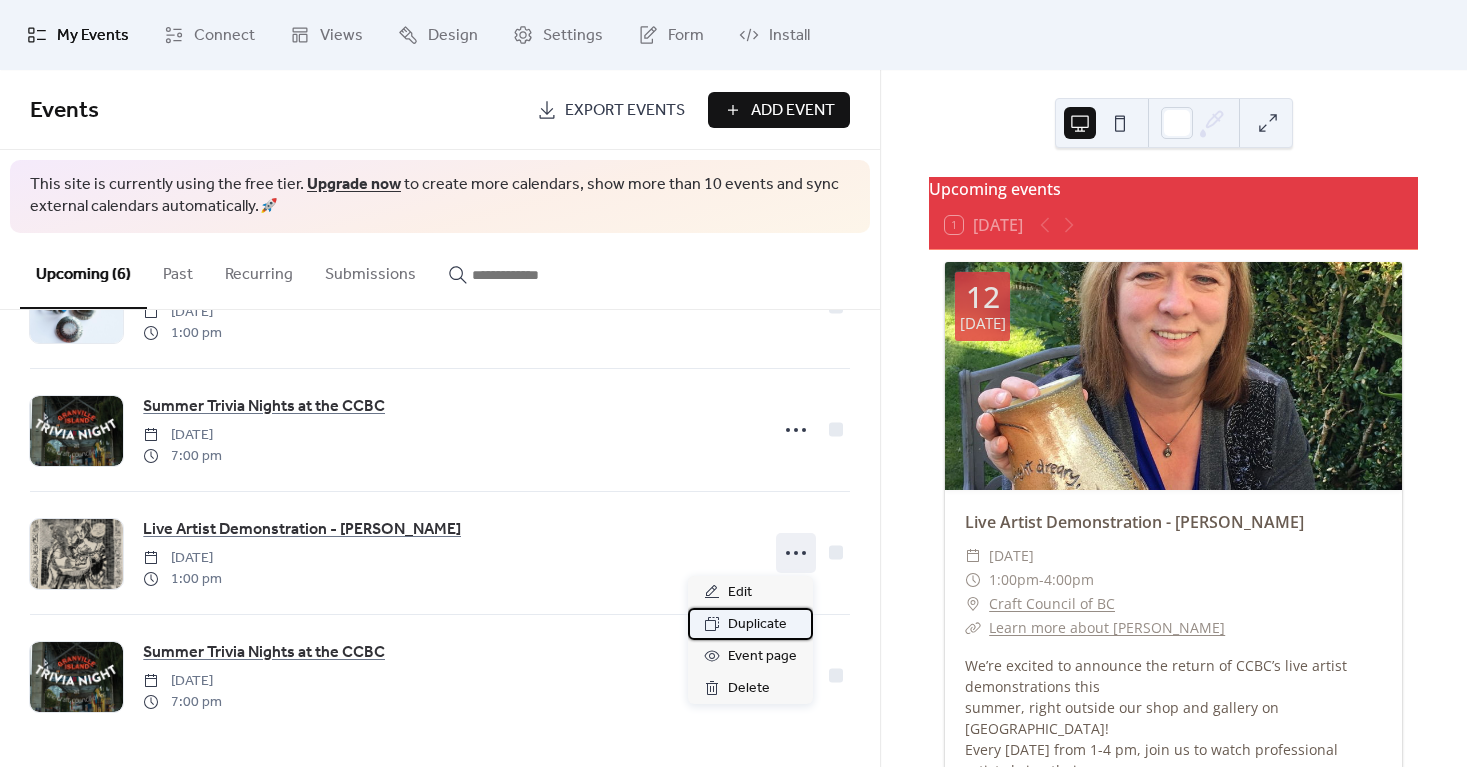 click on "Duplicate" at bounding box center [750, 624] 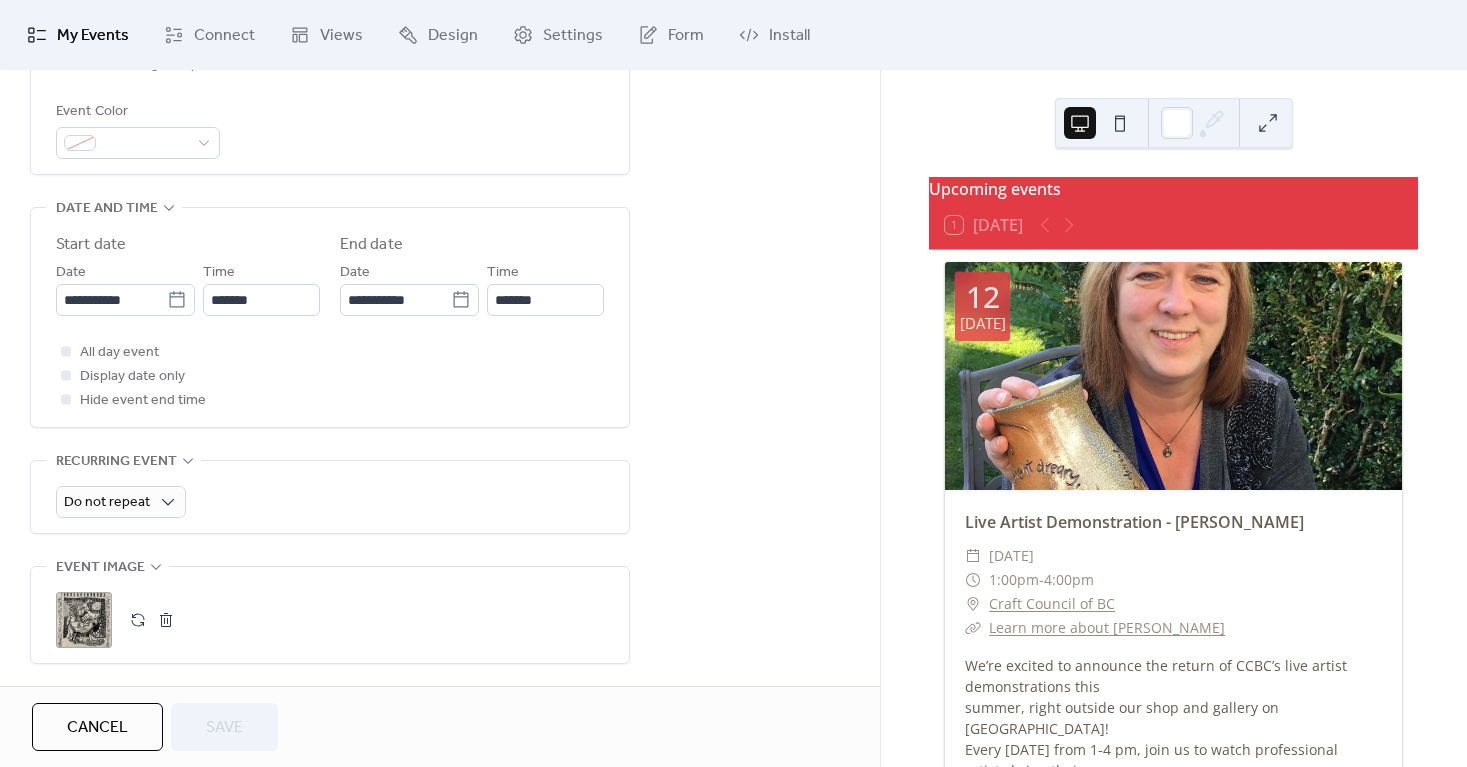 scroll, scrollTop: 444, scrollLeft: 0, axis: vertical 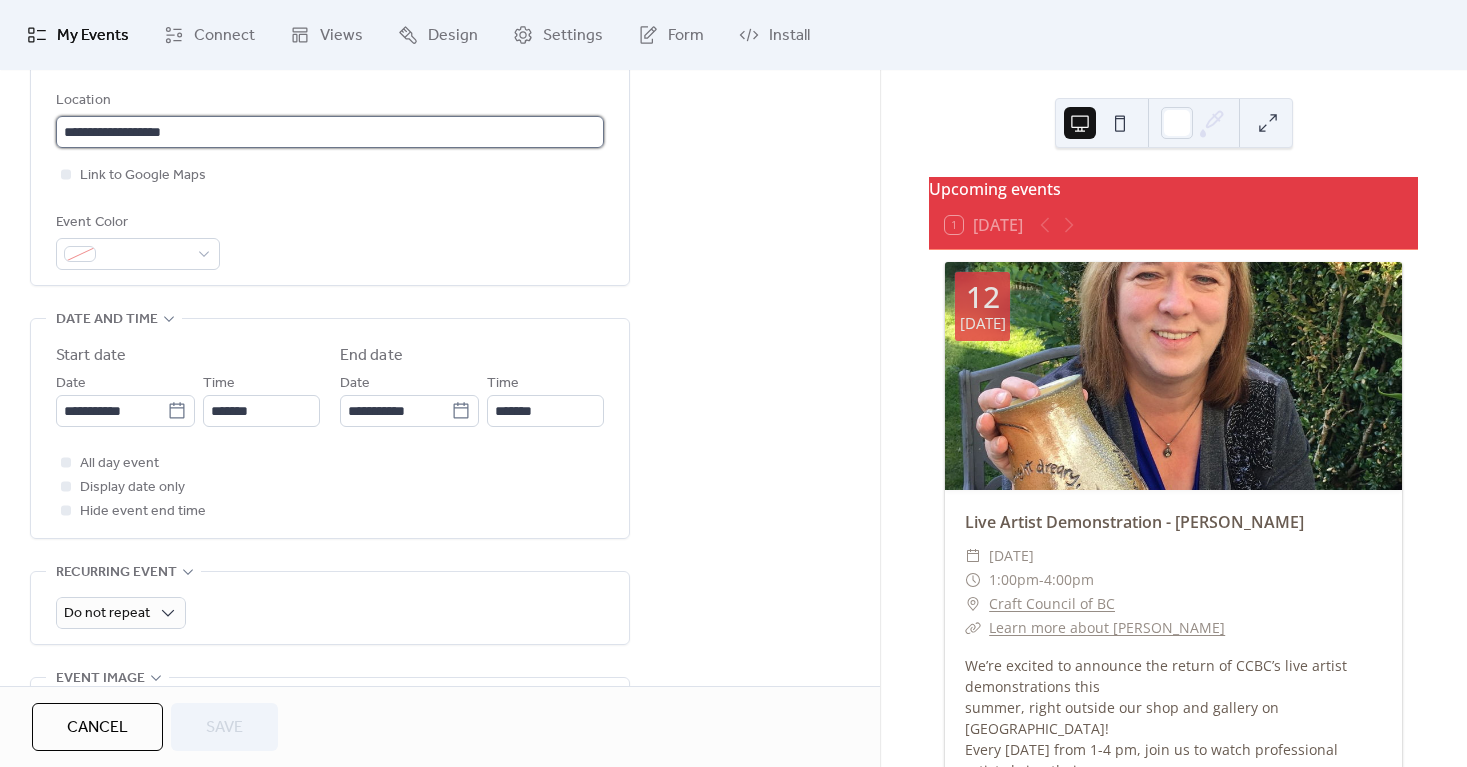 click on "**********" at bounding box center [330, 132] 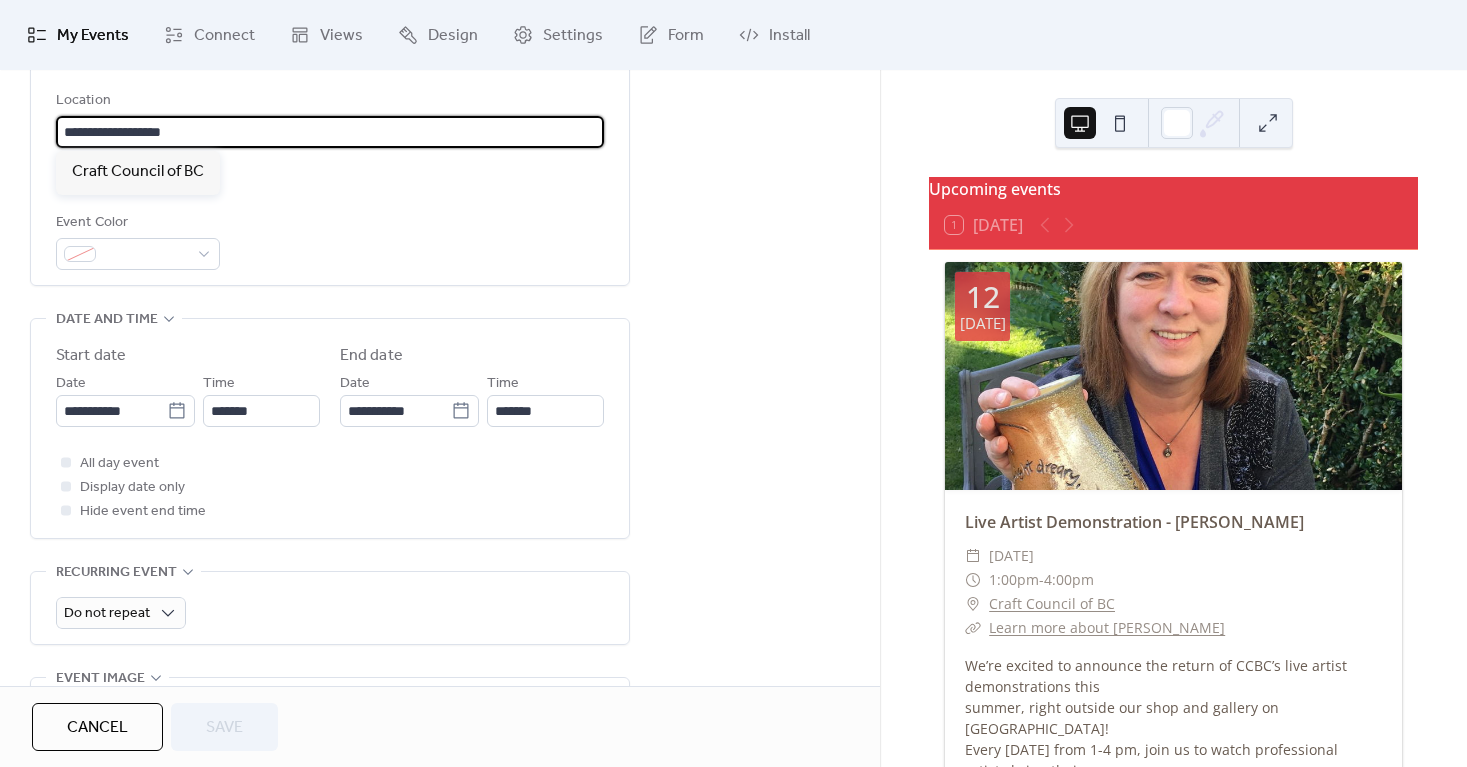 click on "Event Color" at bounding box center (330, 240) 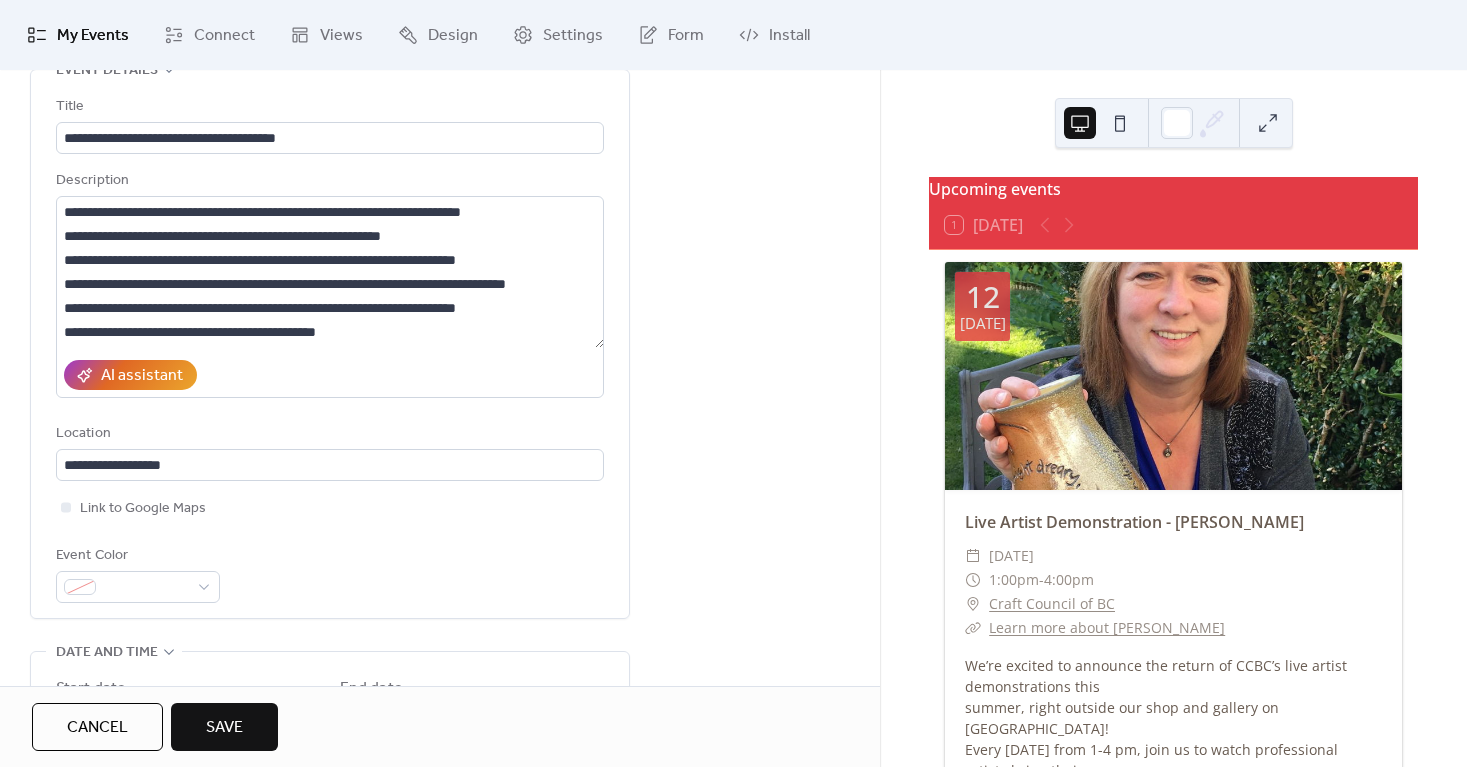 scroll, scrollTop: 0, scrollLeft: 0, axis: both 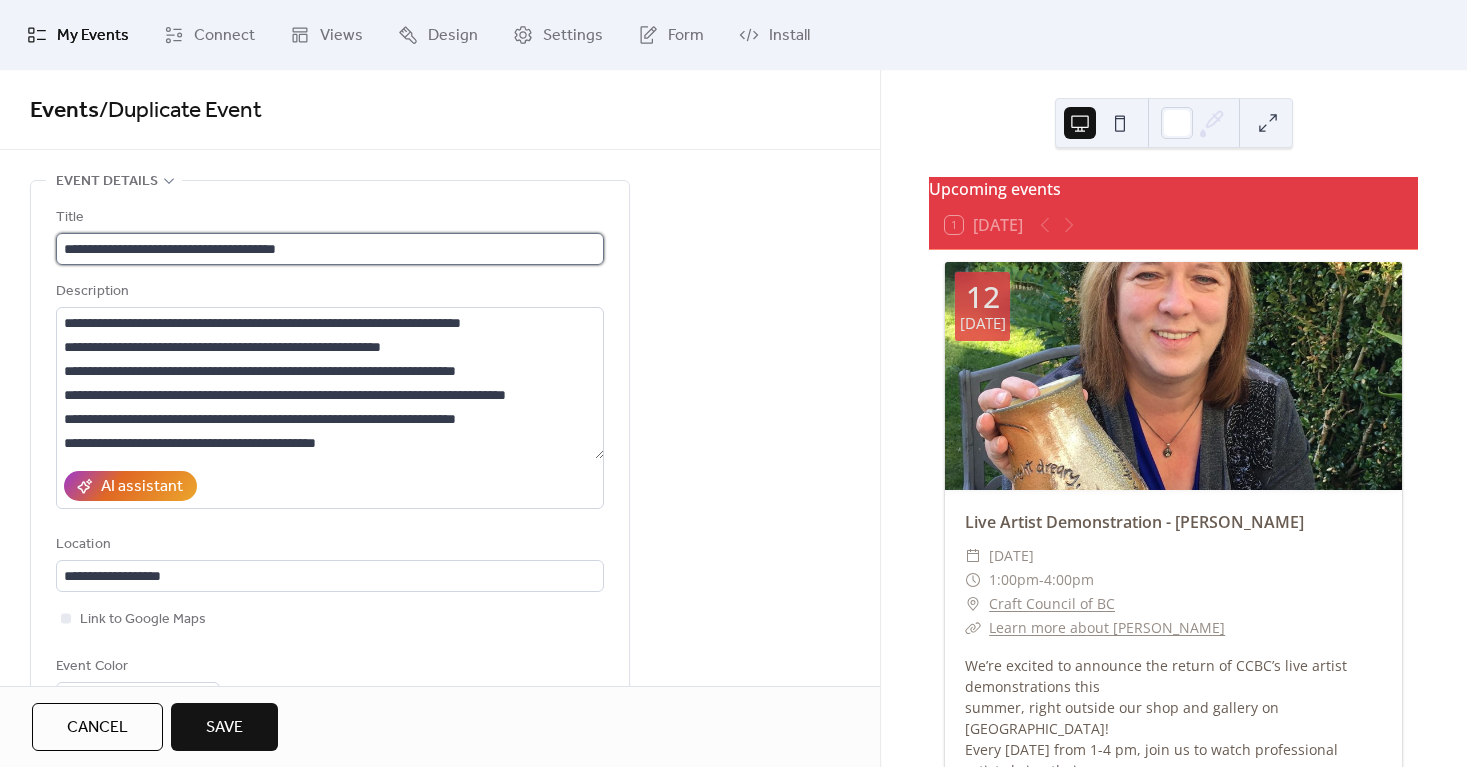 click on "**********" at bounding box center (330, 249) 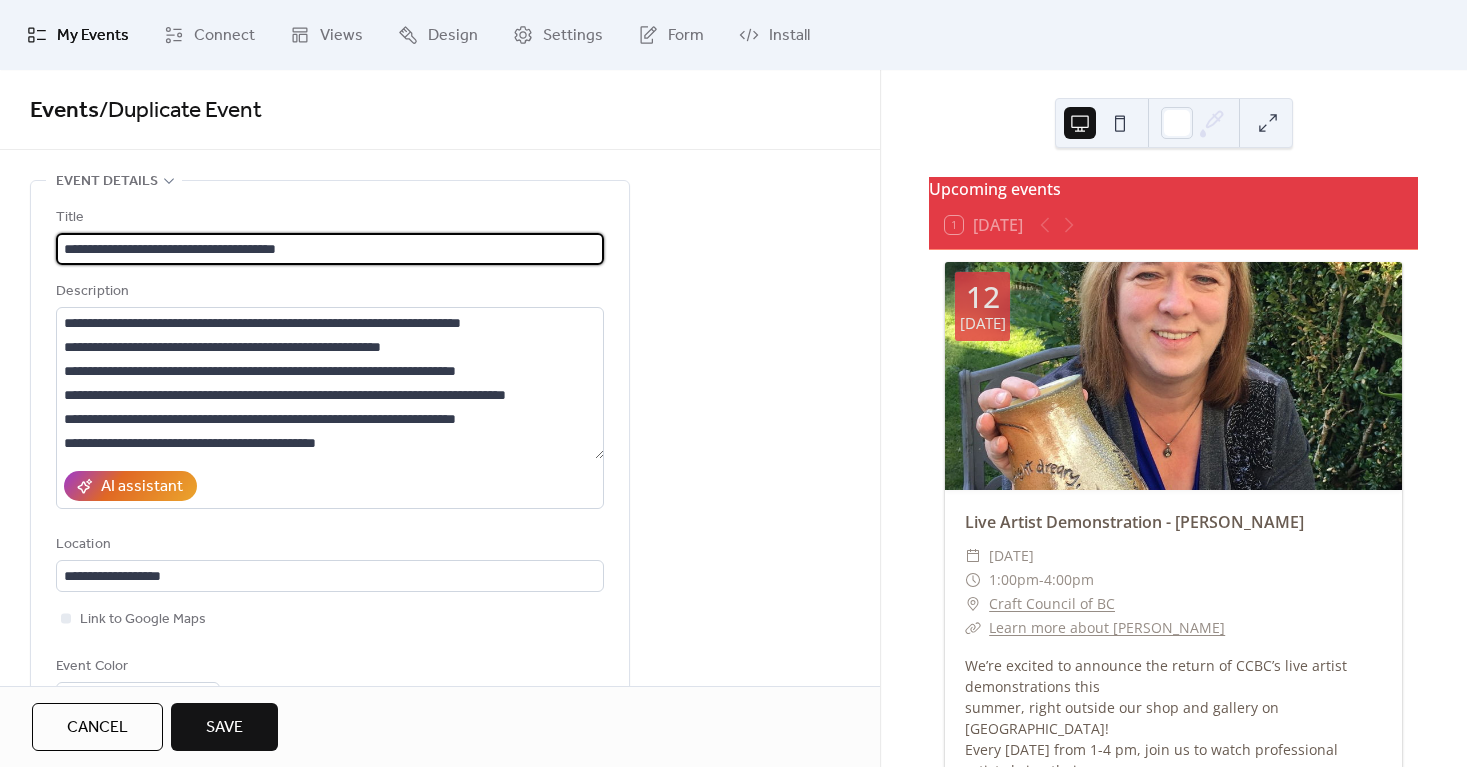 click on "**********" at bounding box center [330, 249] 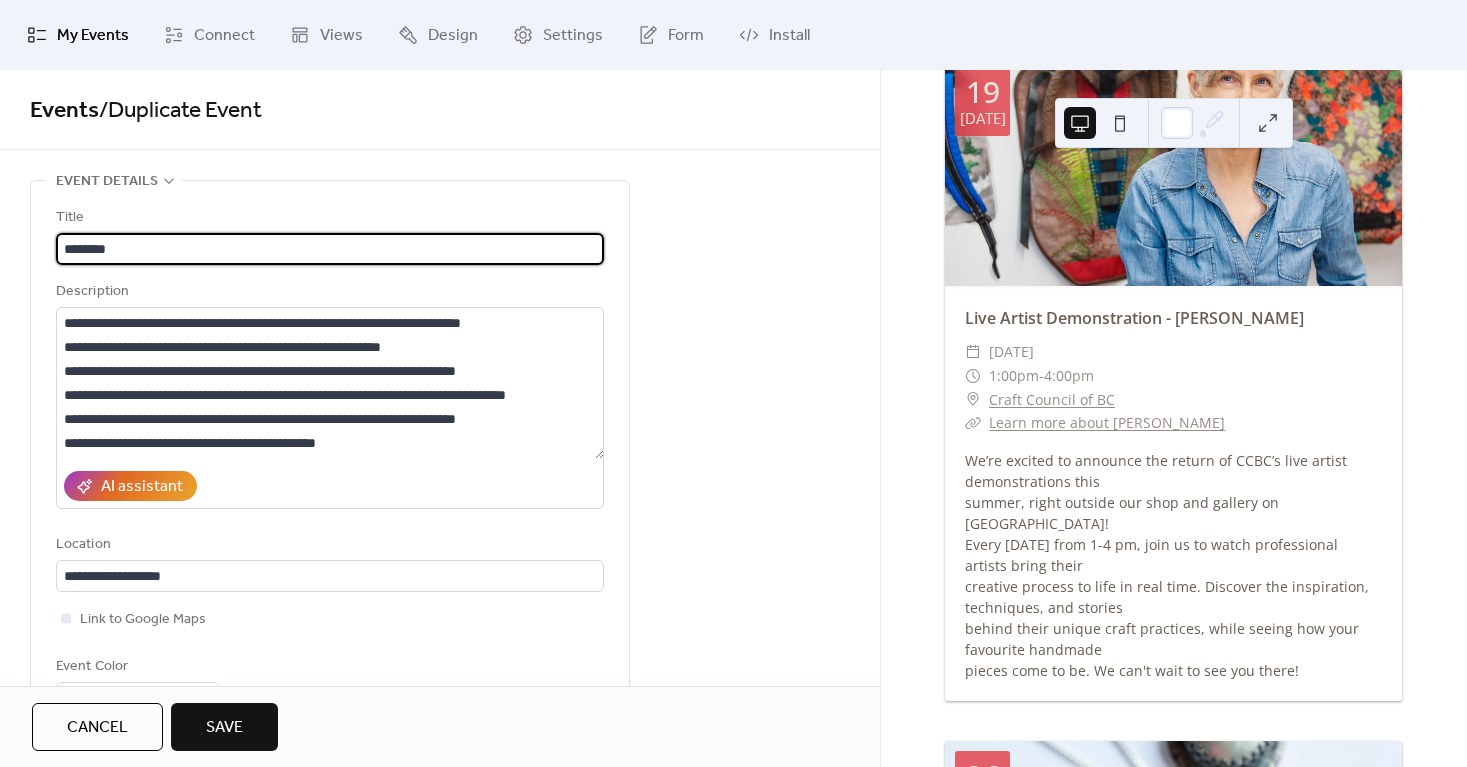 scroll, scrollTop: 333, scrollLeft: 0, axis: vertical 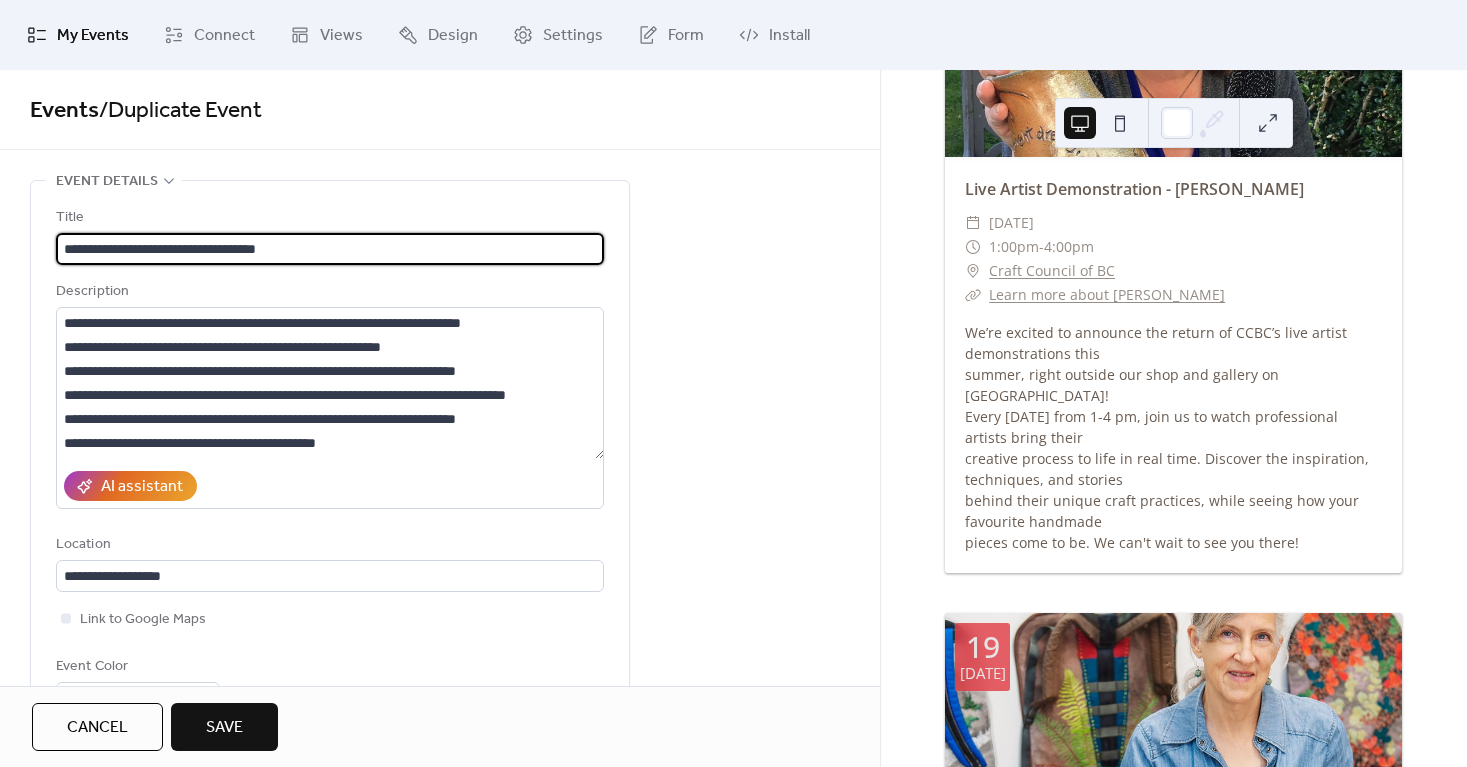 type on "**********" 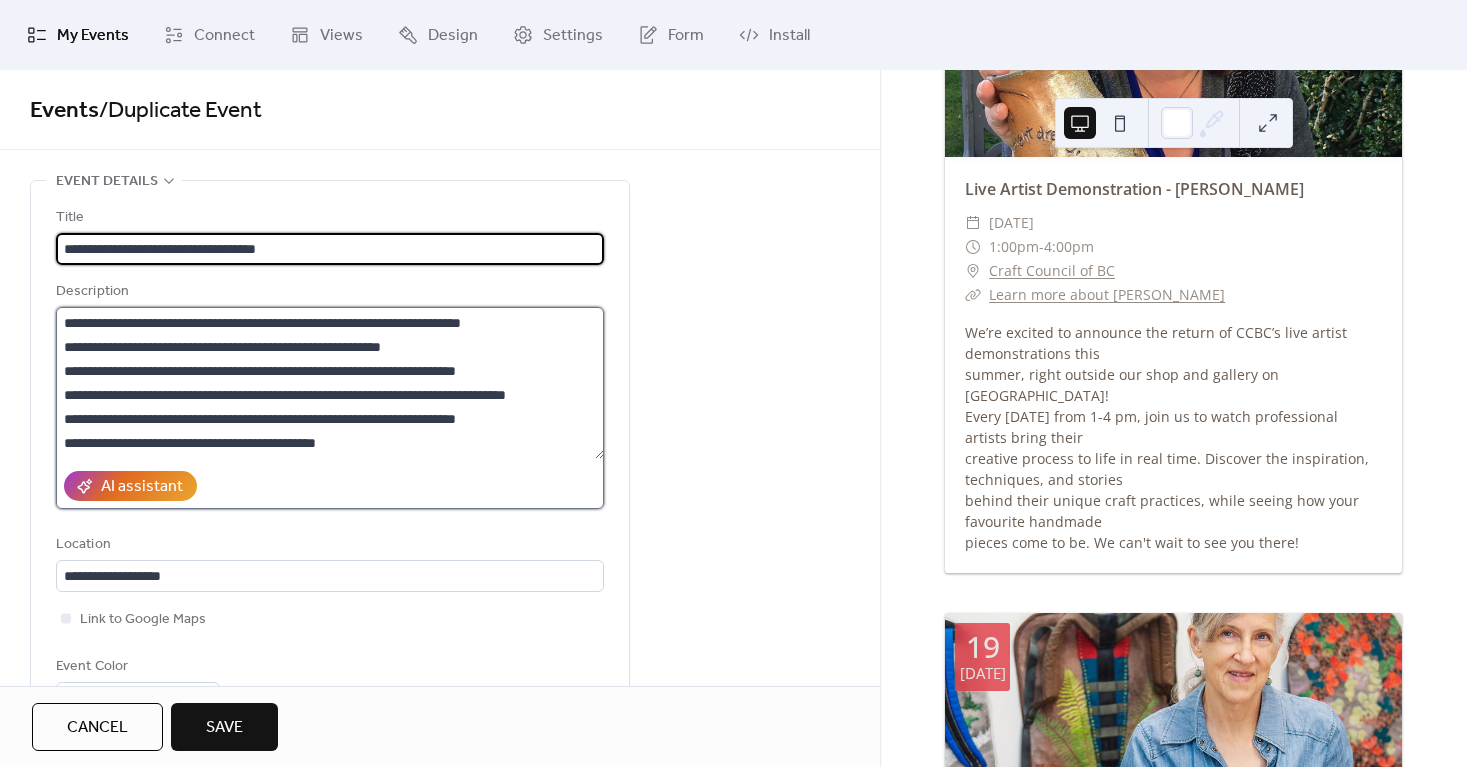 click on "**********" at bounding box center [330, 383] 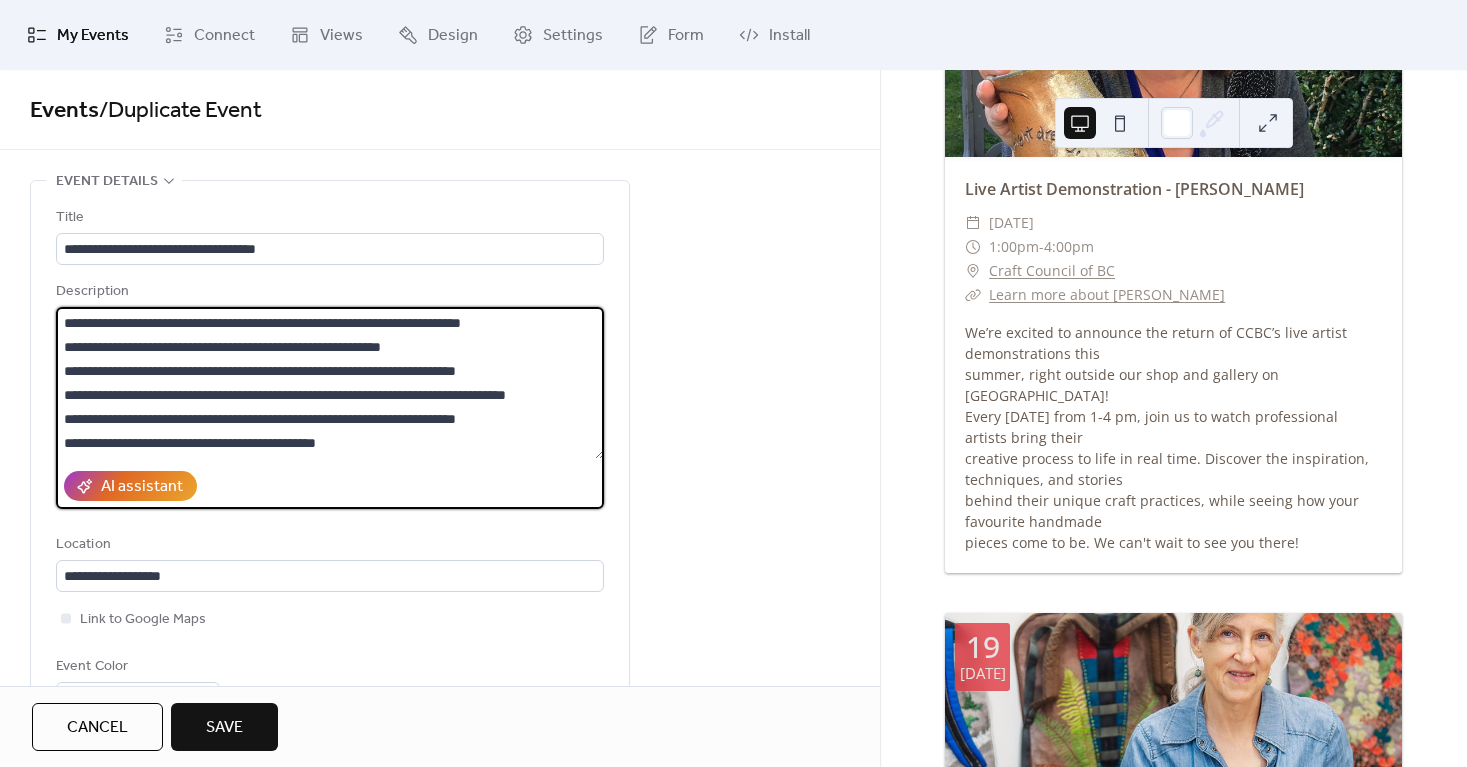 click on "**********" at bounding box center [330, 383] 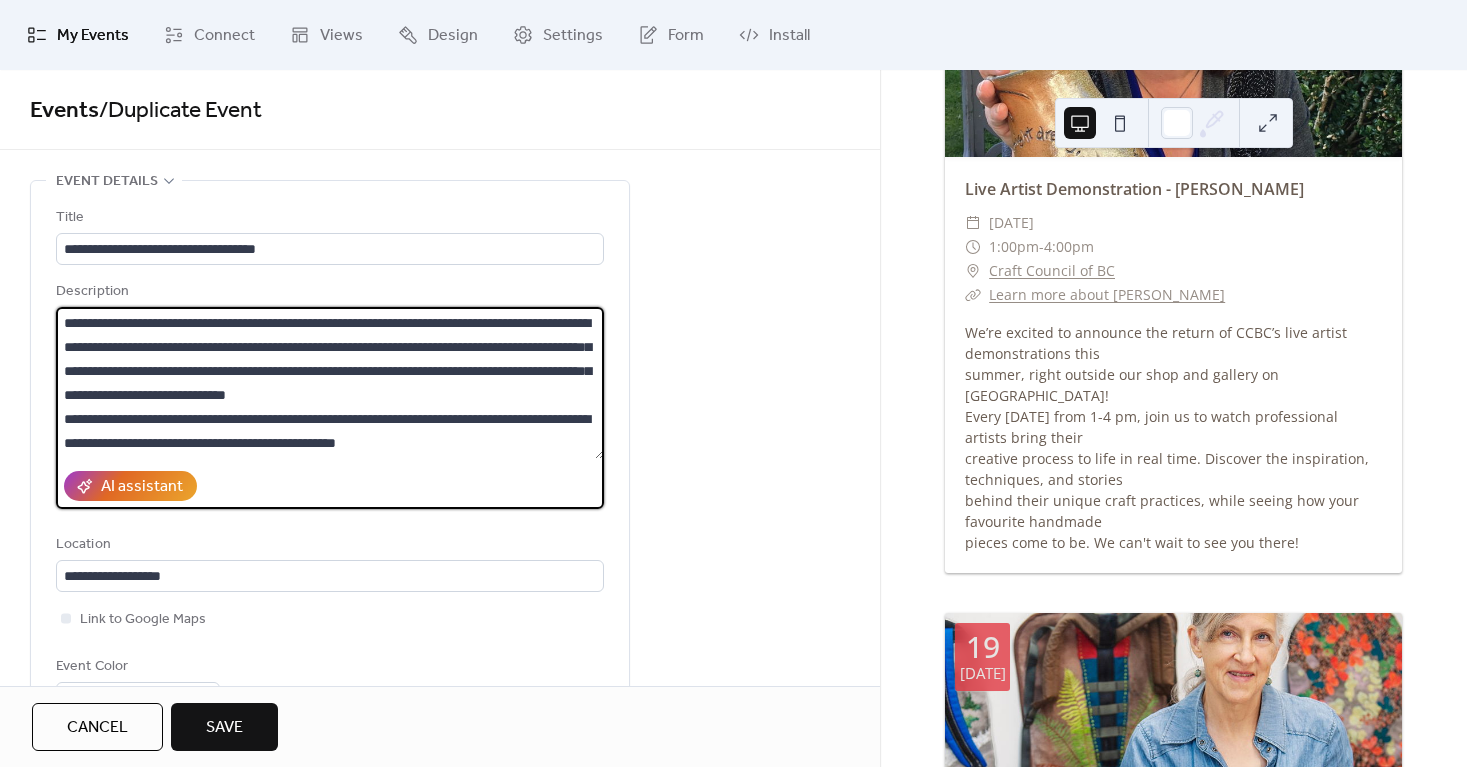 scroll, scrollTop: 21, scrollLeft: 0, axis: vertical 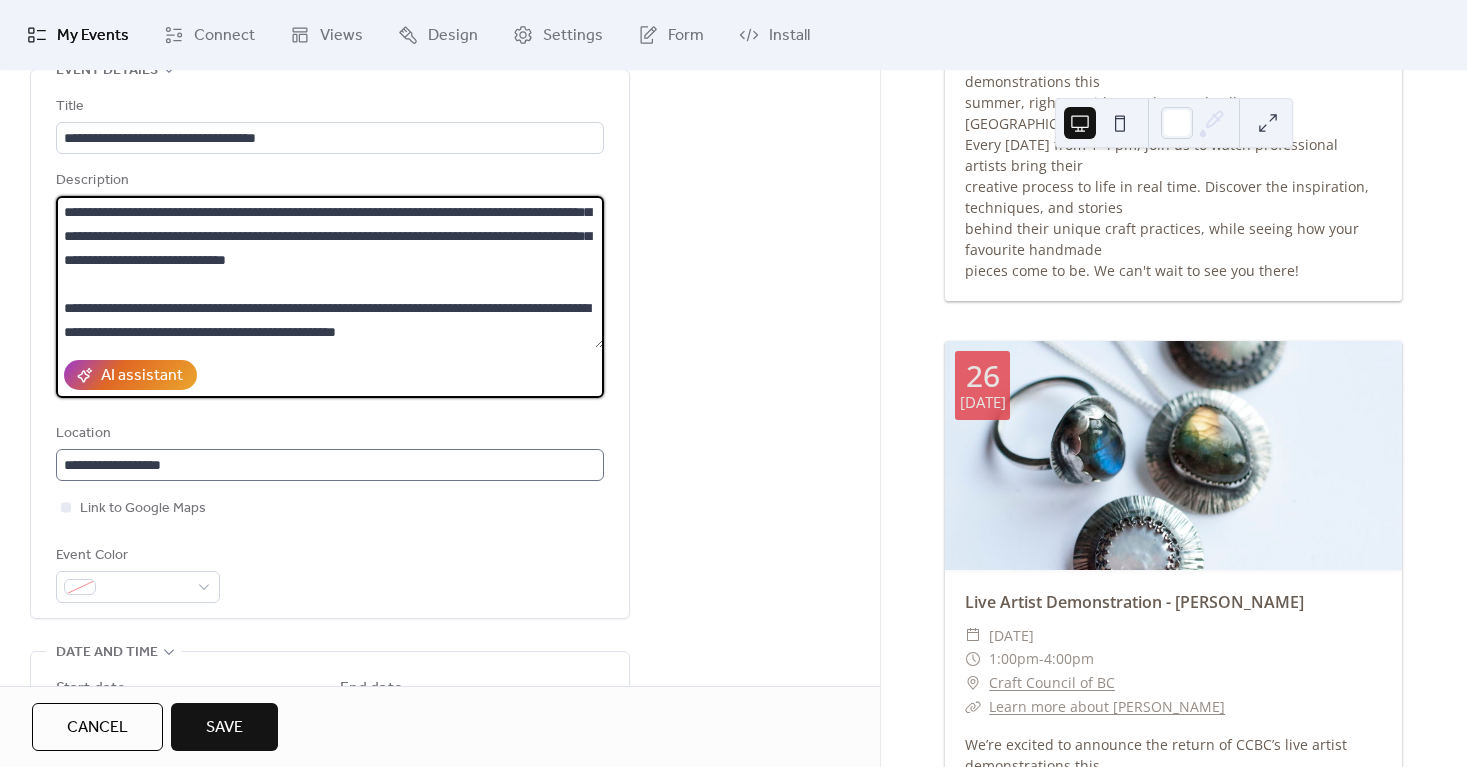 type on "**********" 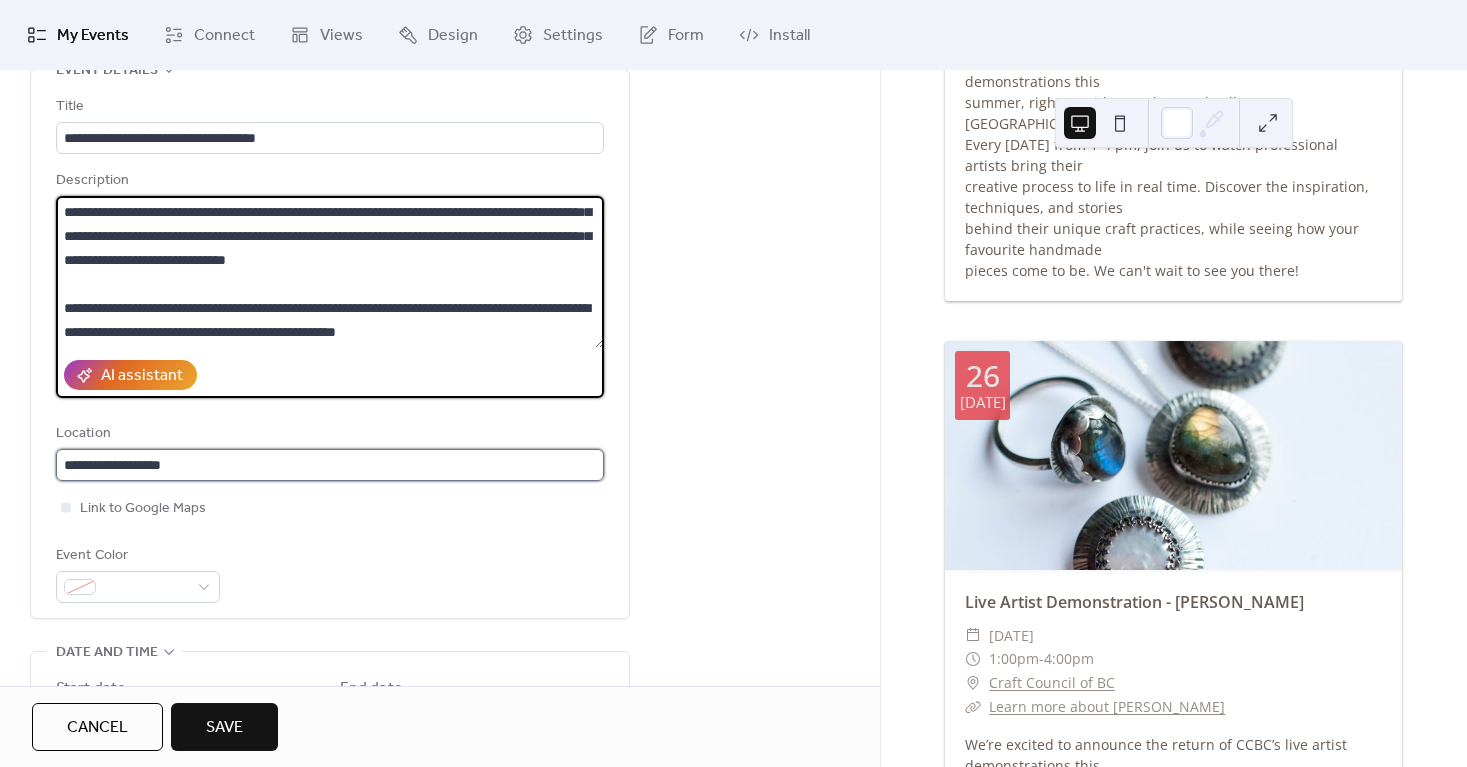 click on "**********" at bounding box center (330, 465) 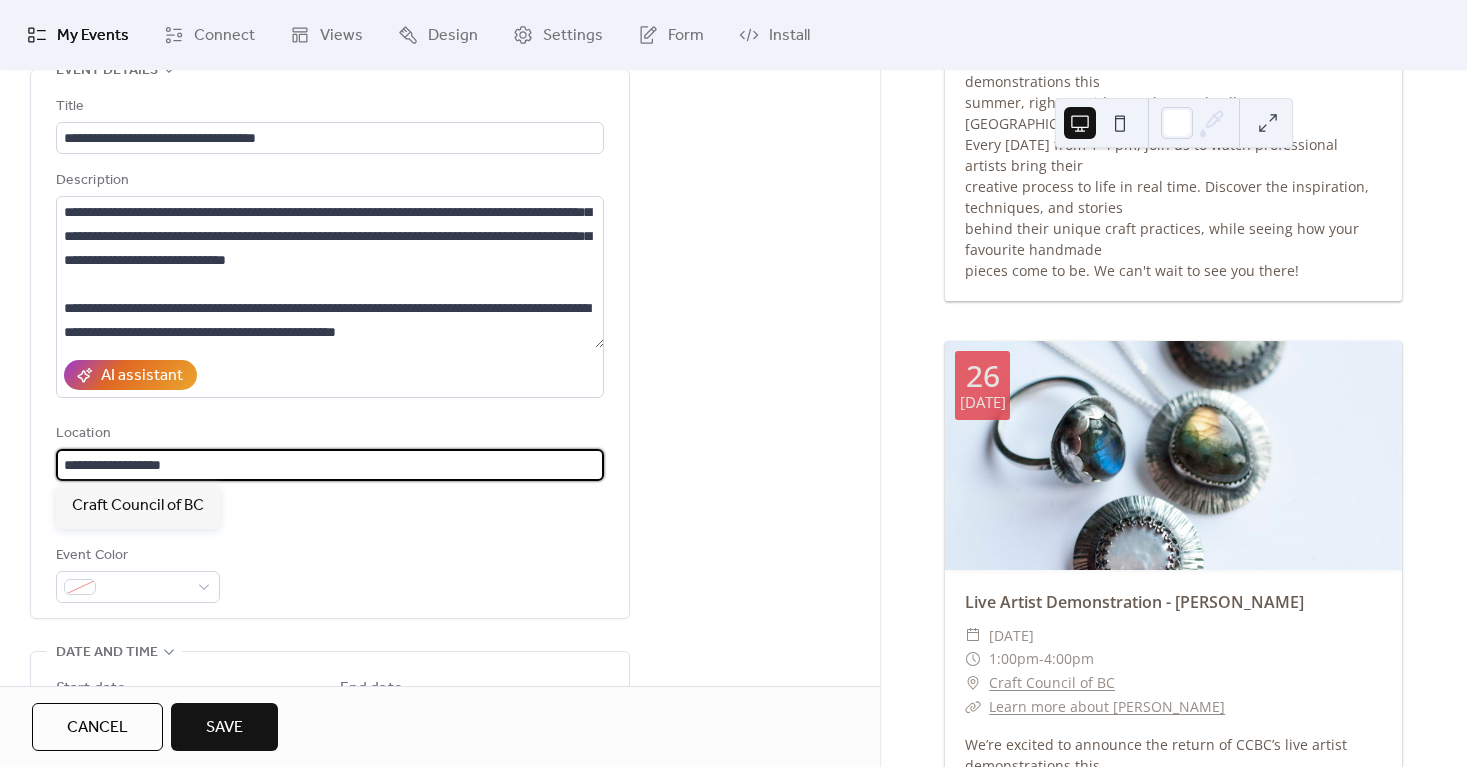click on "**********" at bounding box center [330, 465] 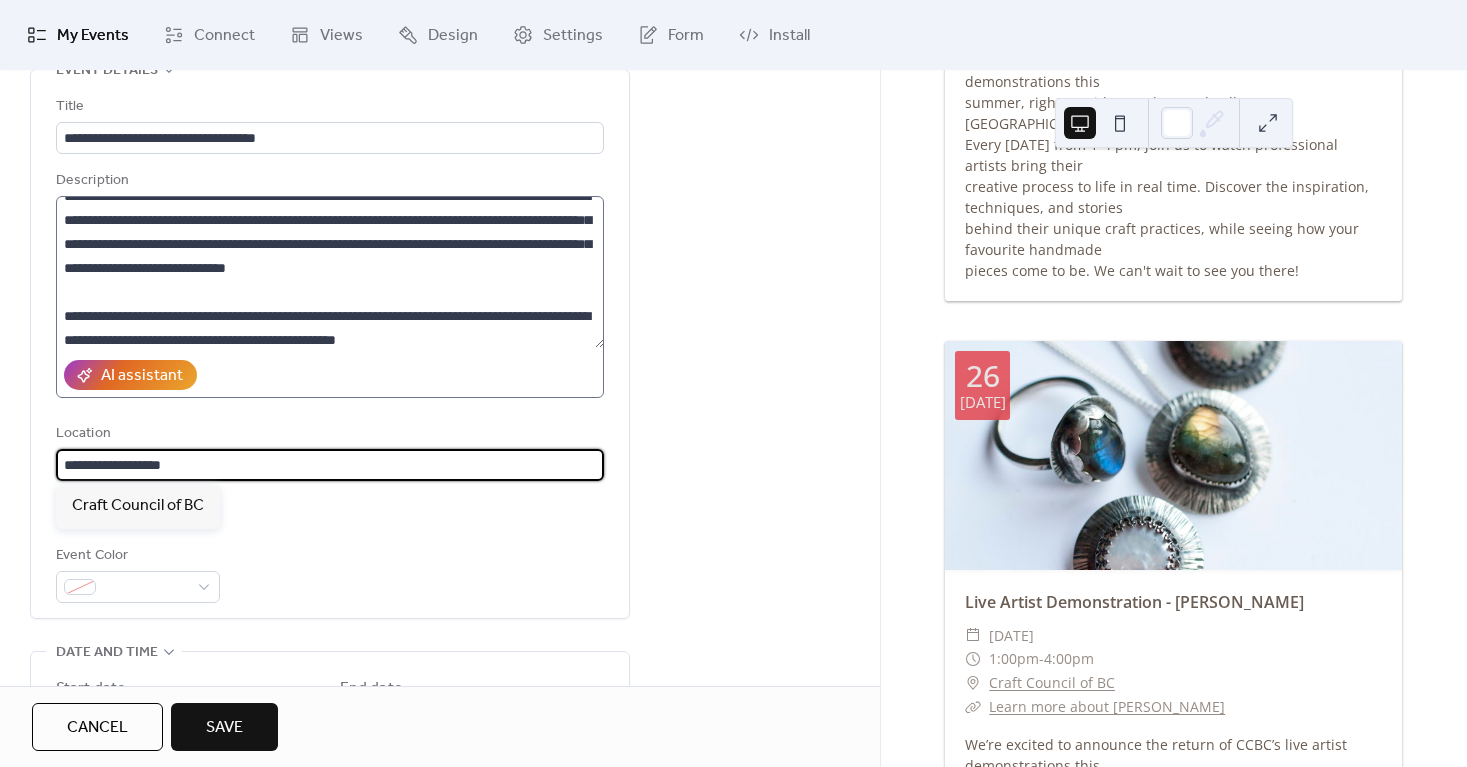 scroll, scrollTop: 0, scrollLeft: 0, axis: both 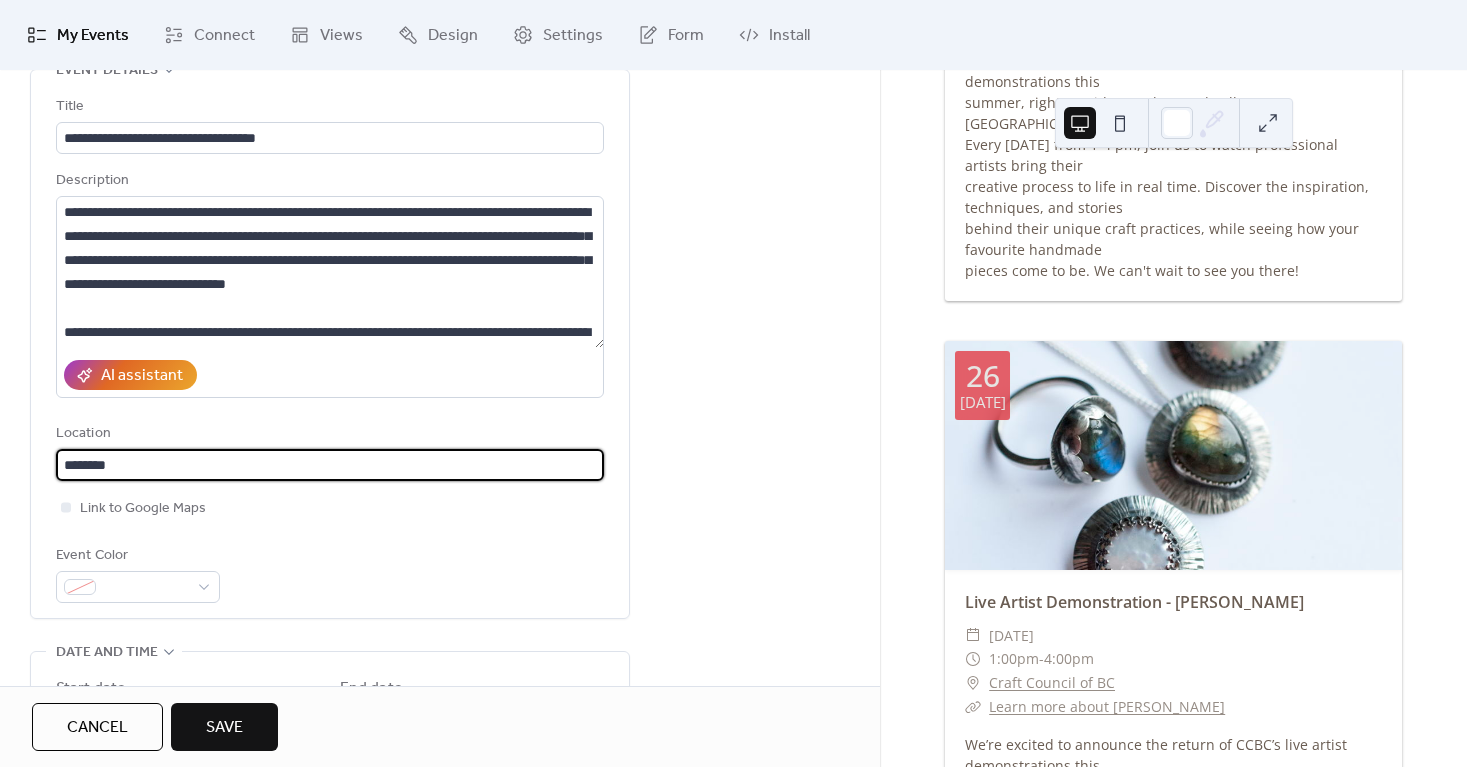 click on "********" at bounding box center (330, 465) 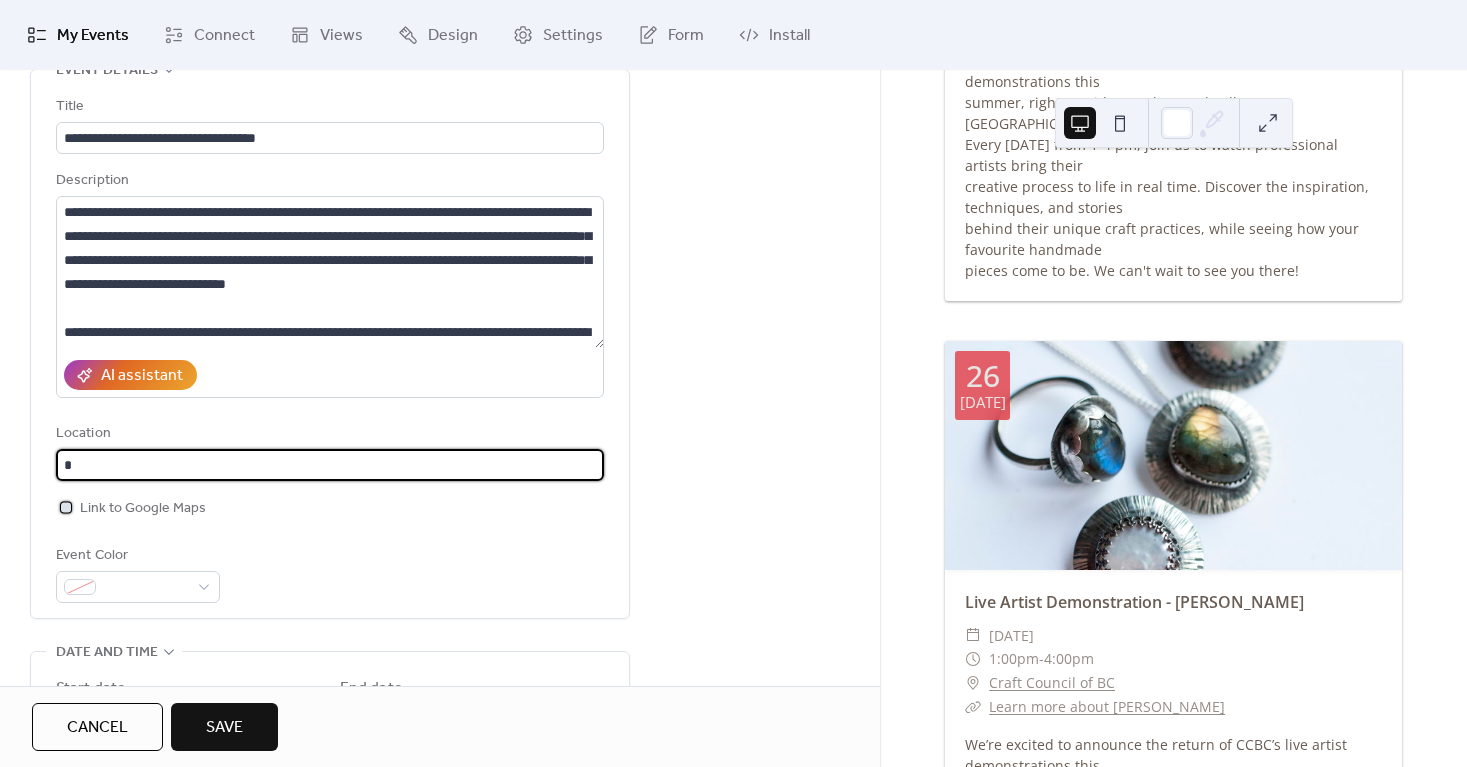 click on "Link to Google Maps" at bounding box center [143, 509] 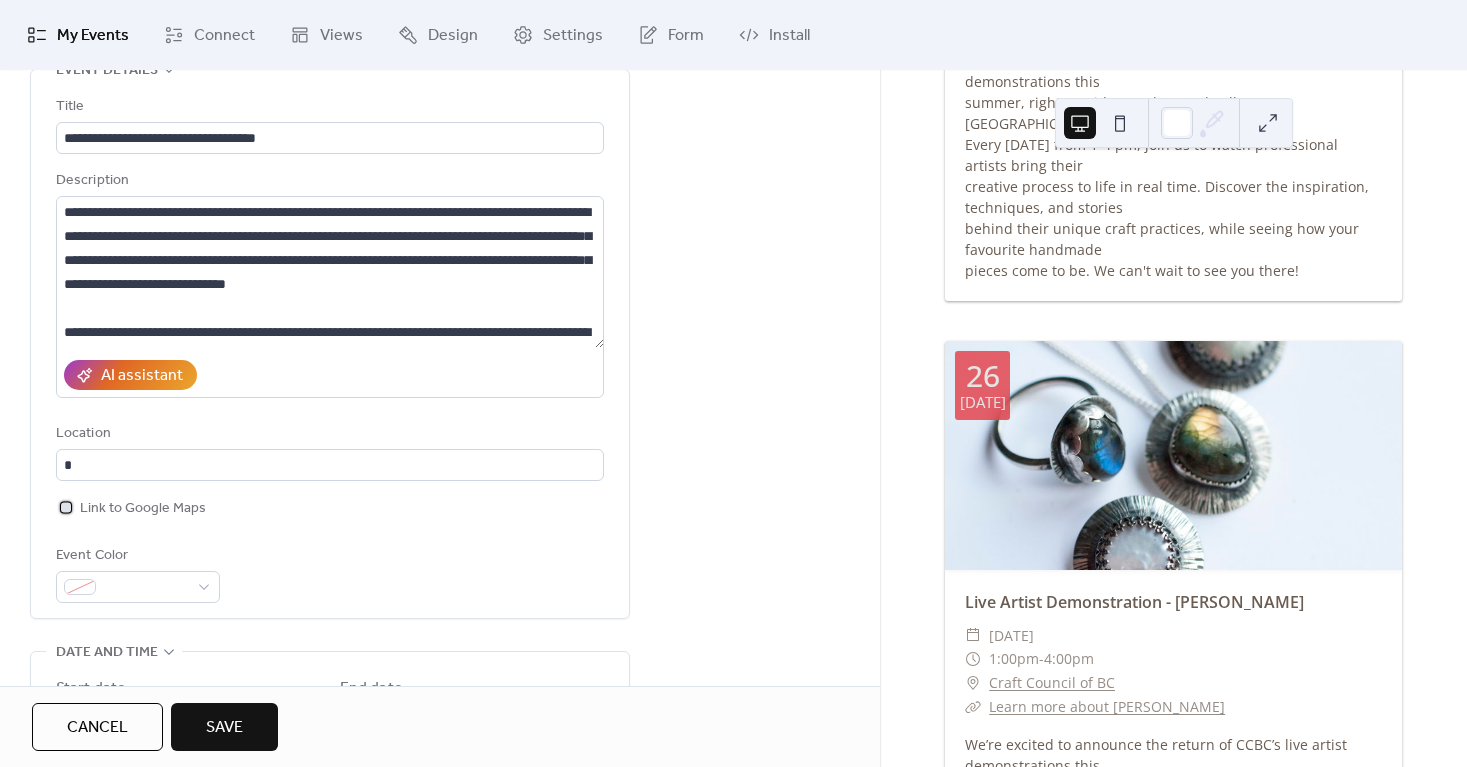 click at bounding box center [66, 507] 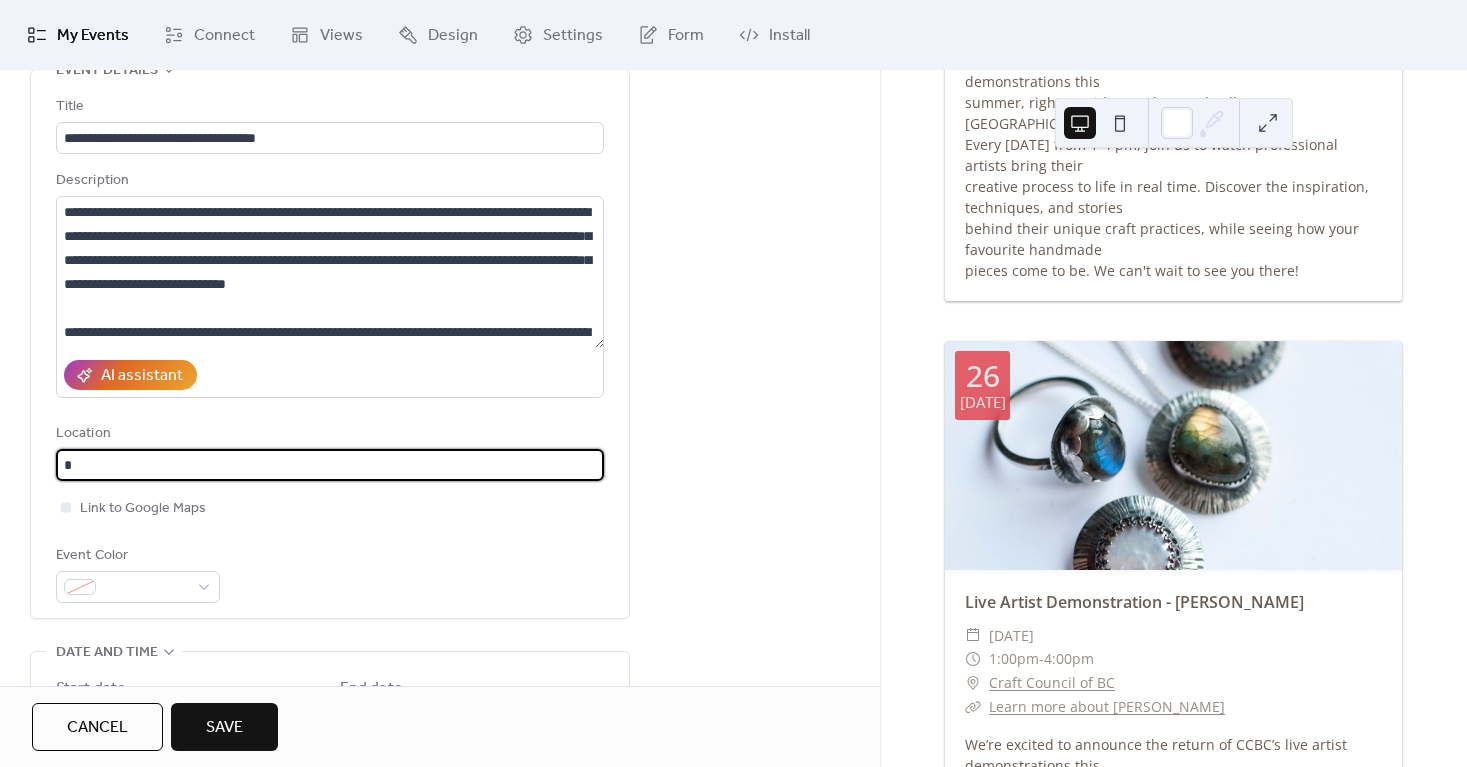 click on "*" at bounding box center [330, 465] 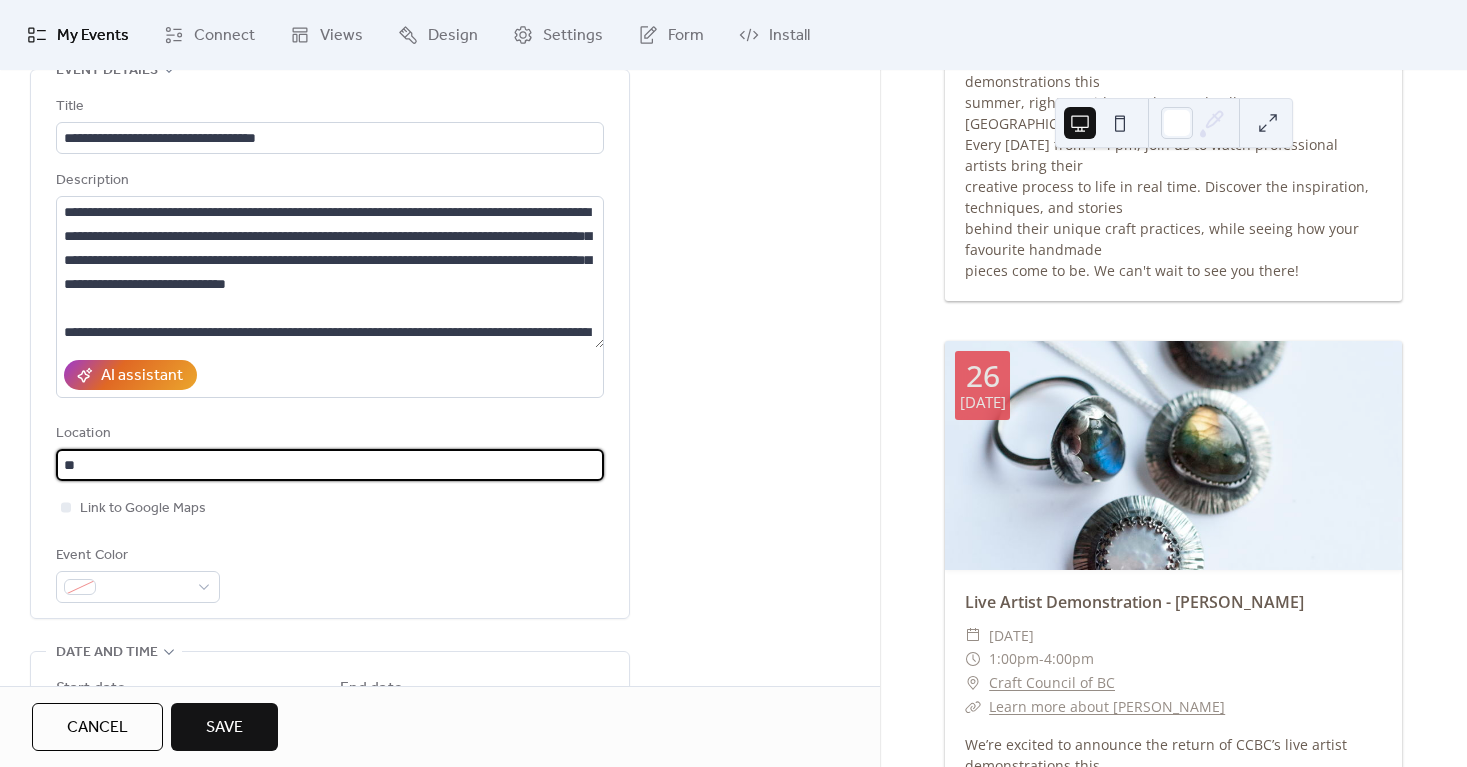 type on "*" 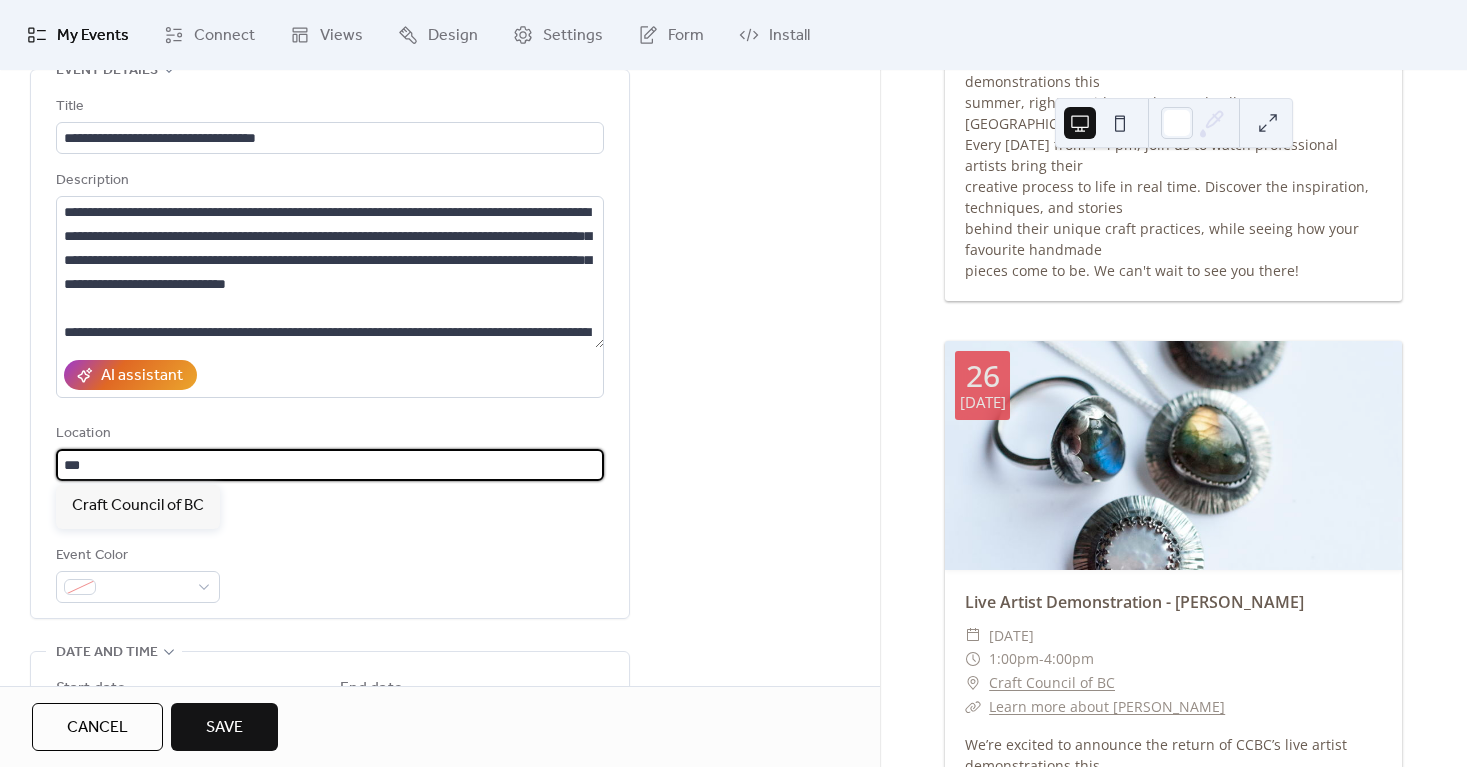 click on "Craft Council of BC" at bounding box center [1052, 683] 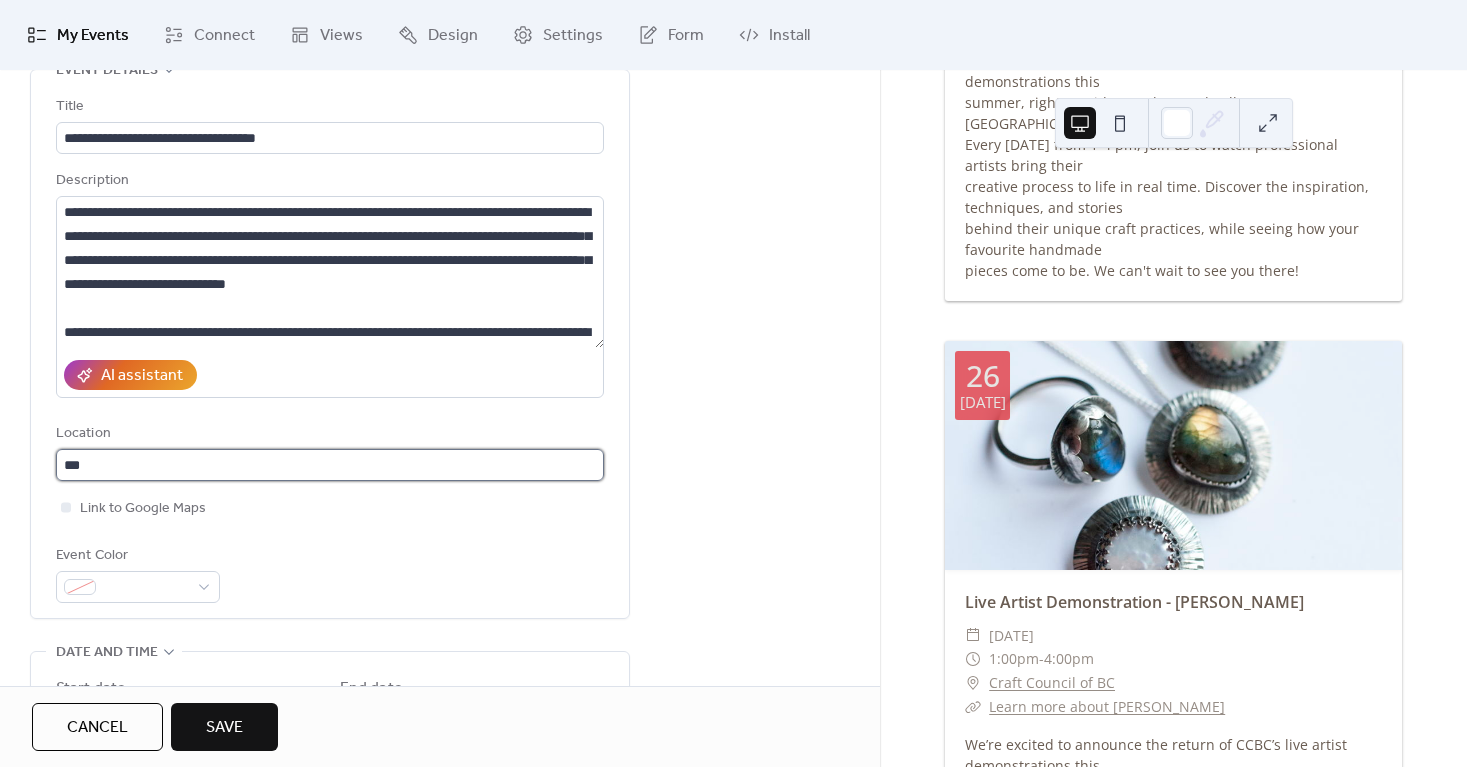 click on "***" at bounding box center (330, 465) 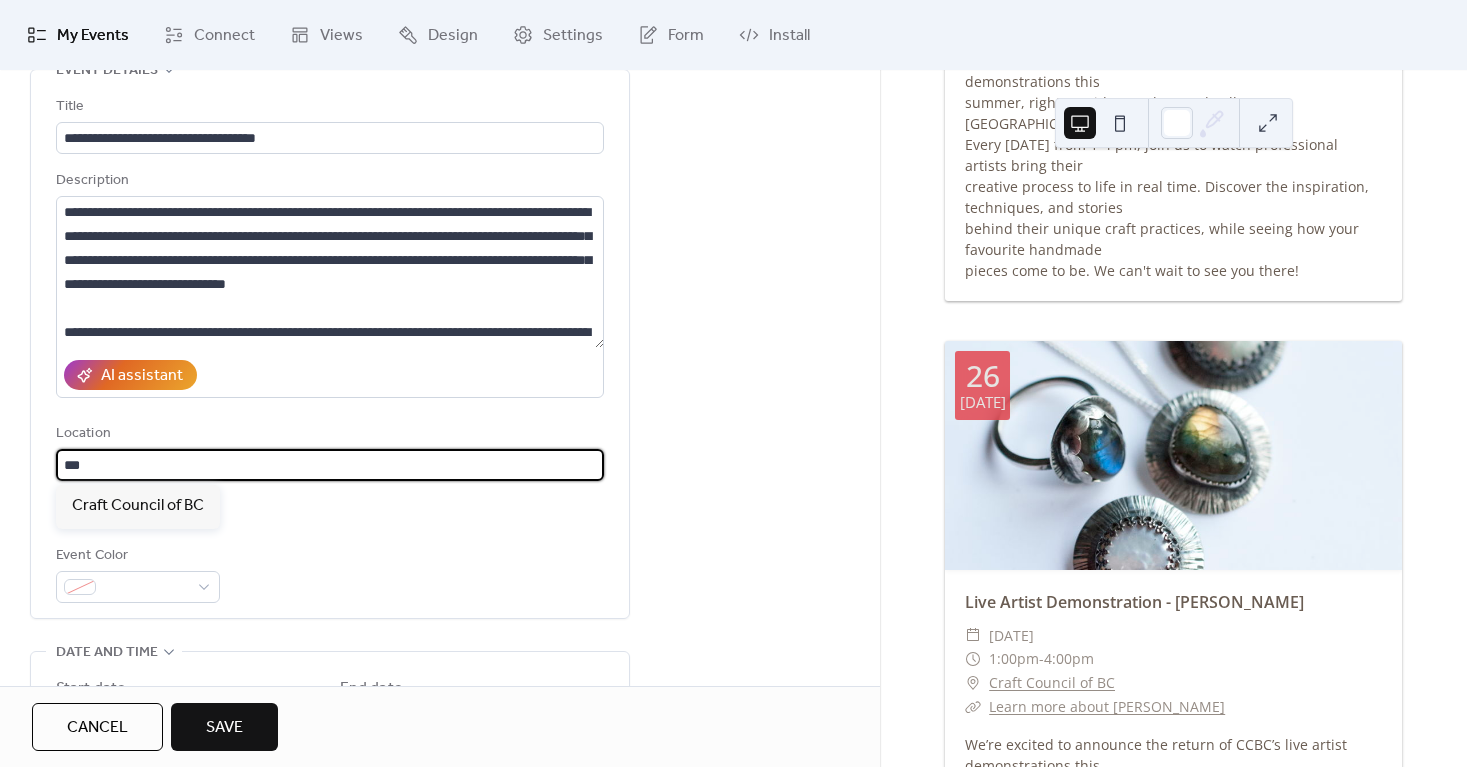 click on "***" at bounding box center (330, 465) 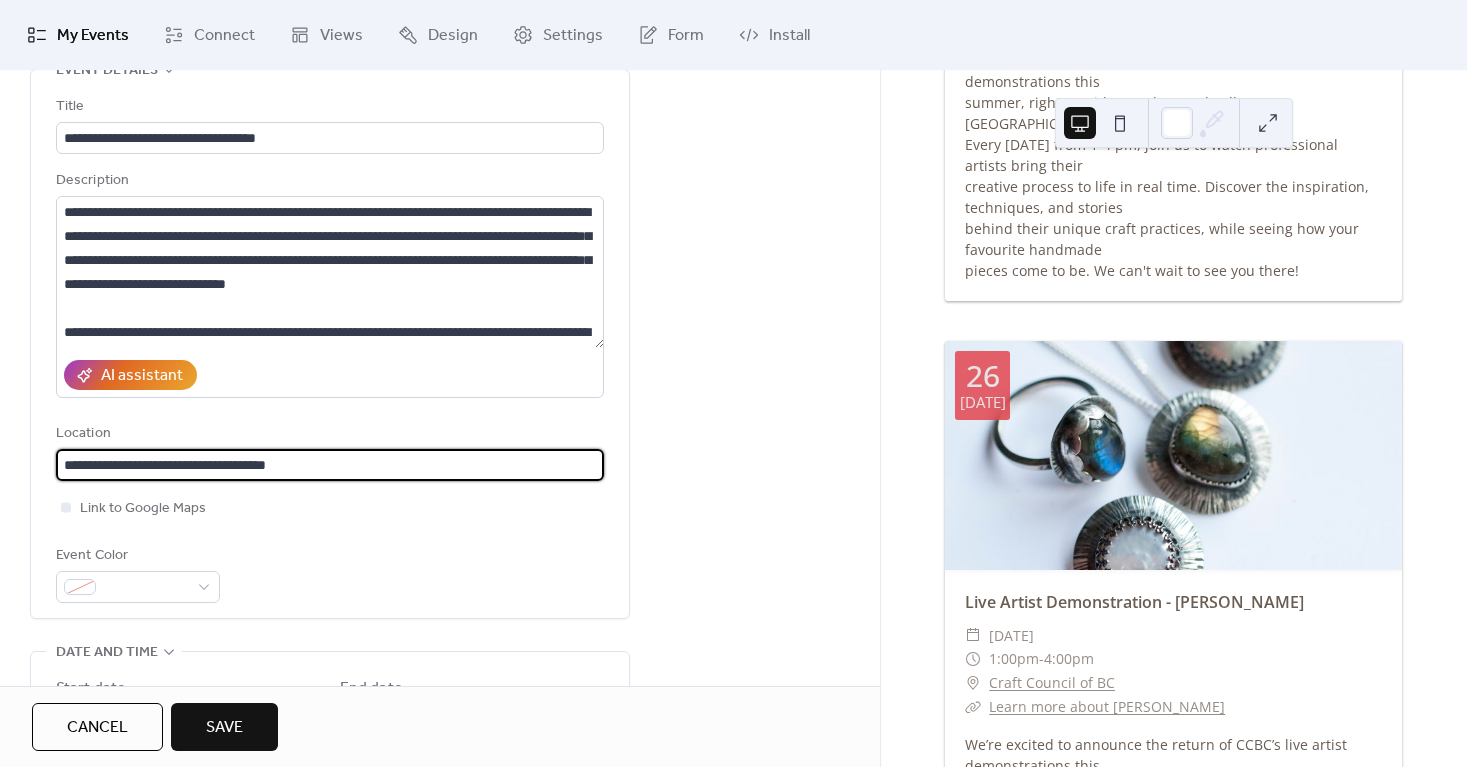 click on "**********" at bounding box center [330, 465] 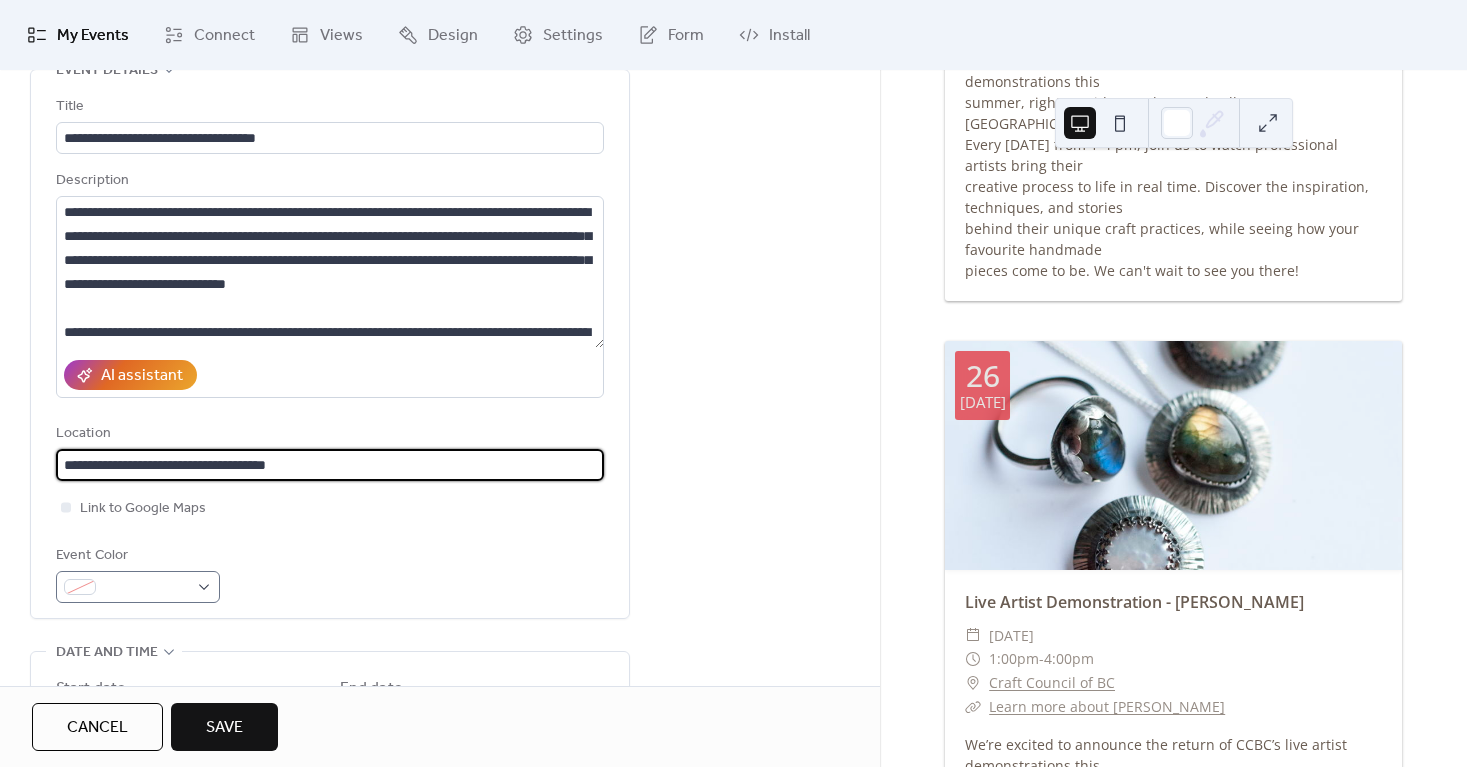 type on "**********" 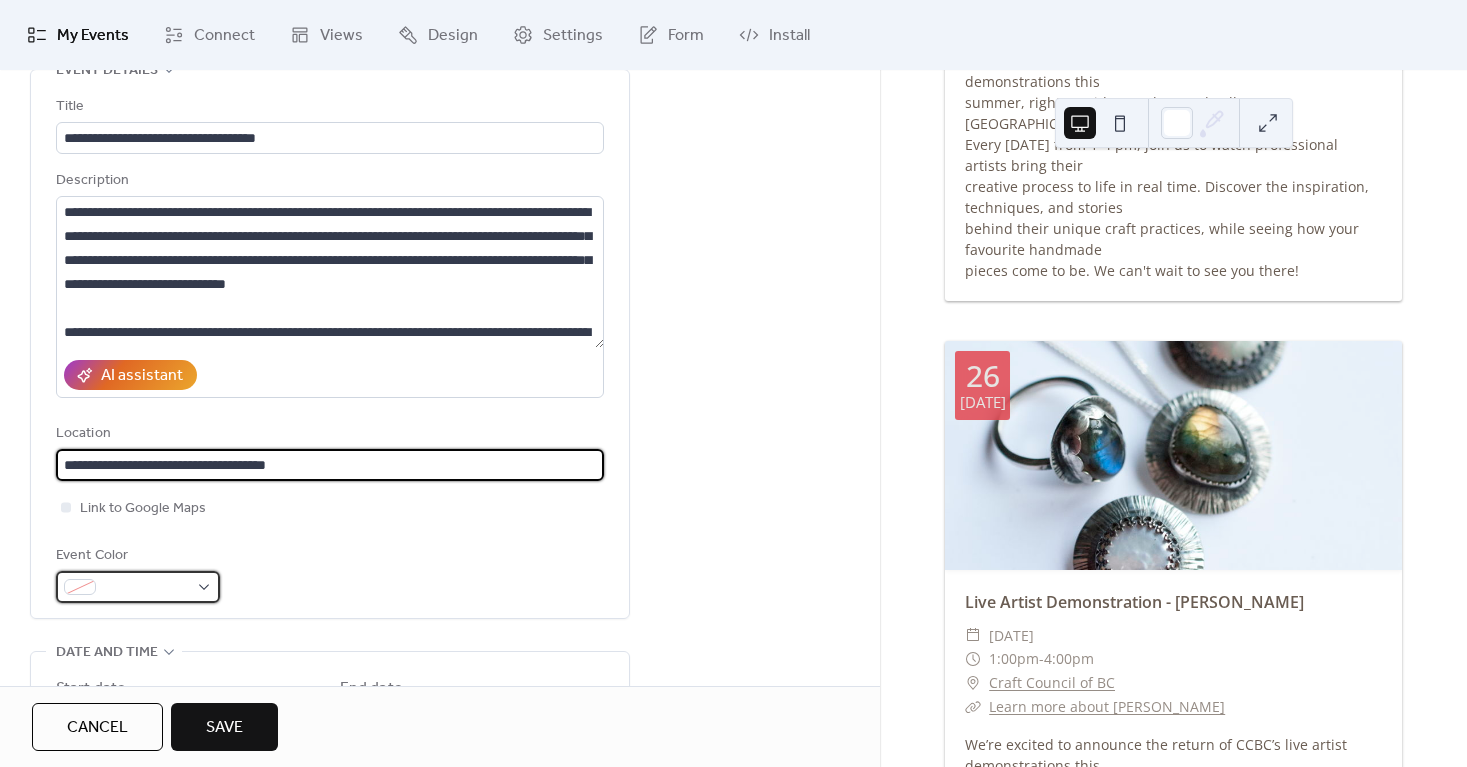 click on "**********" at bounding box center [733, 383] 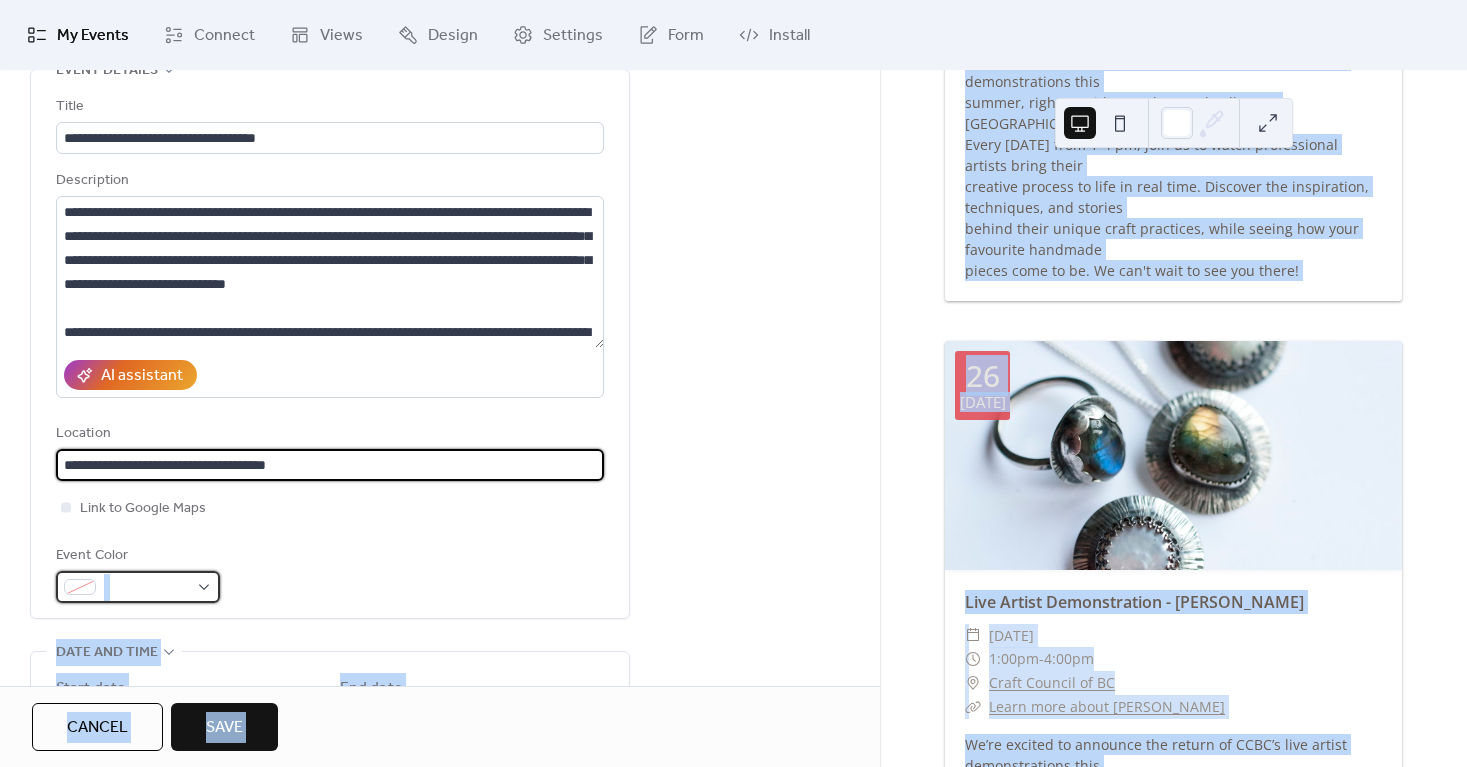 scroll, scrollTop: 0, scrollLeft: 0, axis: both 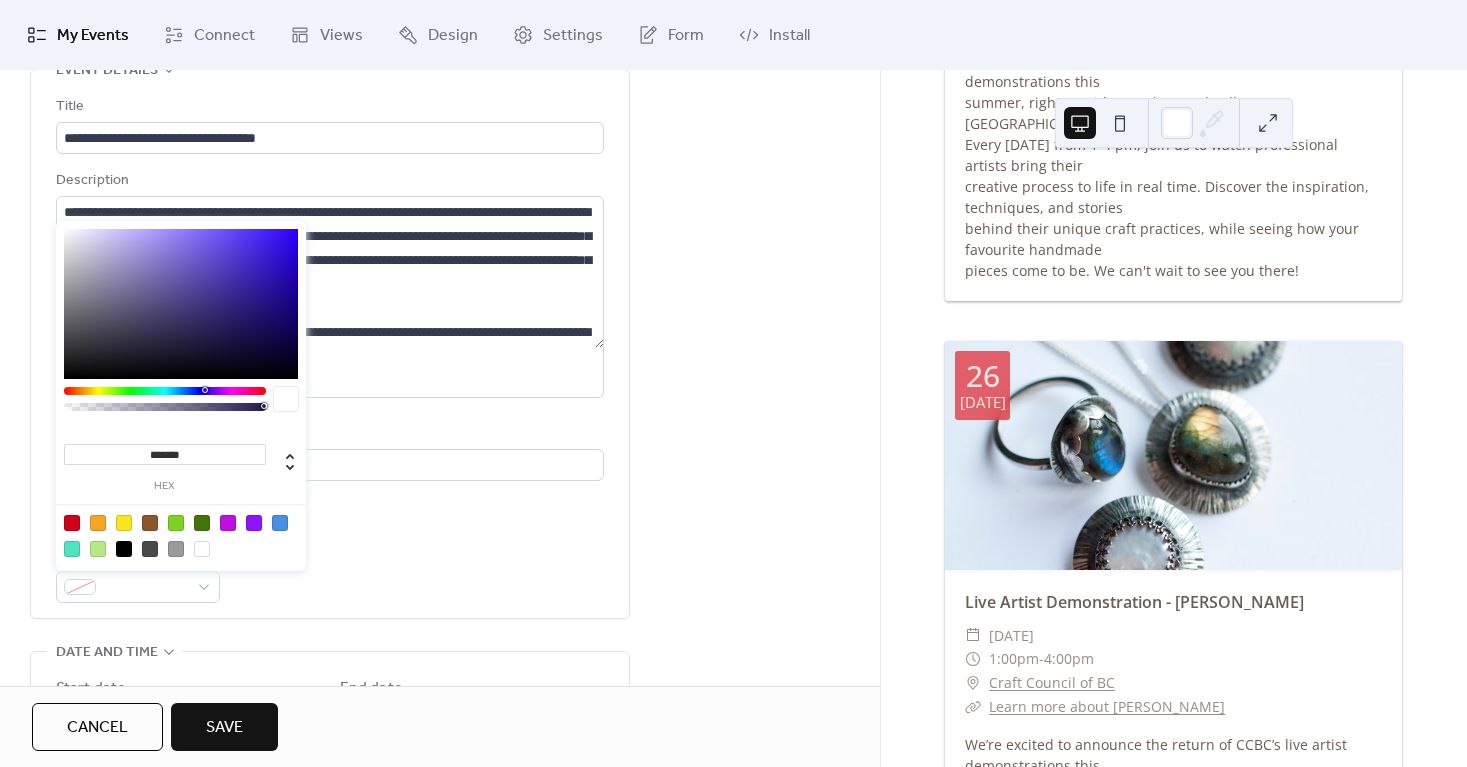 click on "**********" at bounding box center [330, 349] 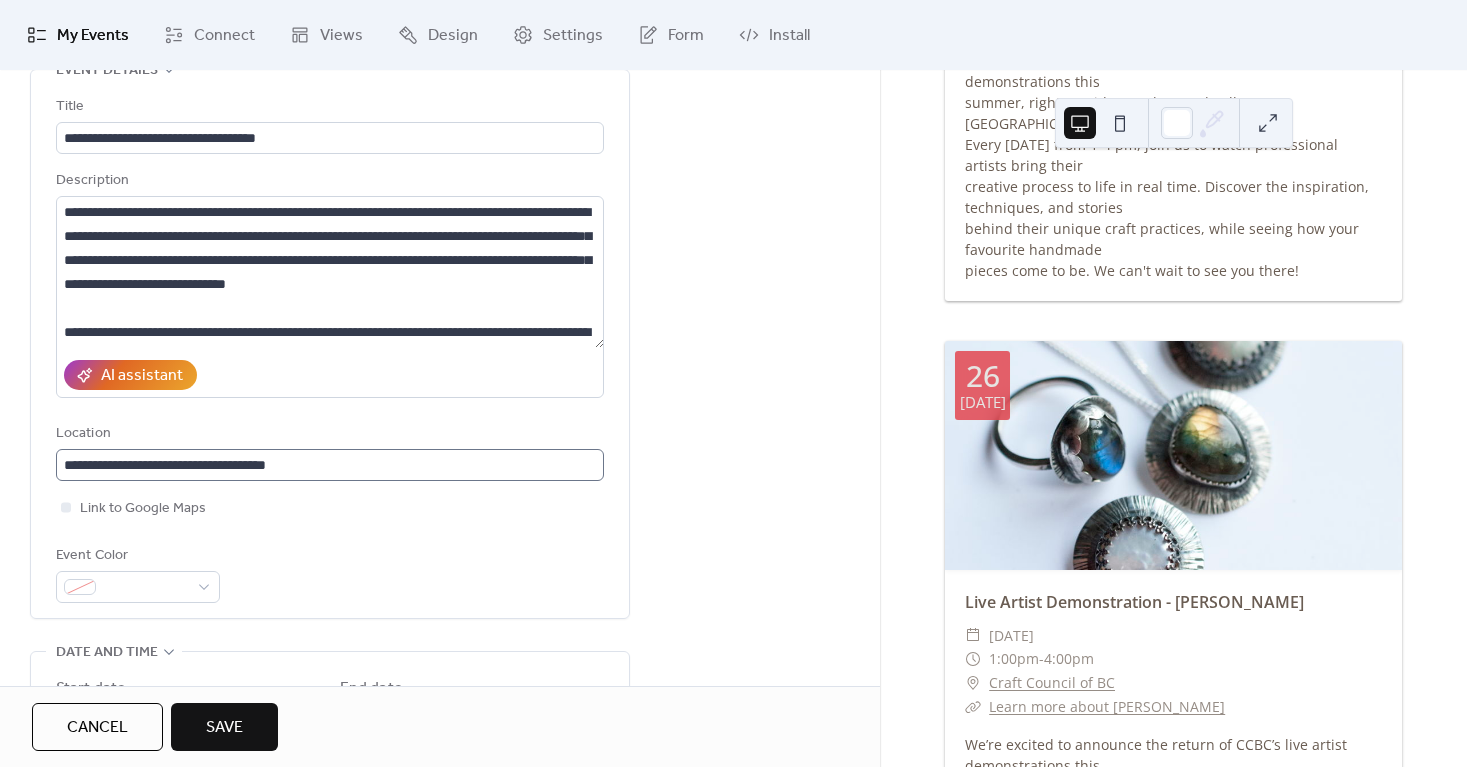 scroll, scrollTop: 0, scrollLeft: 0, axis: both 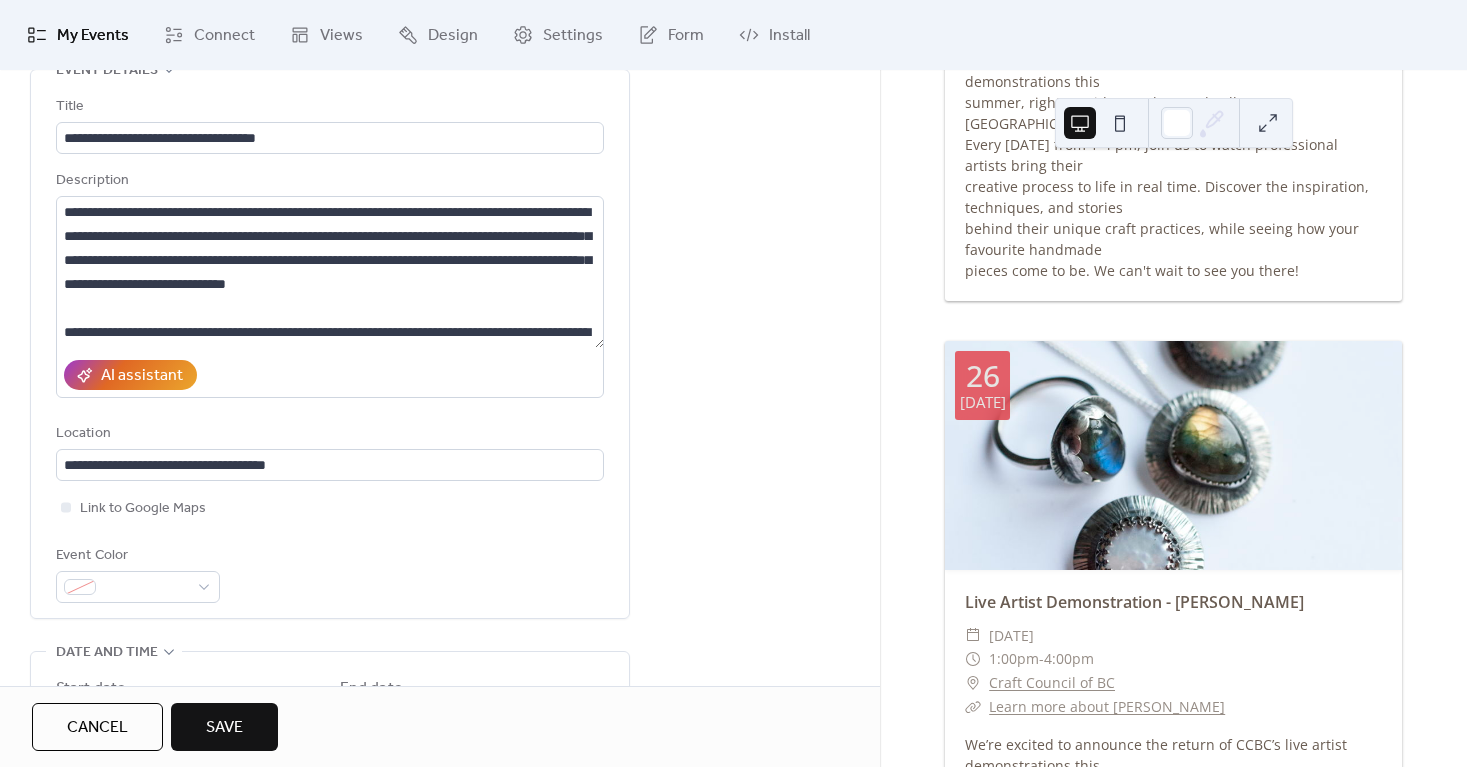 click on "**********" at bounding box center [440, 378] 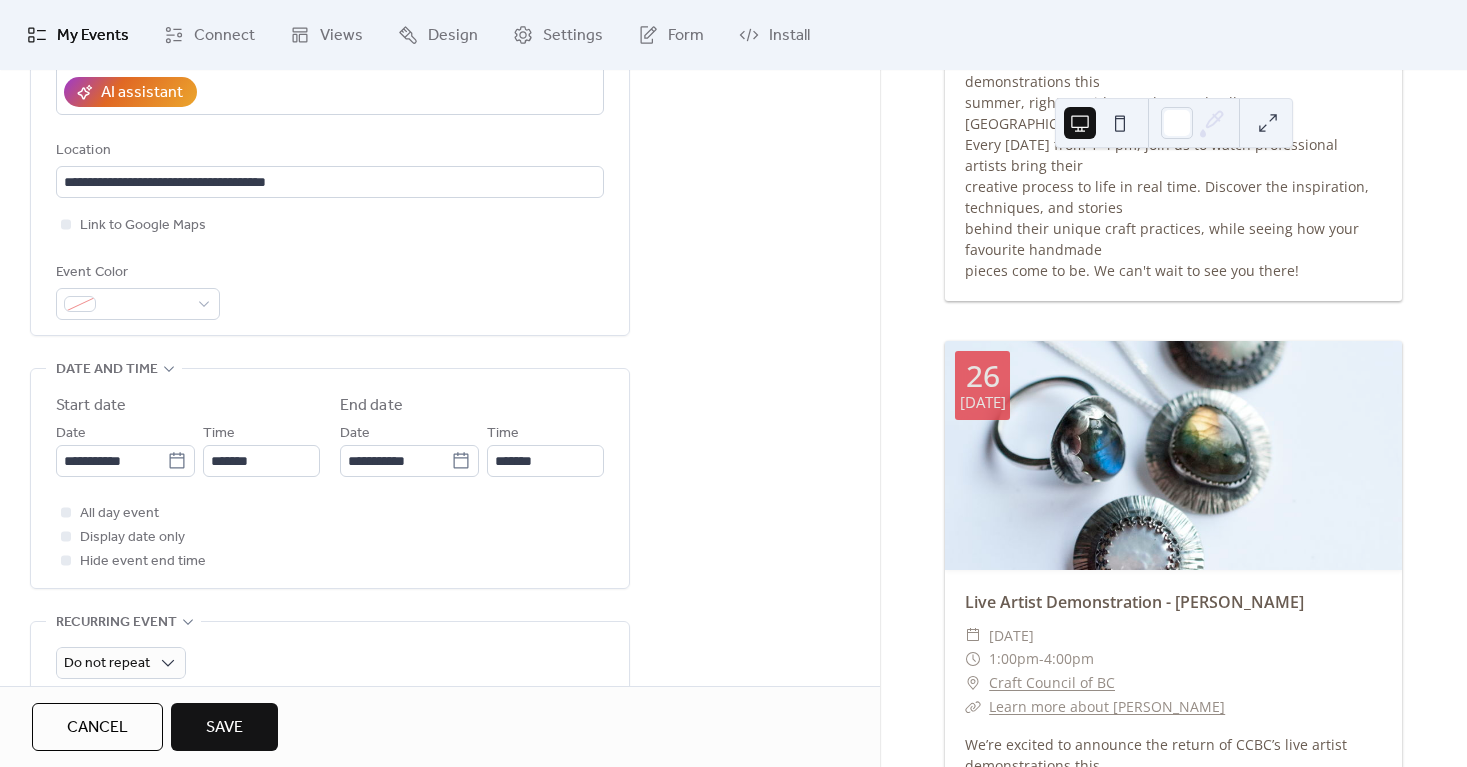 scroll, scrollTop: 379, scrollLeft: 0, axis: vertical 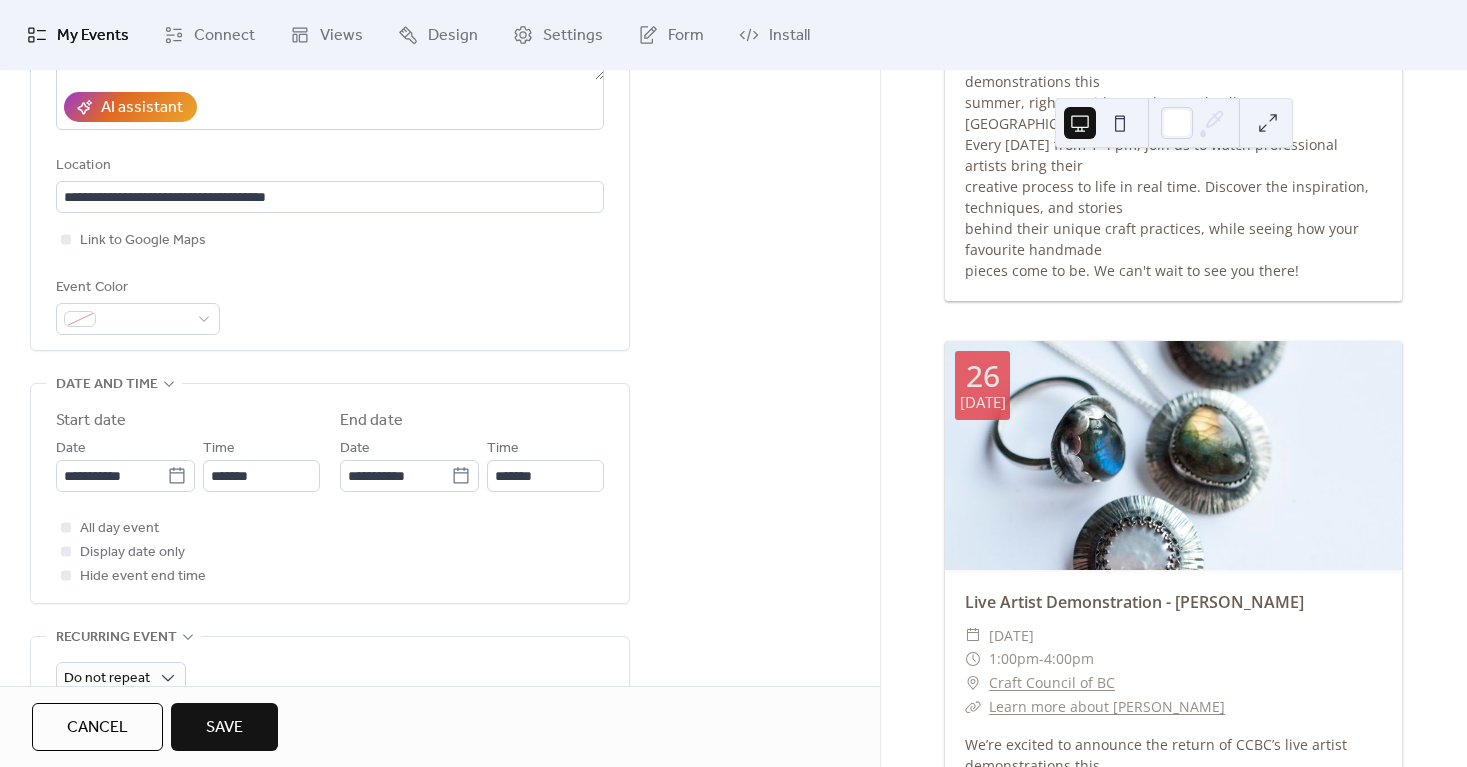 click on "**********" at bounding box center (125, 464) 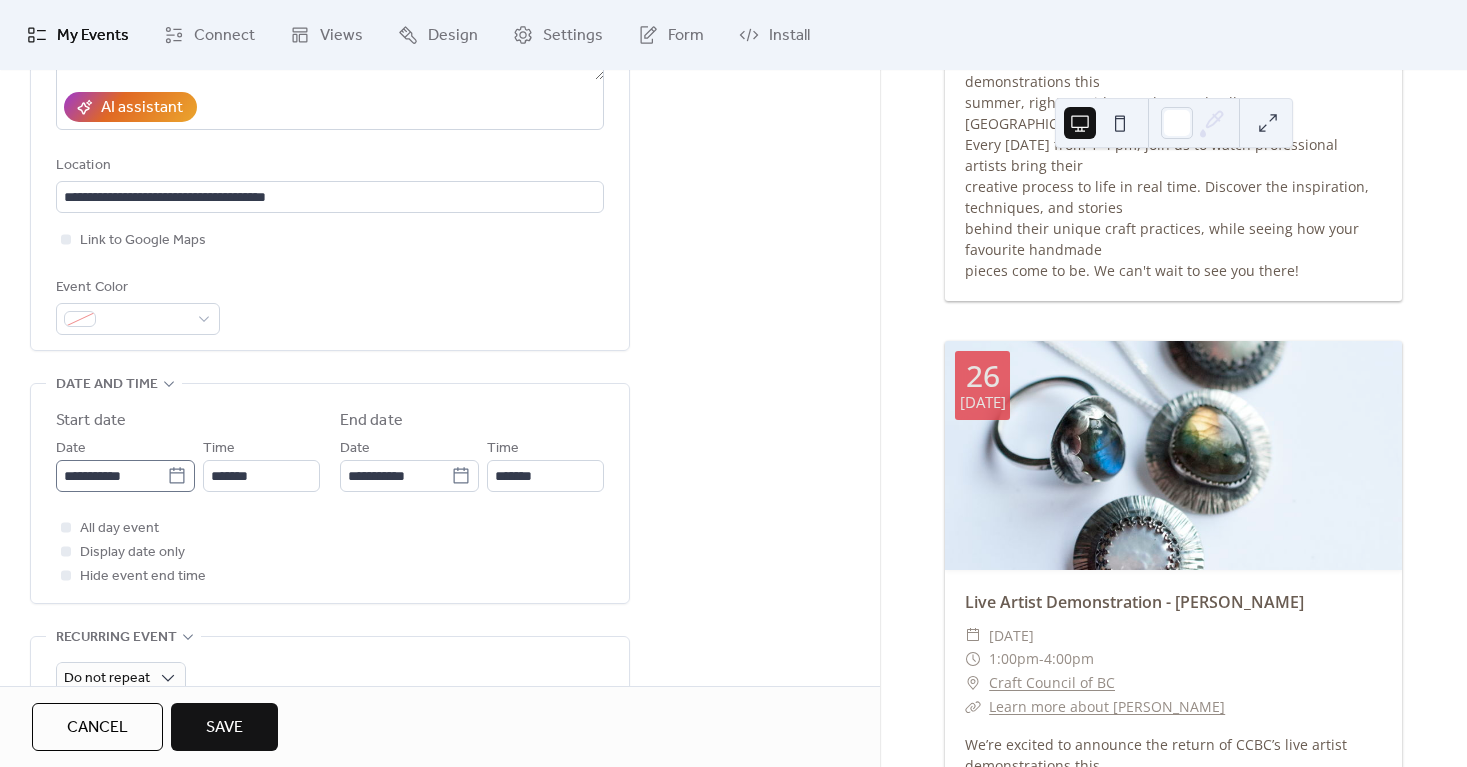 click 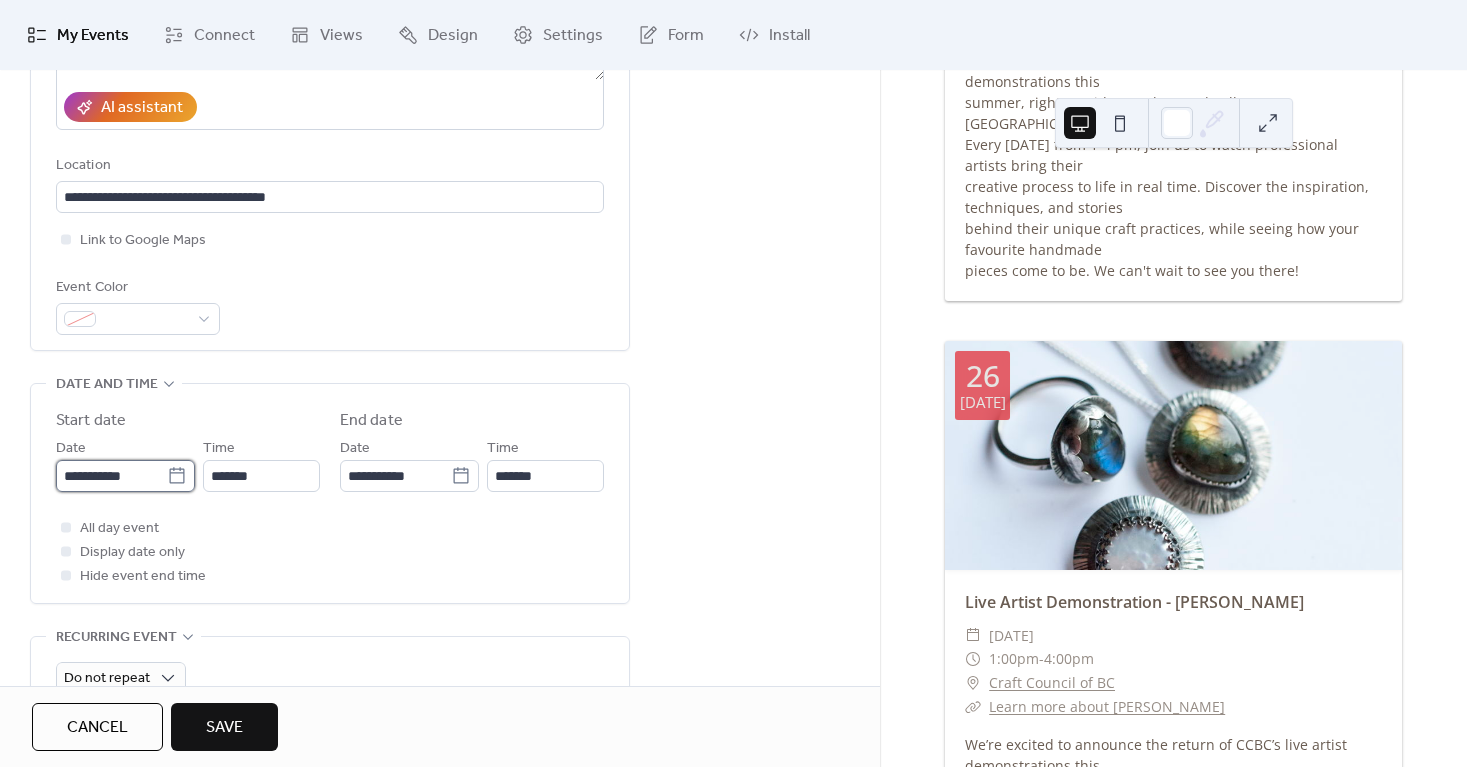 click on "**********" at bounding box center [111, 476] 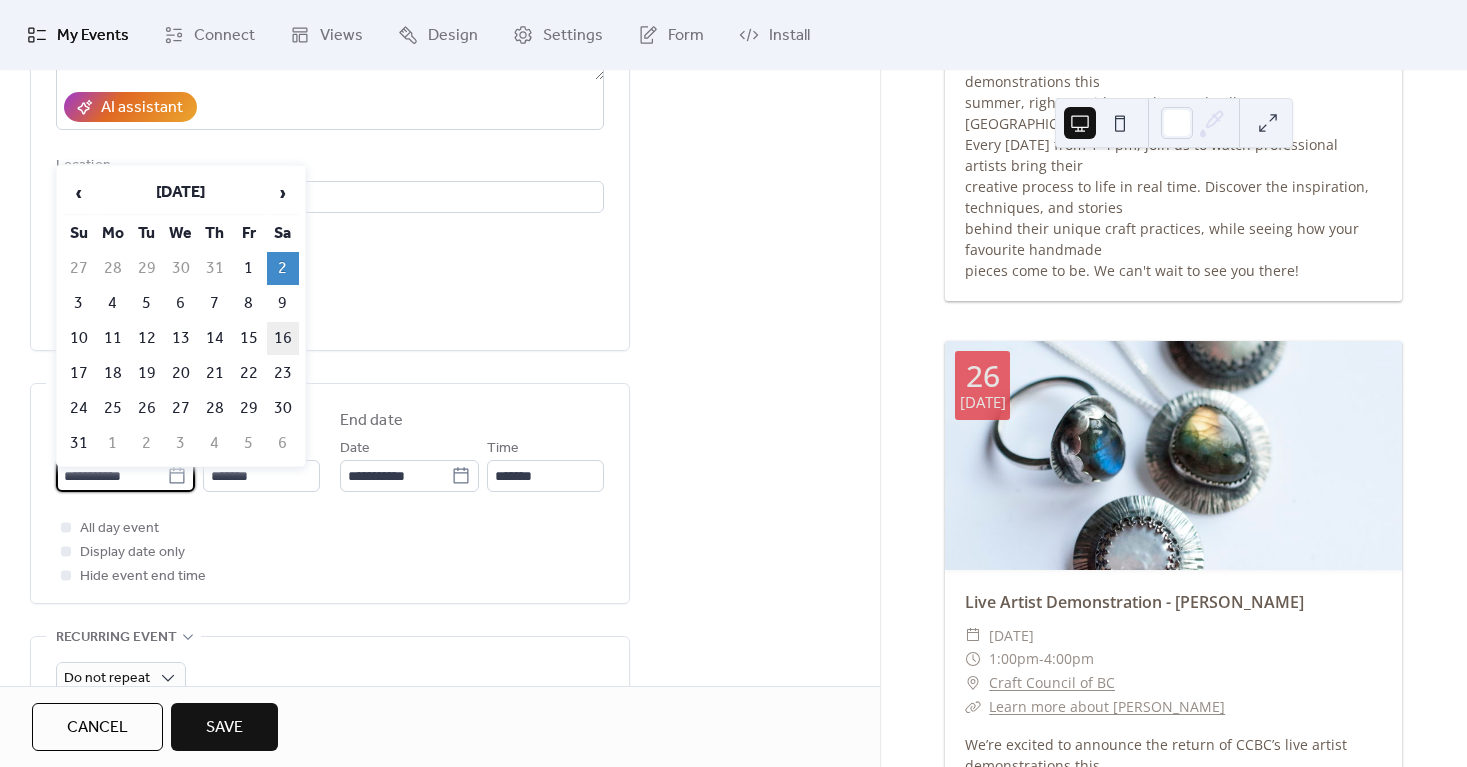 click on "16" at bounding box center [283, 338] 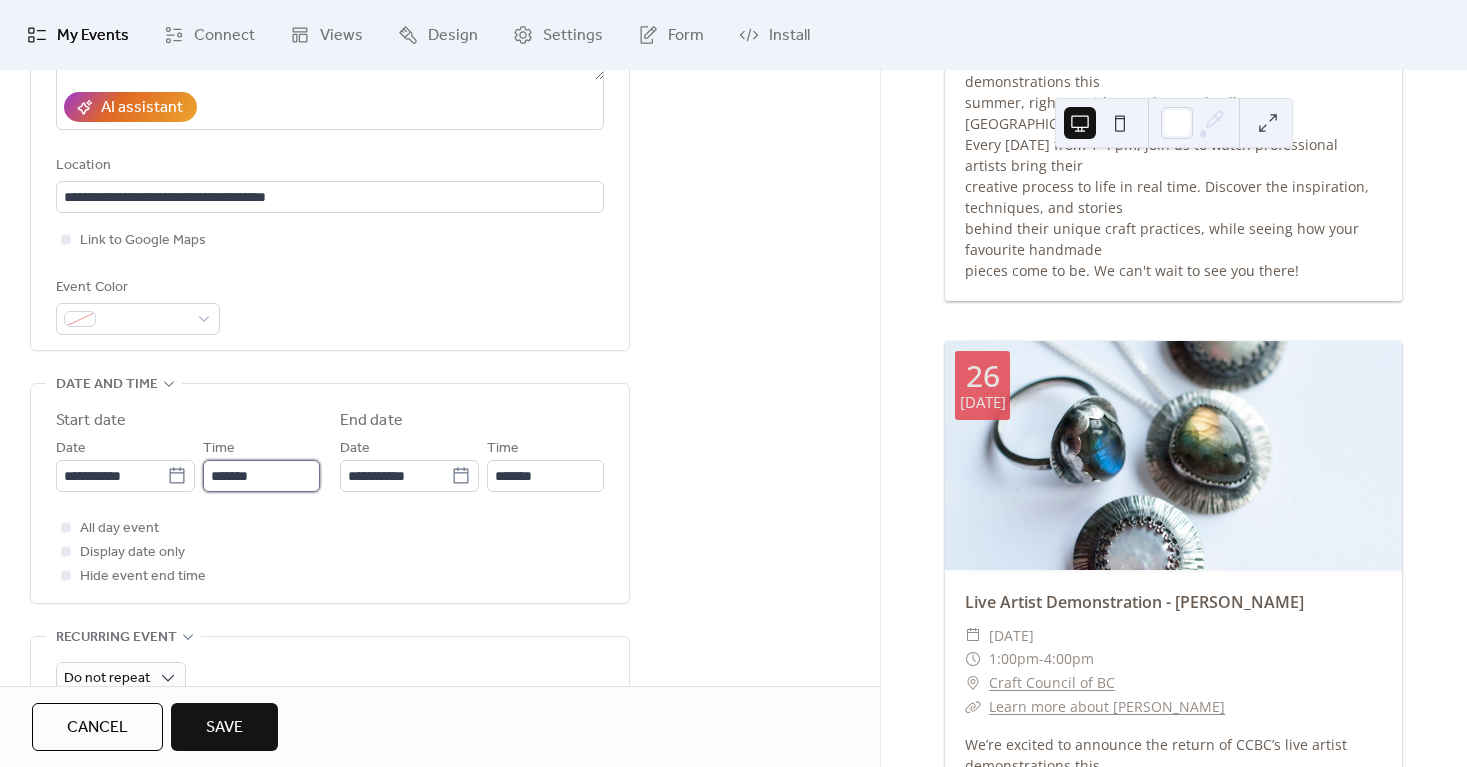 click on "*******" at bounding box center (261, 476) 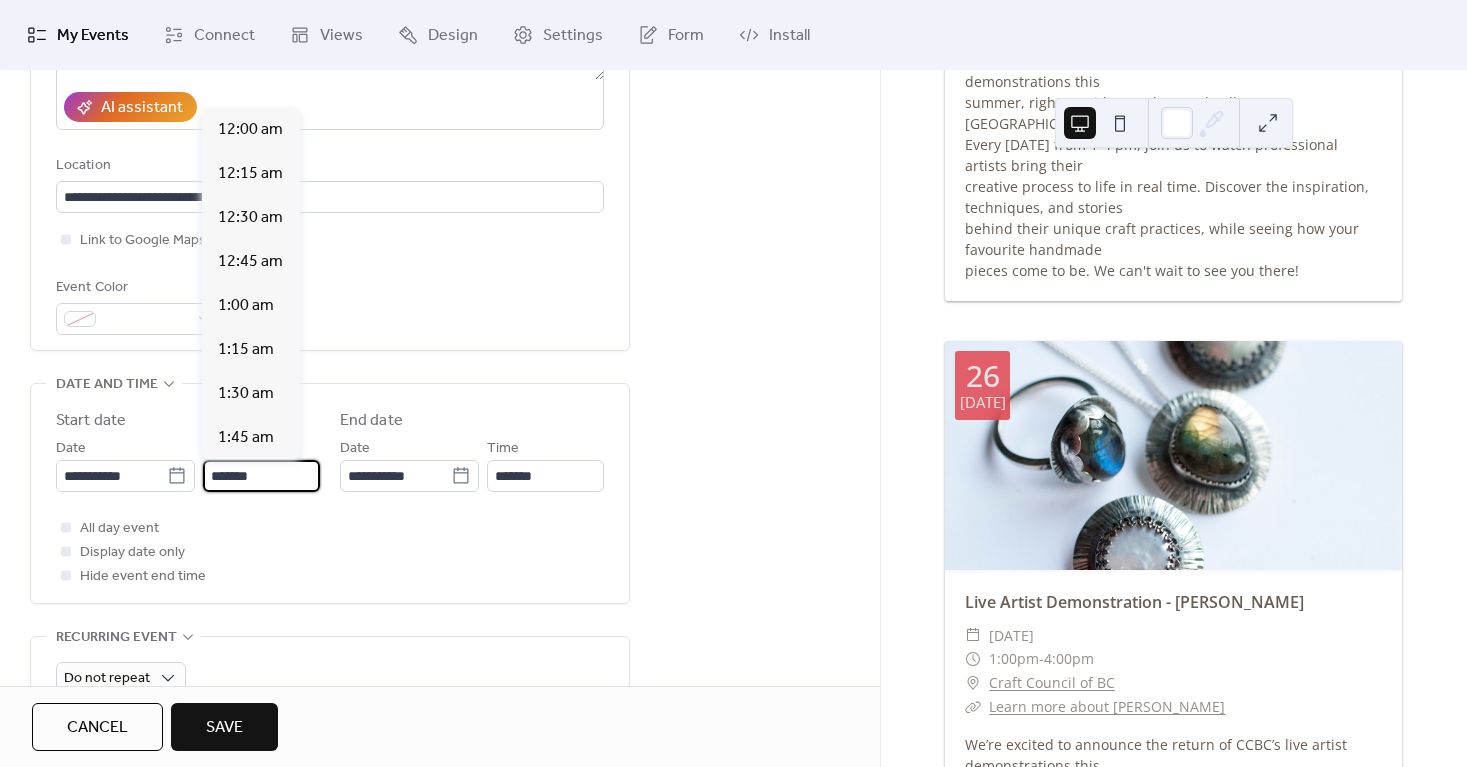 scroll, scrollTop: 2311, scrollLeft: 0, axis: vertical 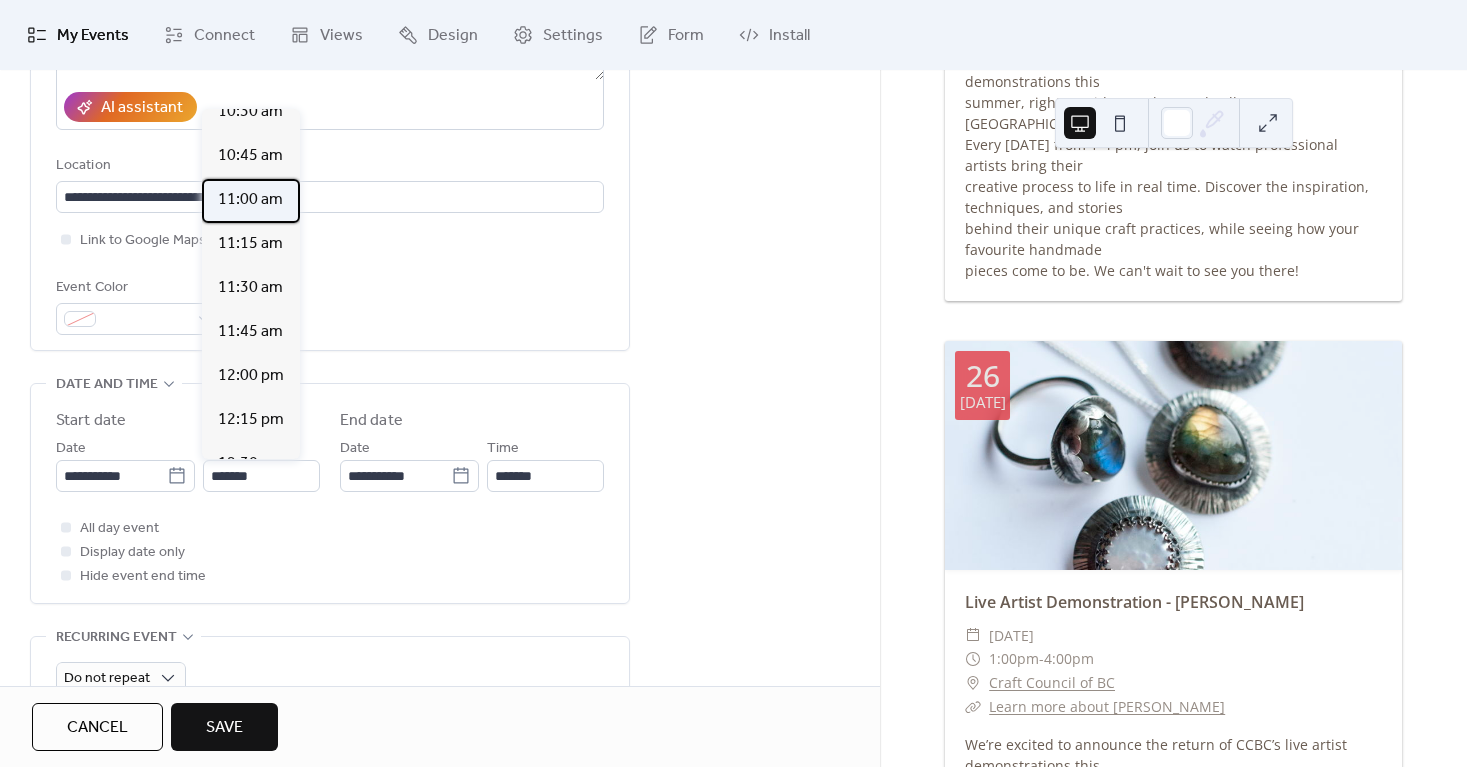 click on "11:00 am" at bounding box center [251, 201] 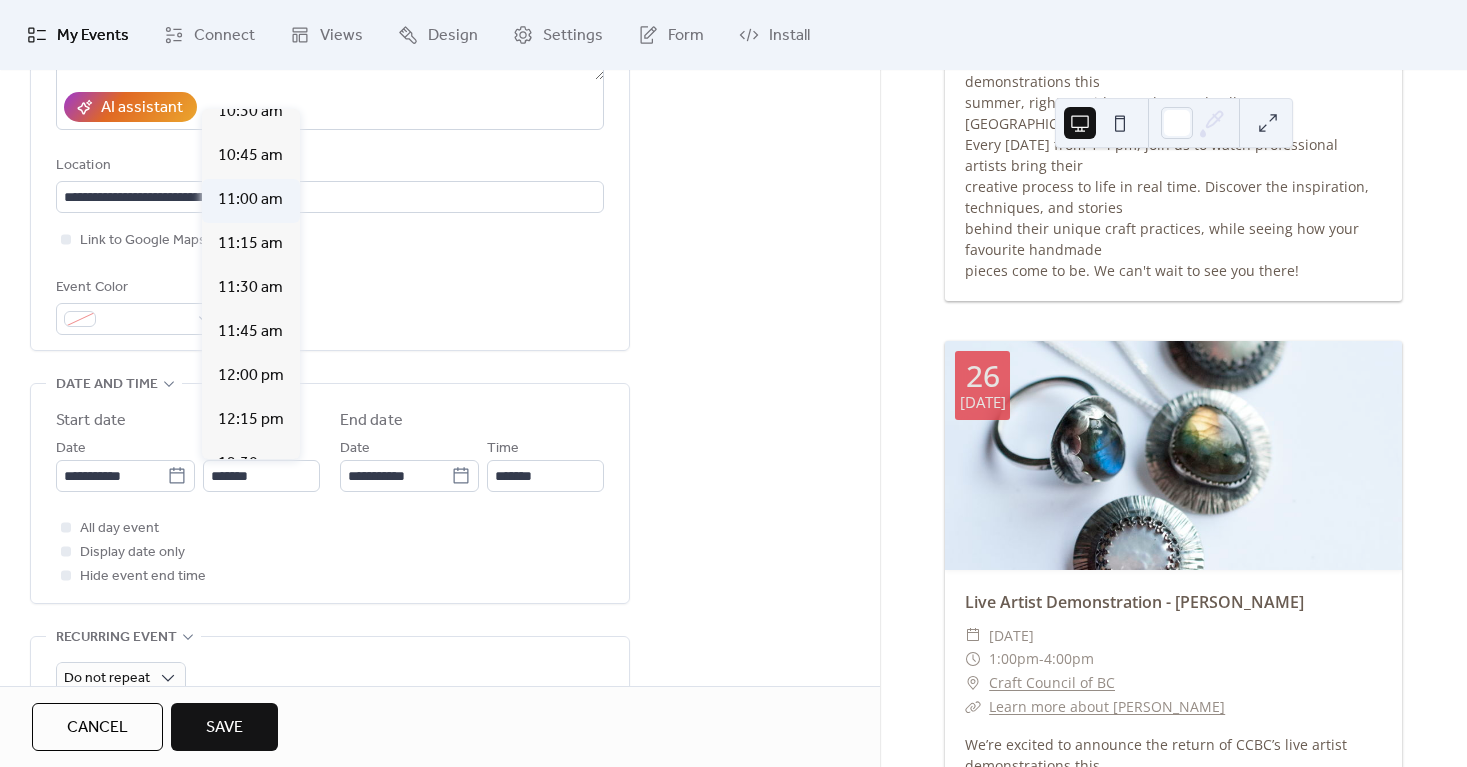type on "********" 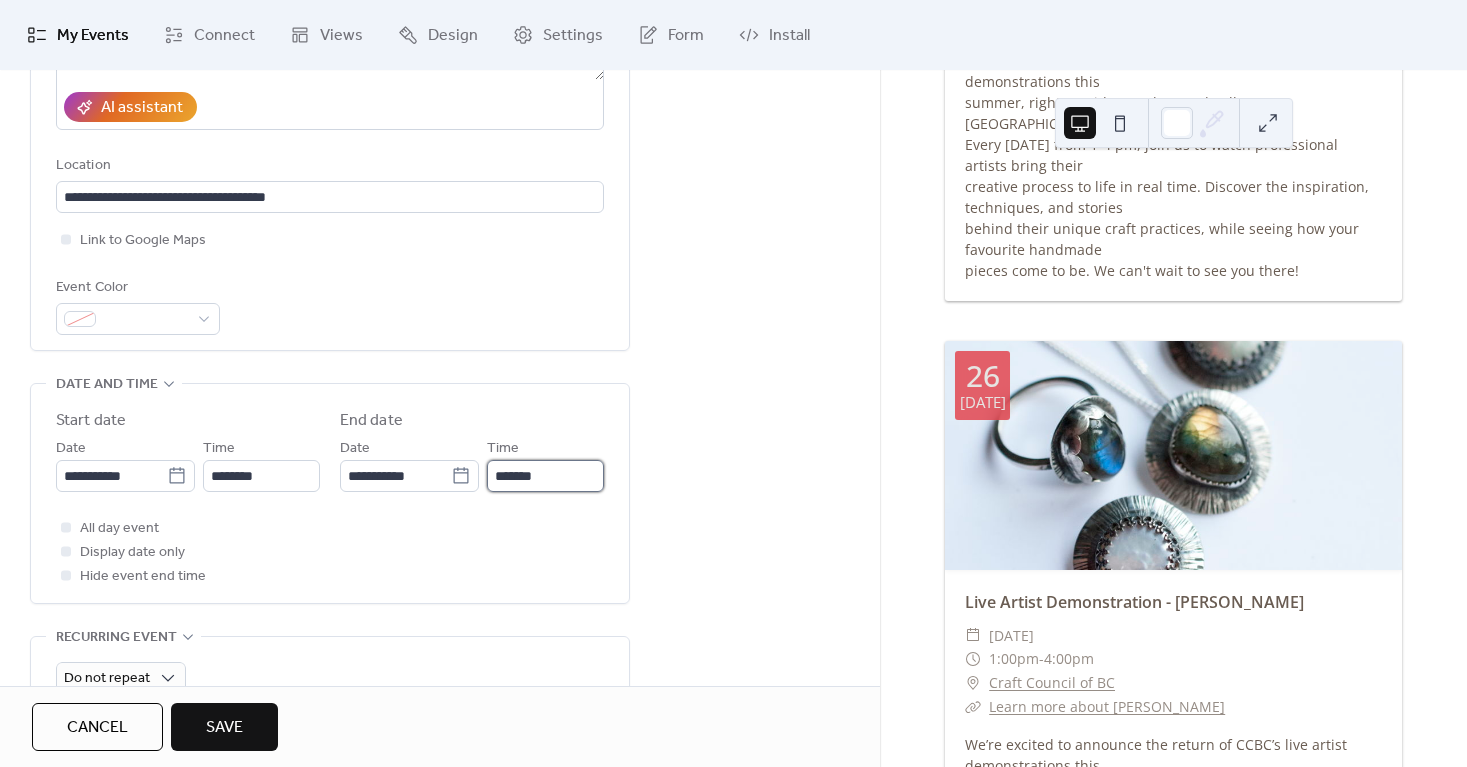 click on "*******" at bounding box center [545, 476] 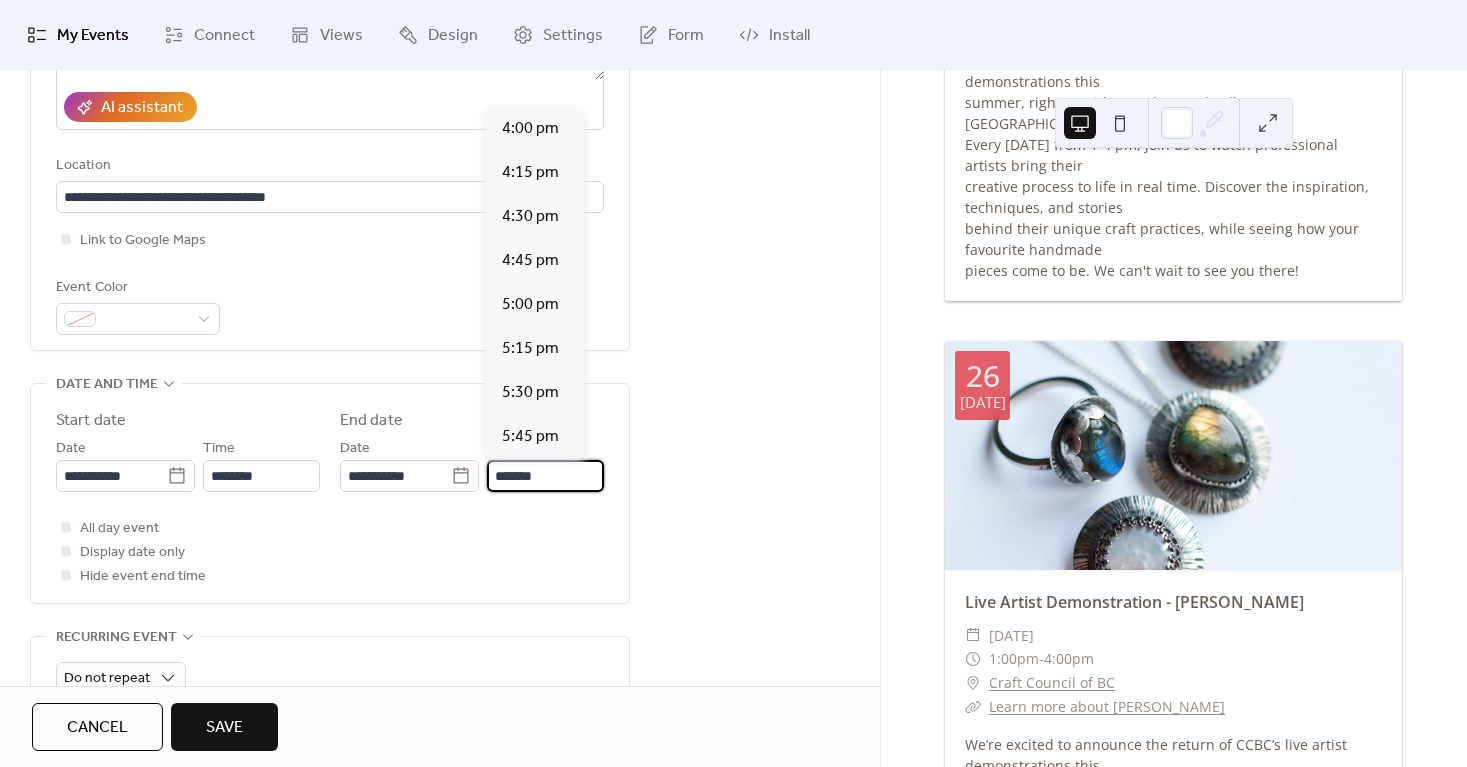 scroll, scrollTop: 933, scrollLeft: 0, axis: vertical 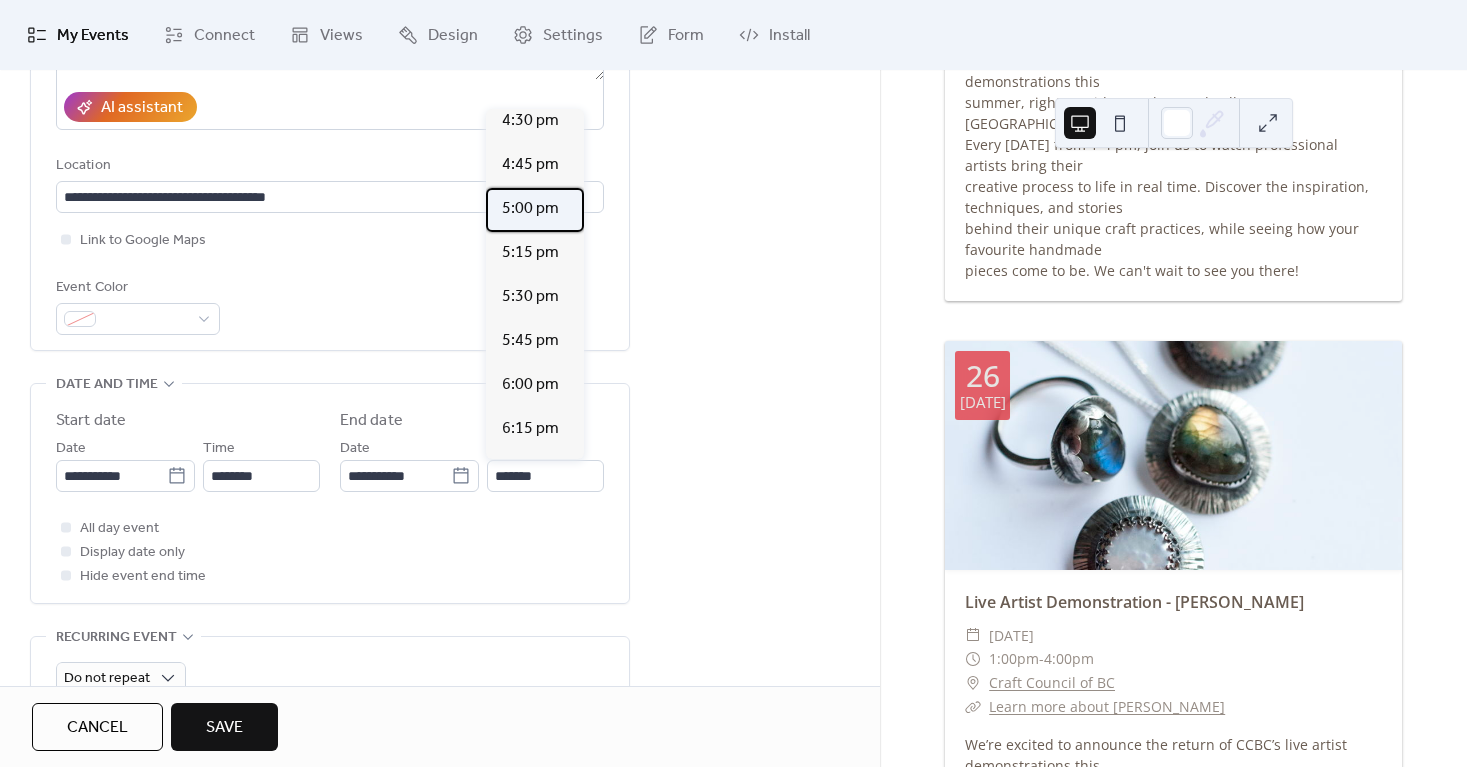 click on "5:00 pm" at bounding box center (530, 209) 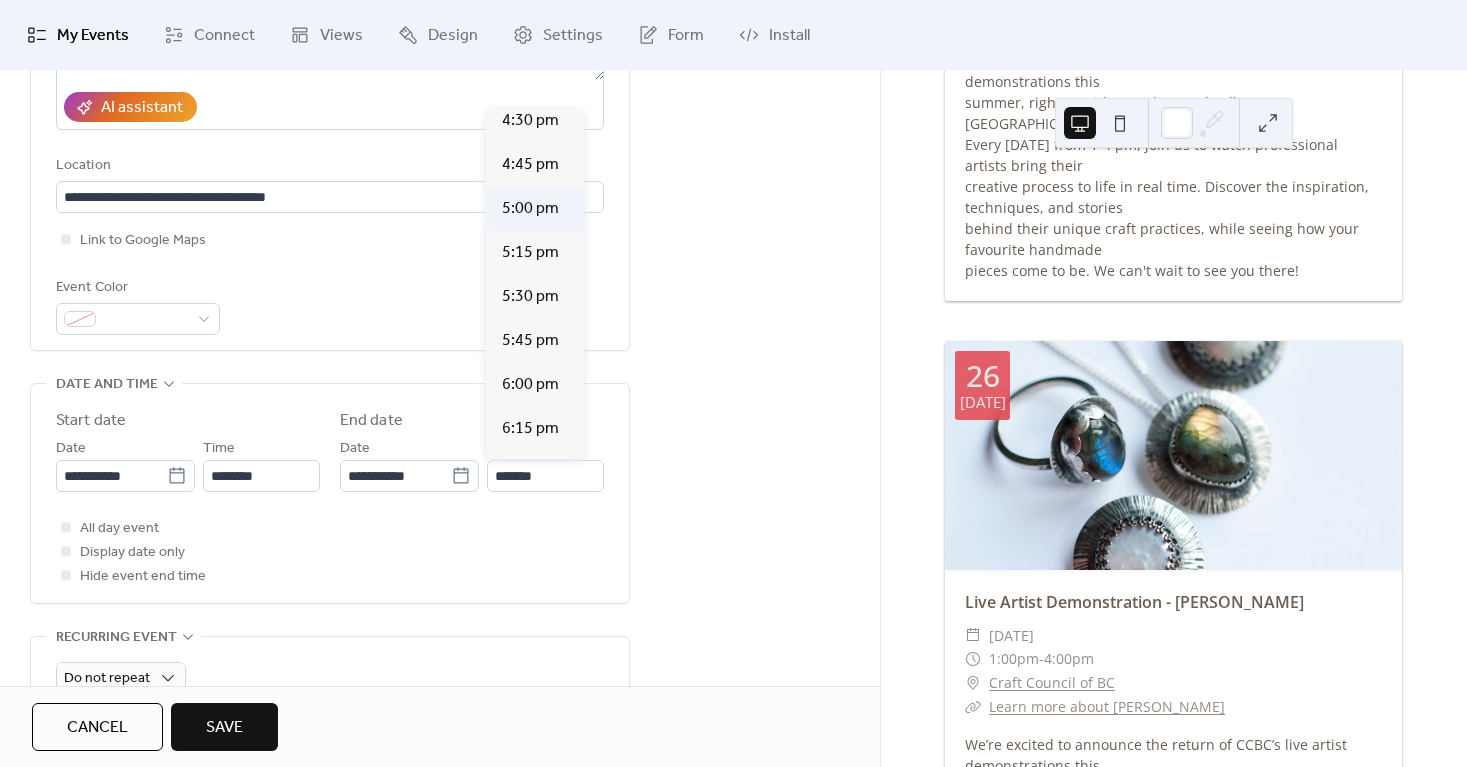 type on "*******" 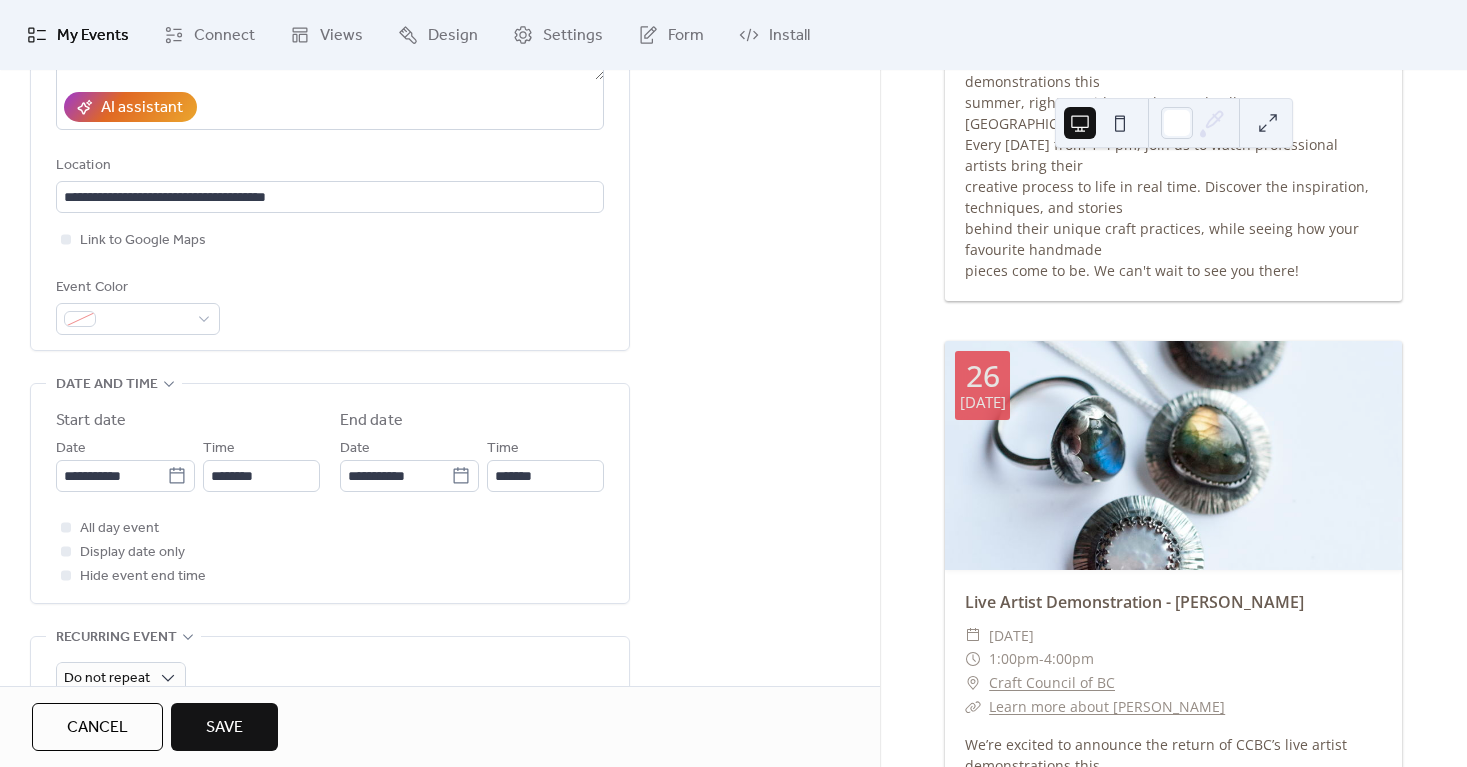 click on "**********" at bounding box center (440, 442) 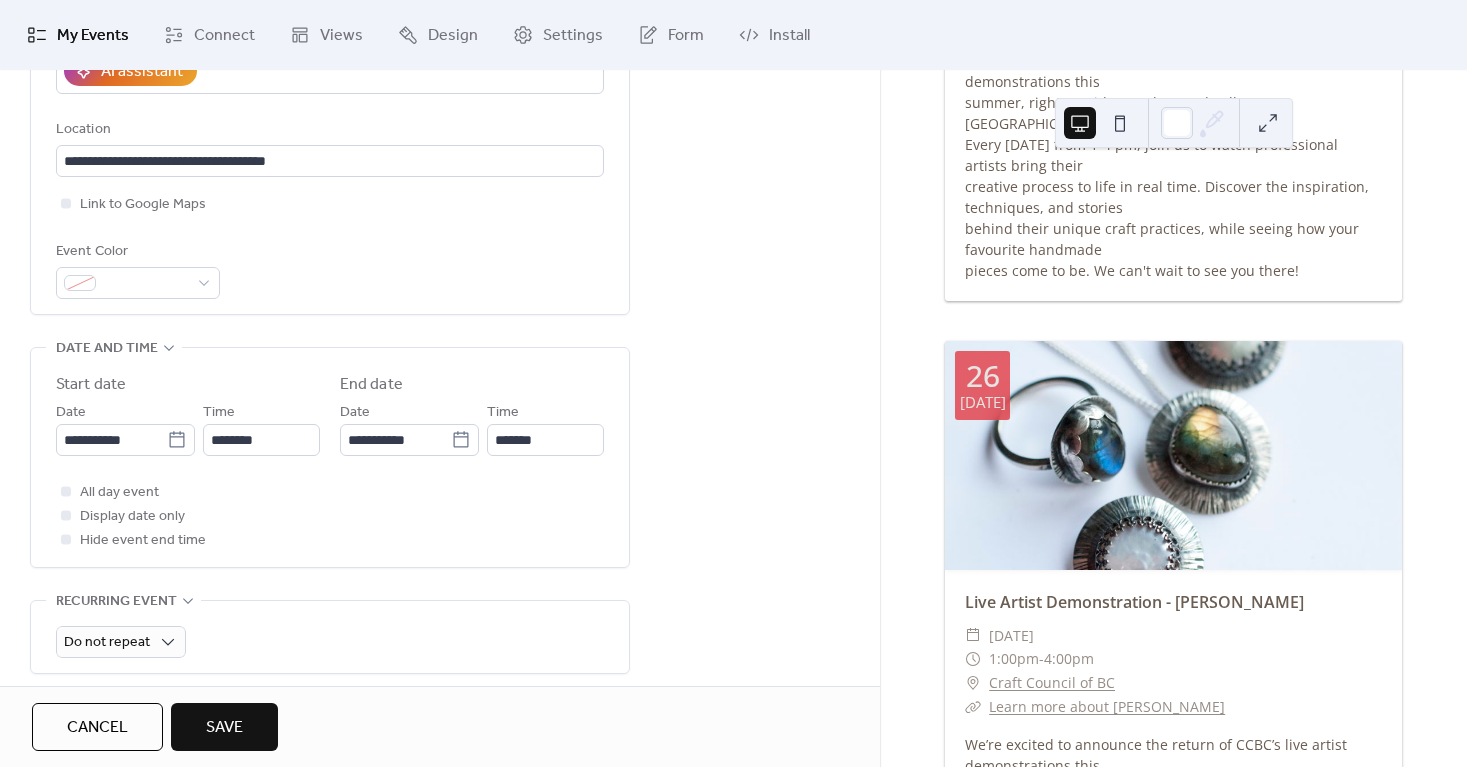 scroll, scrollTop: 379, scrollLeft: 0, axis: vertical 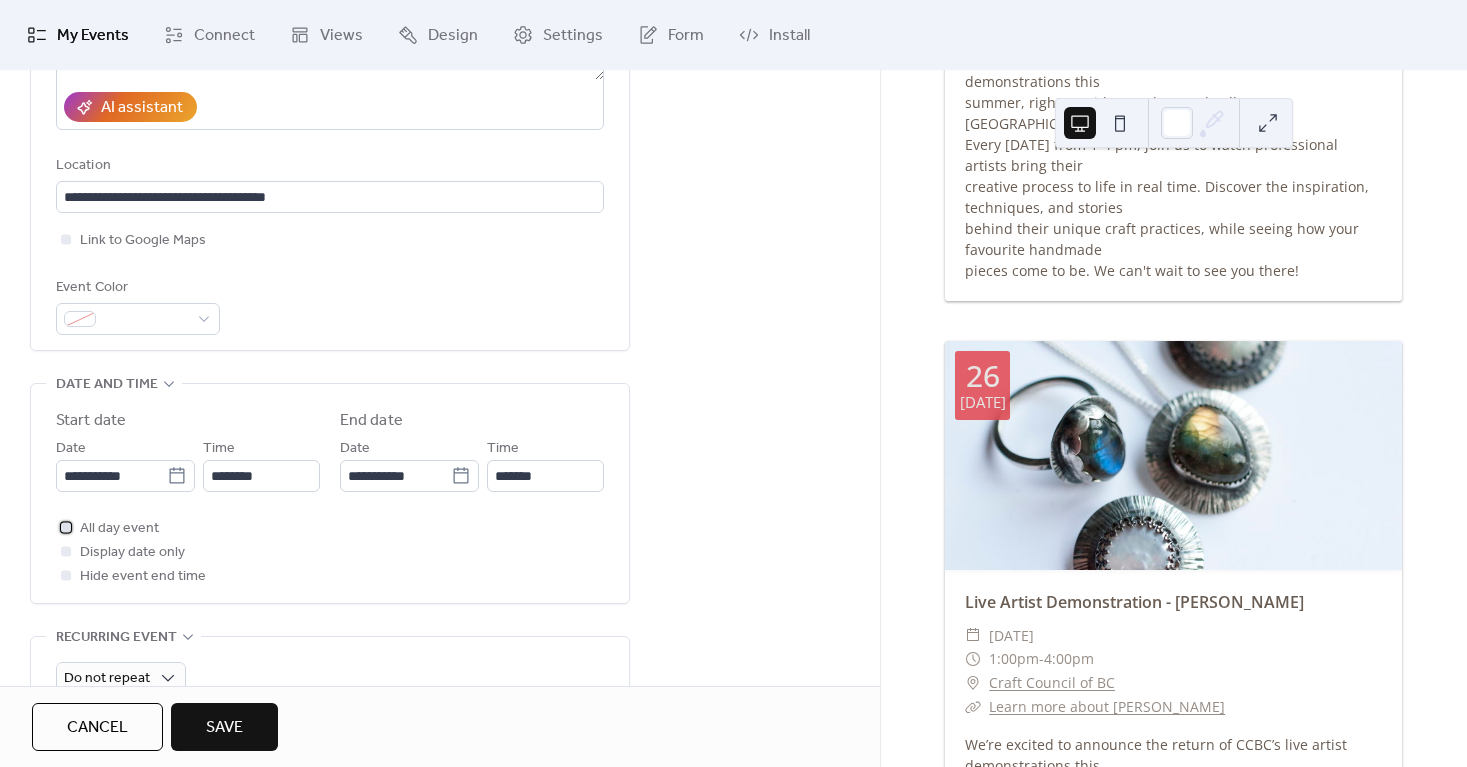 click on "All day event" at bounding box center [119, 529] 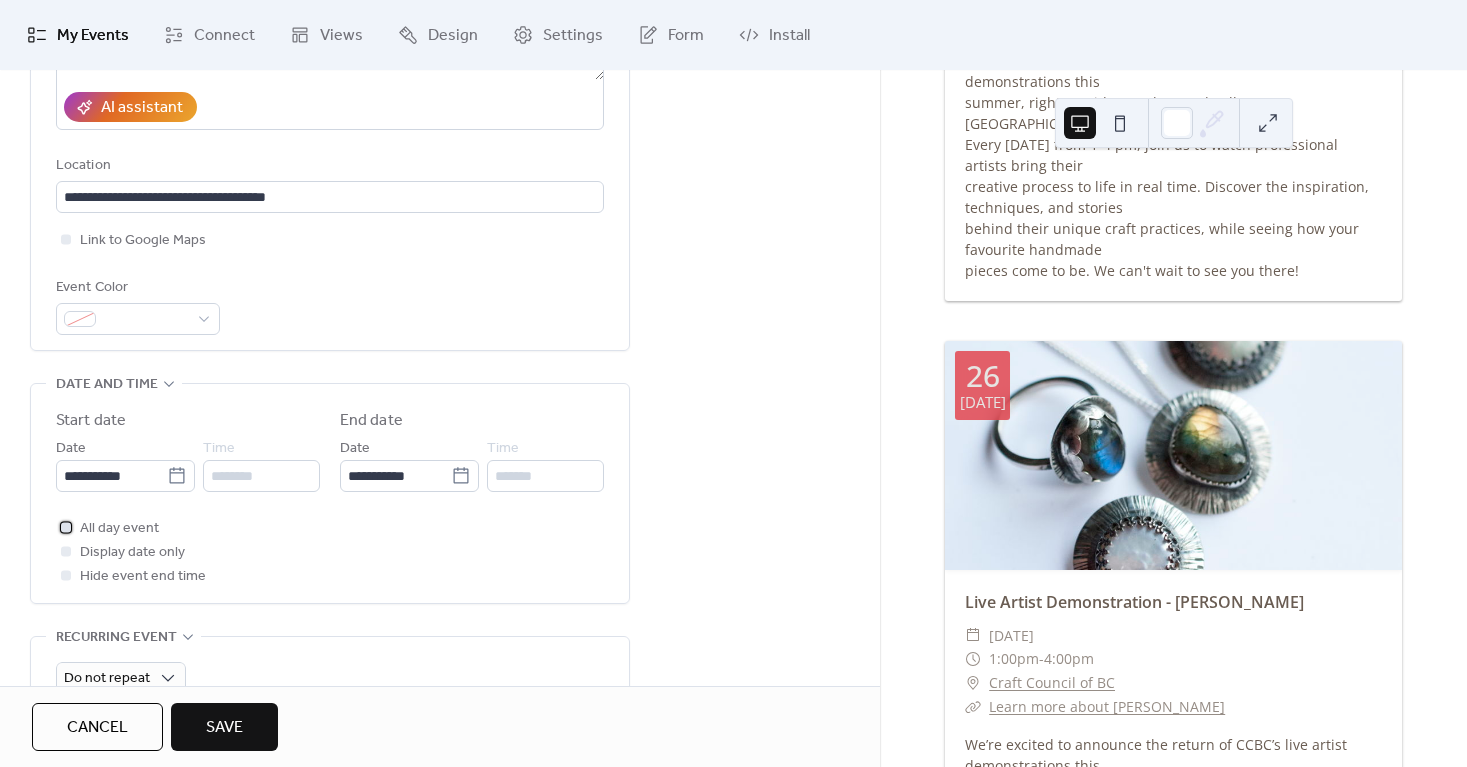click on "All day event" at bounding box center [119, 529] 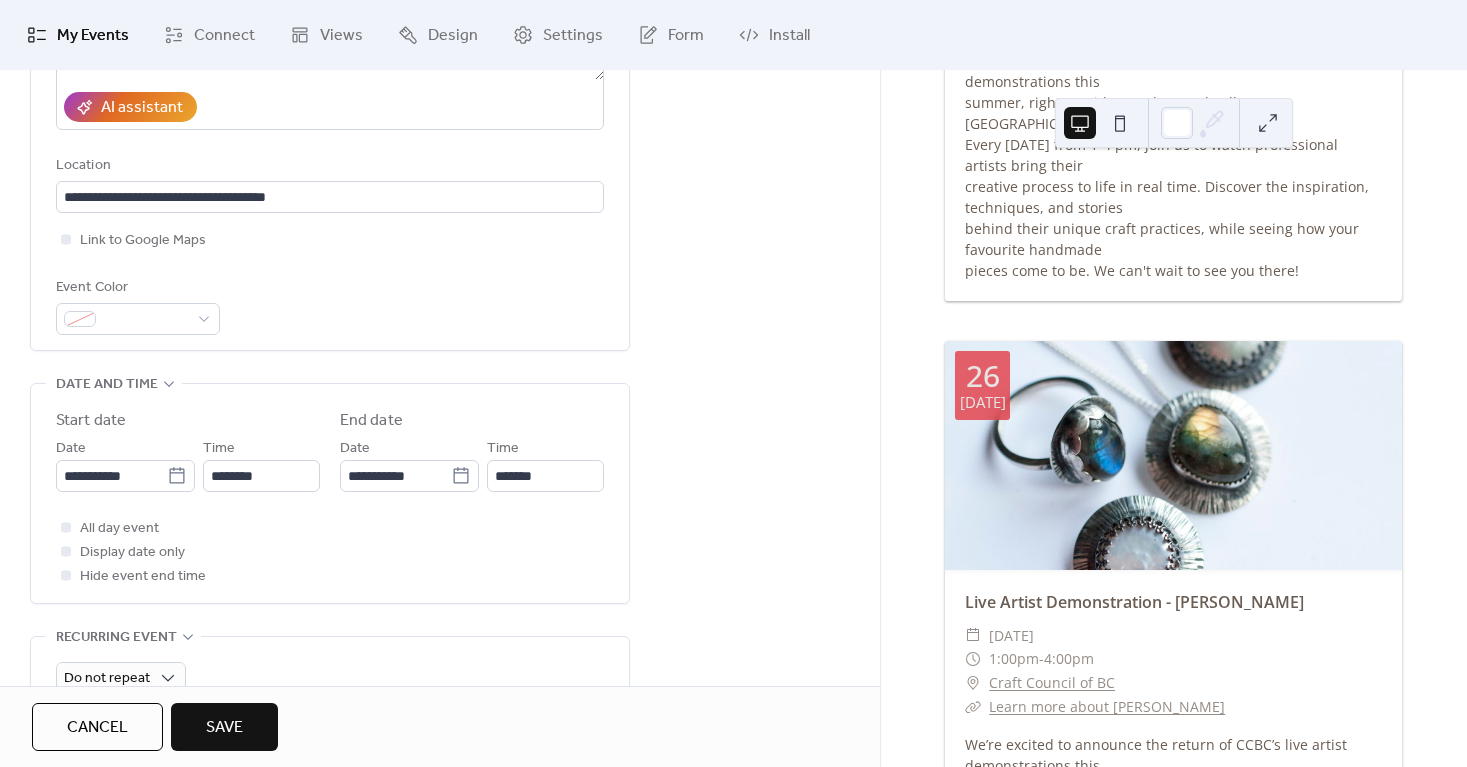 click on "**********" at bounding box center [330, 493] 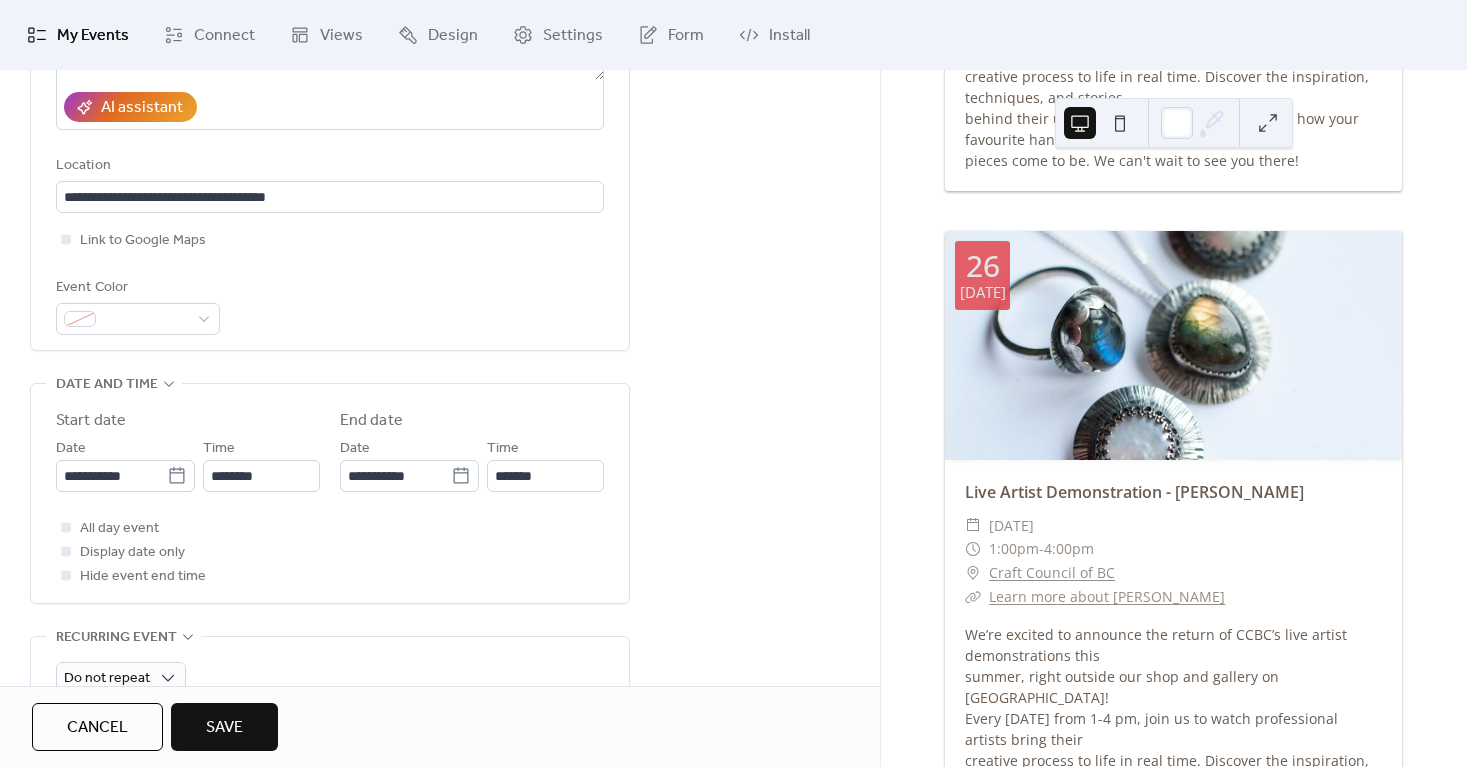 scroll, scrollTop: 1399, scrollLeft: 0, axis: vertical 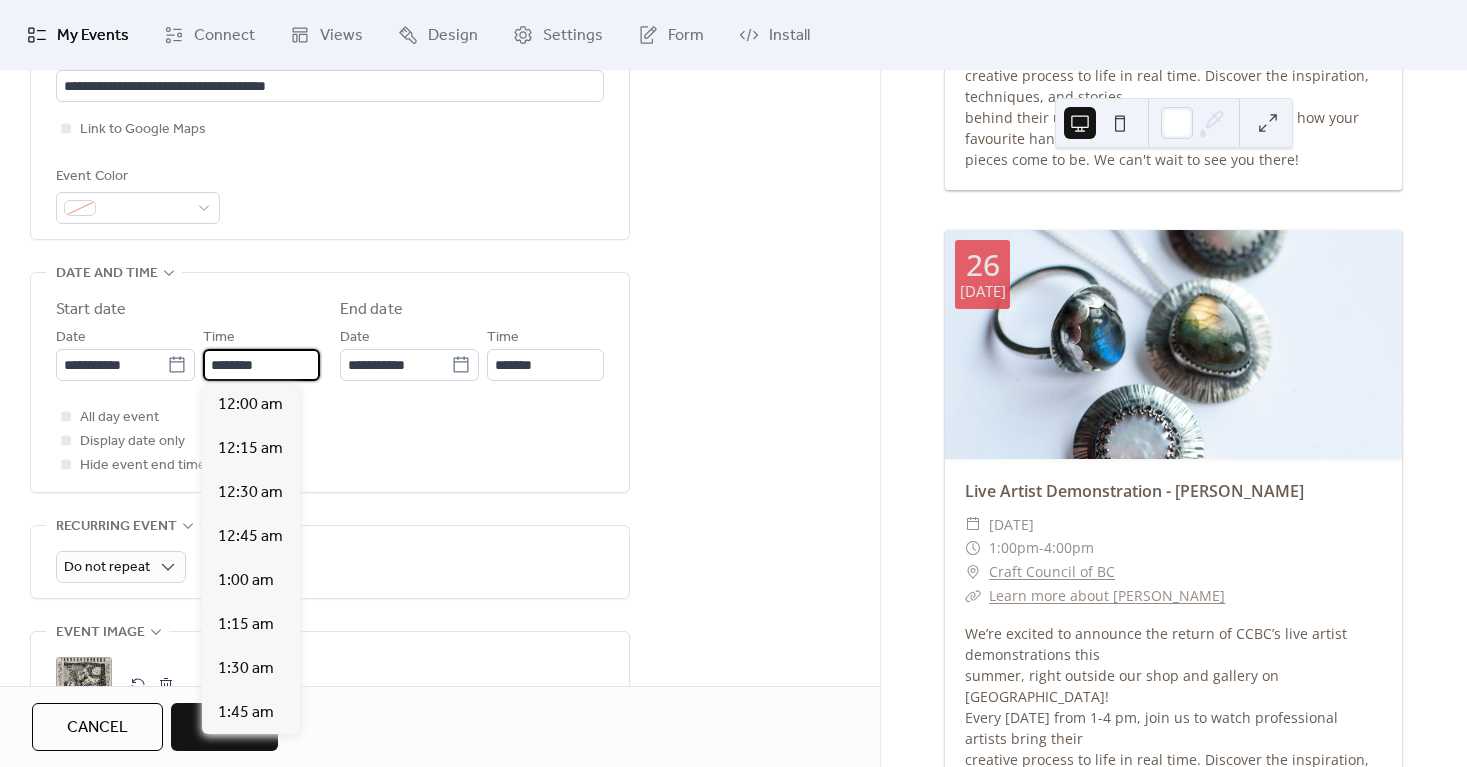 click on "********" at bounding box center (261, 365) 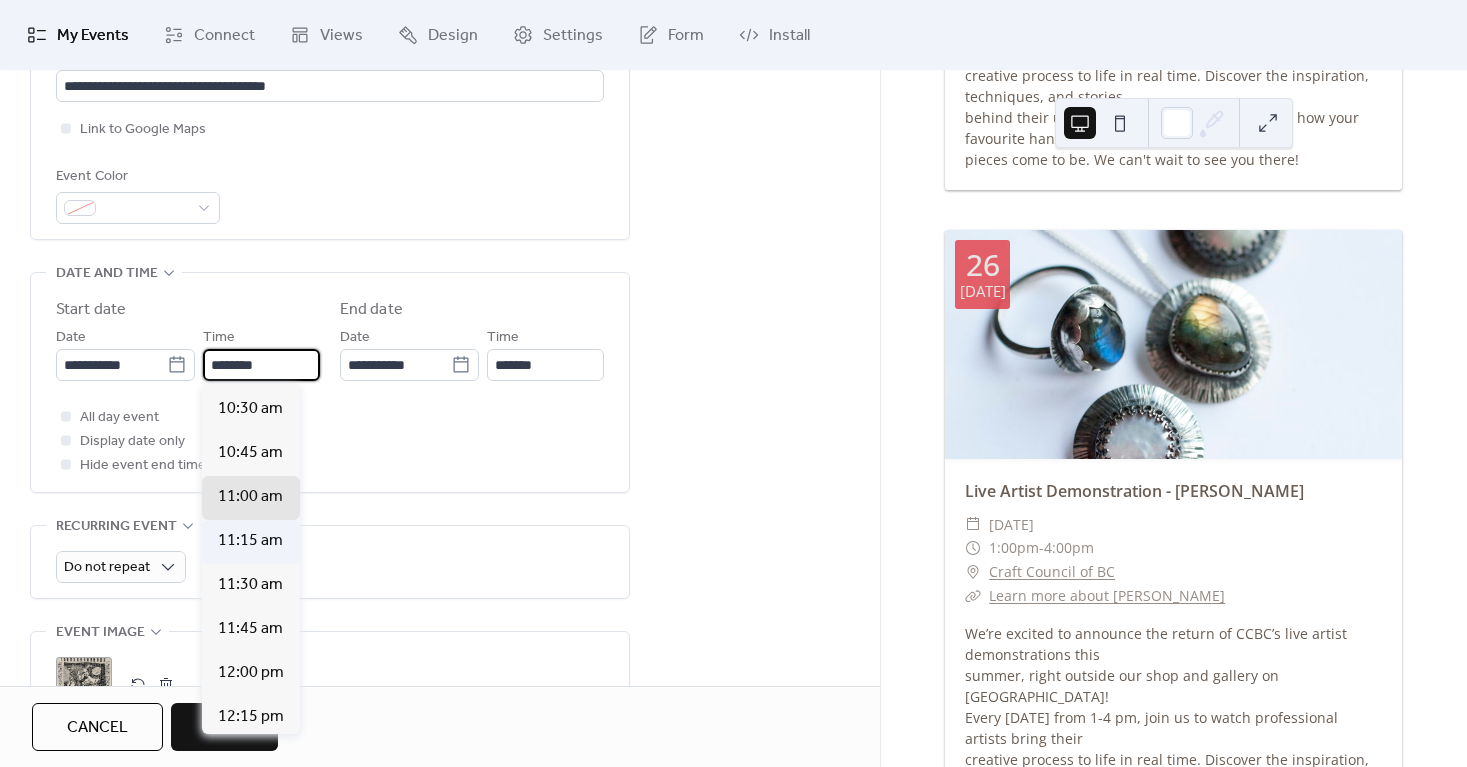 scroll, scrollTop: 1622, scrollLeft: 0, axis: vertical 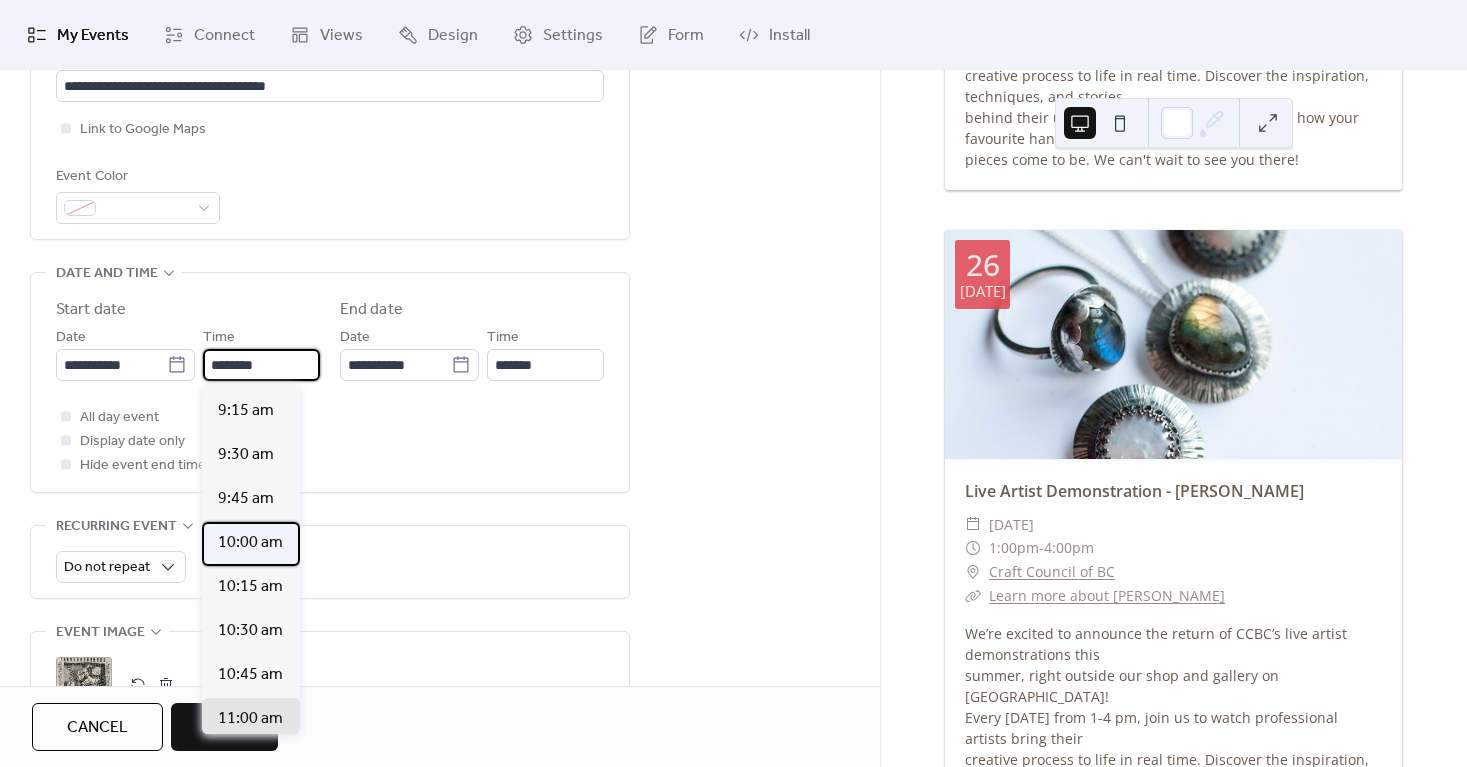 click on "10:00 am" at bounding box center [250, 543] 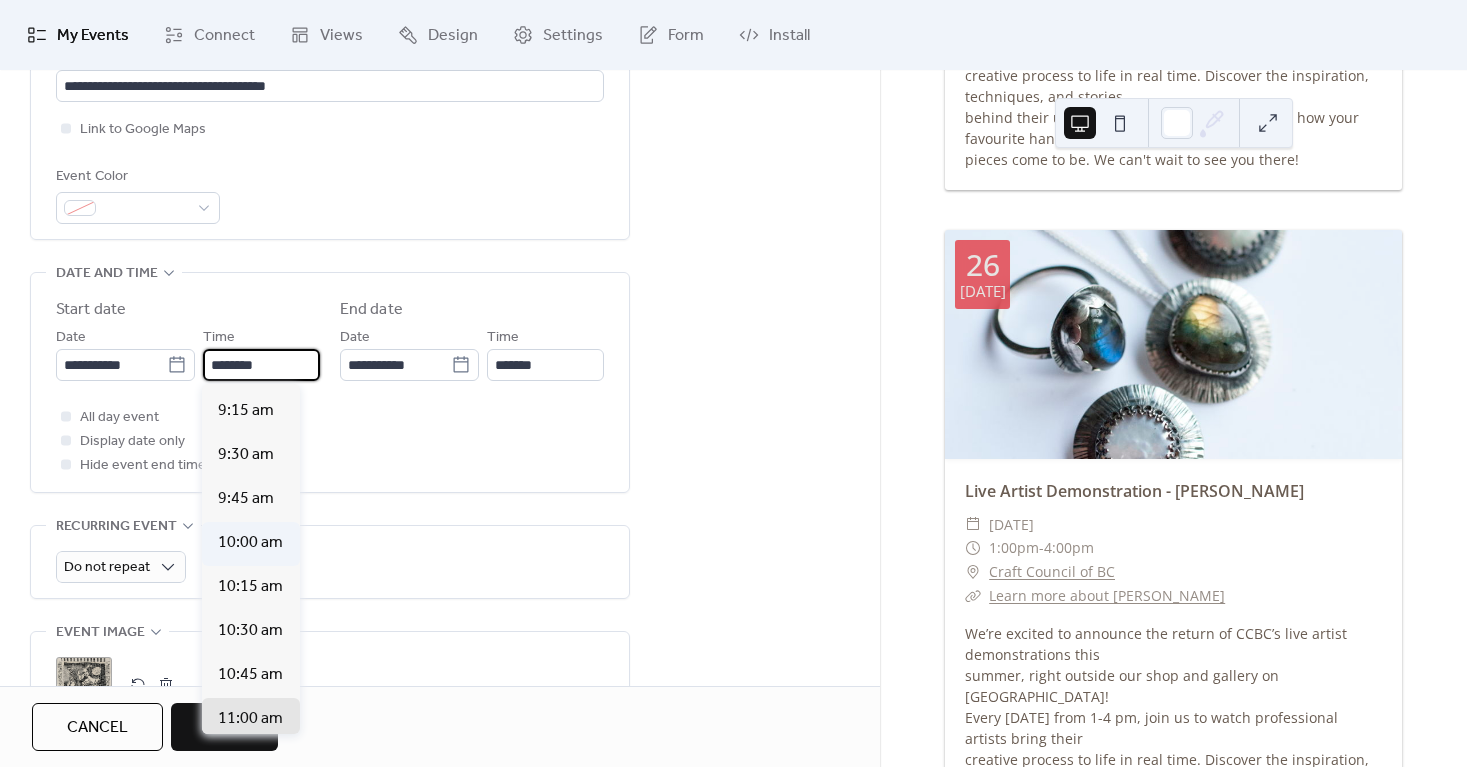 type on "********" 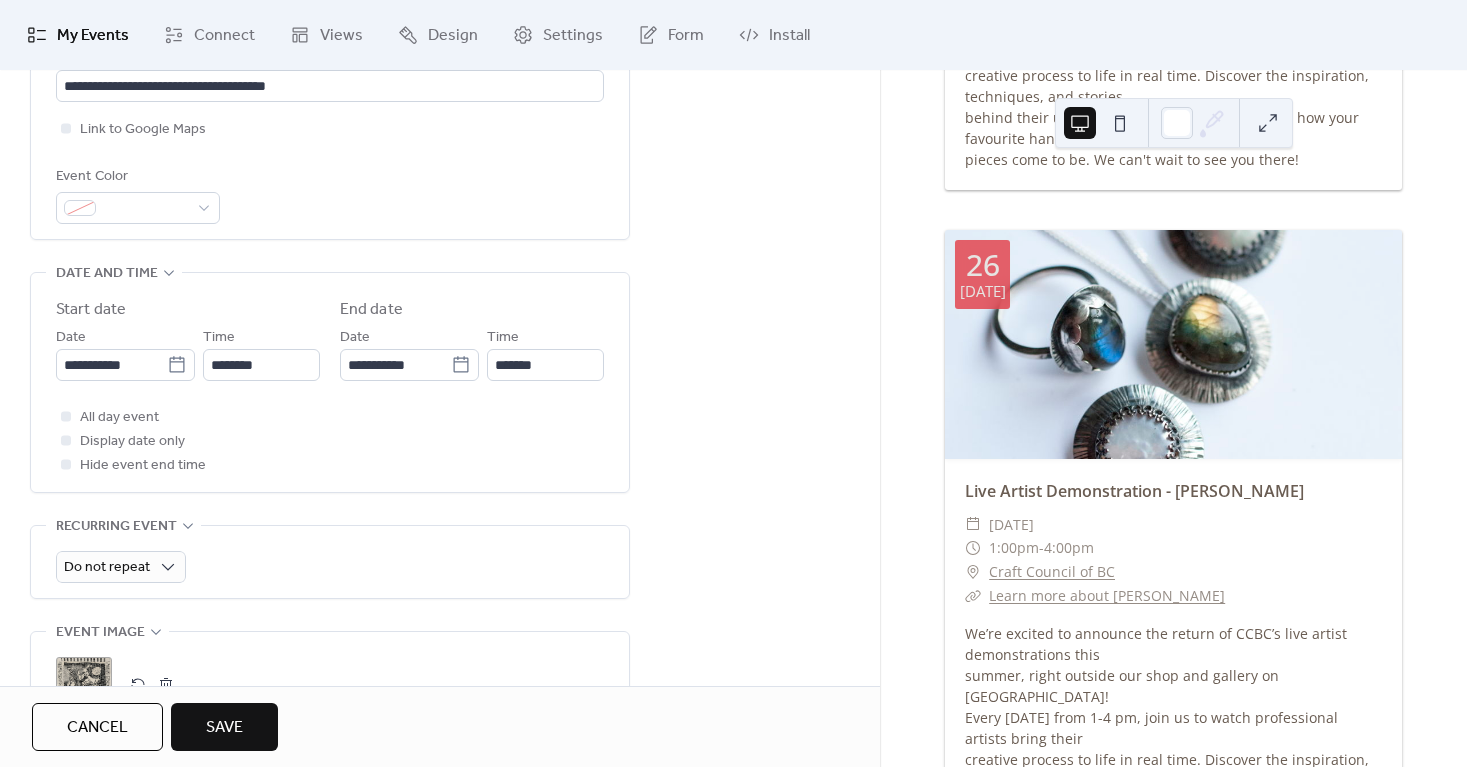 click on "**********" at bounding box center (440, 331) 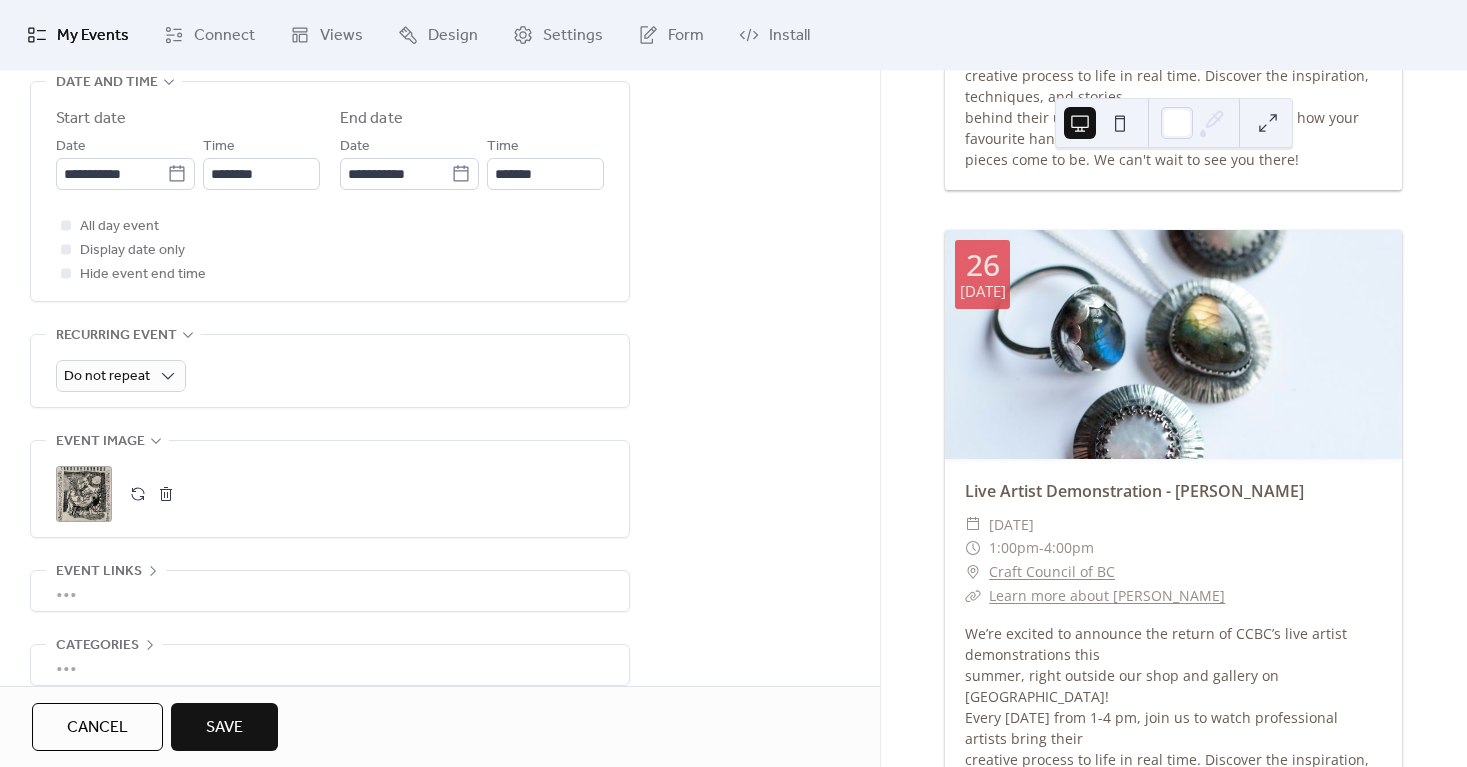 scroll, scrollTop: 712, scrollLeft: 0, axis: vertical 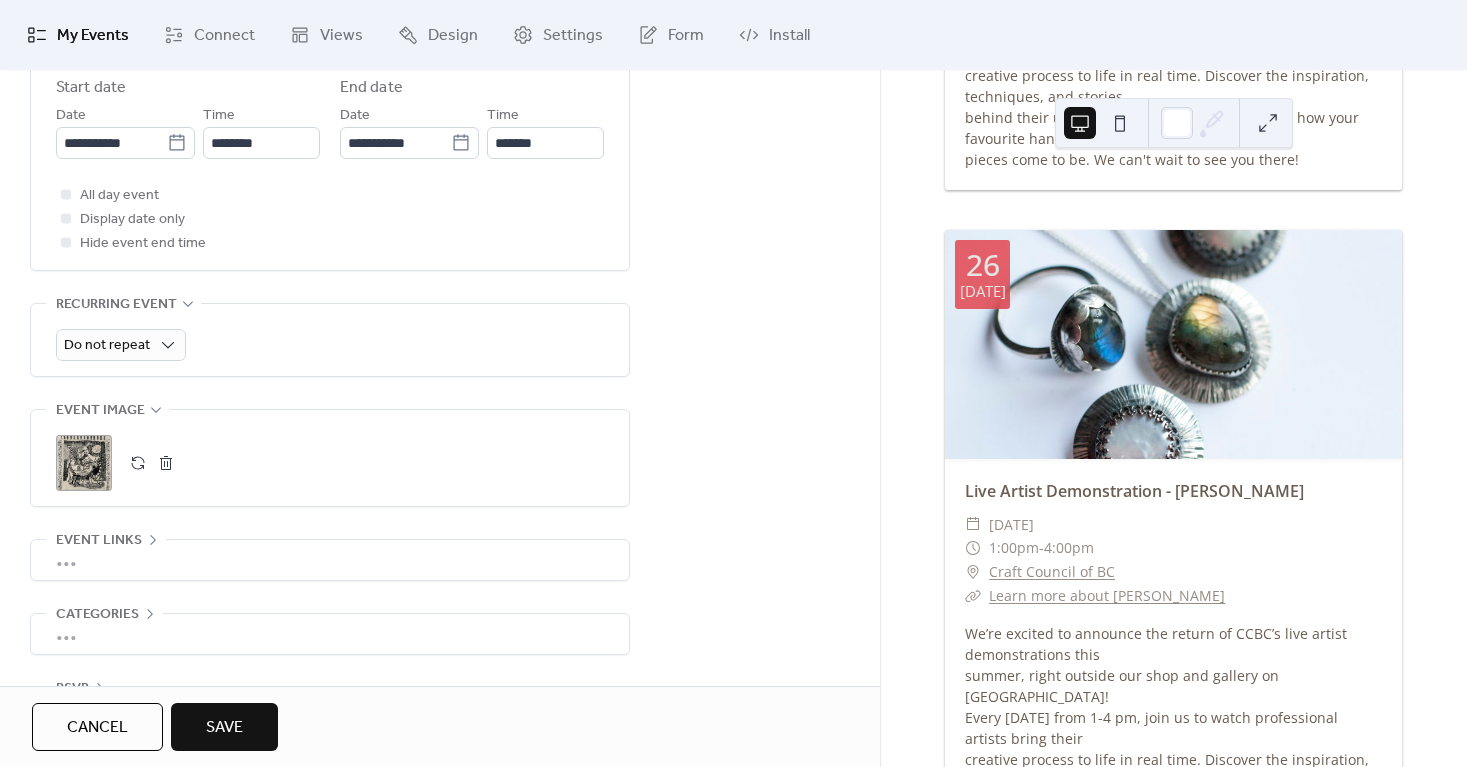 click on ";" at bounding box center (84, 463) 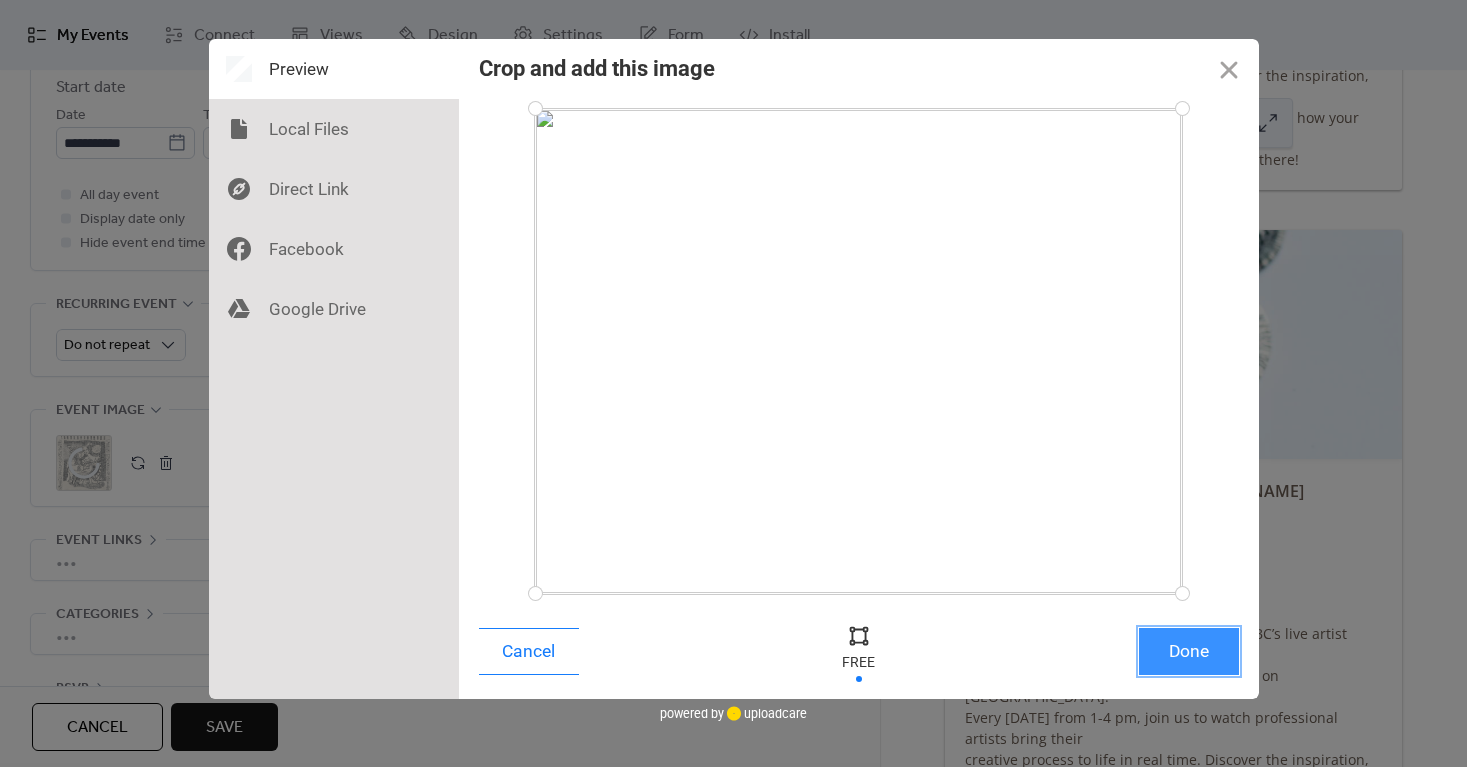click on "Done" at bounding box center (1189, 651) 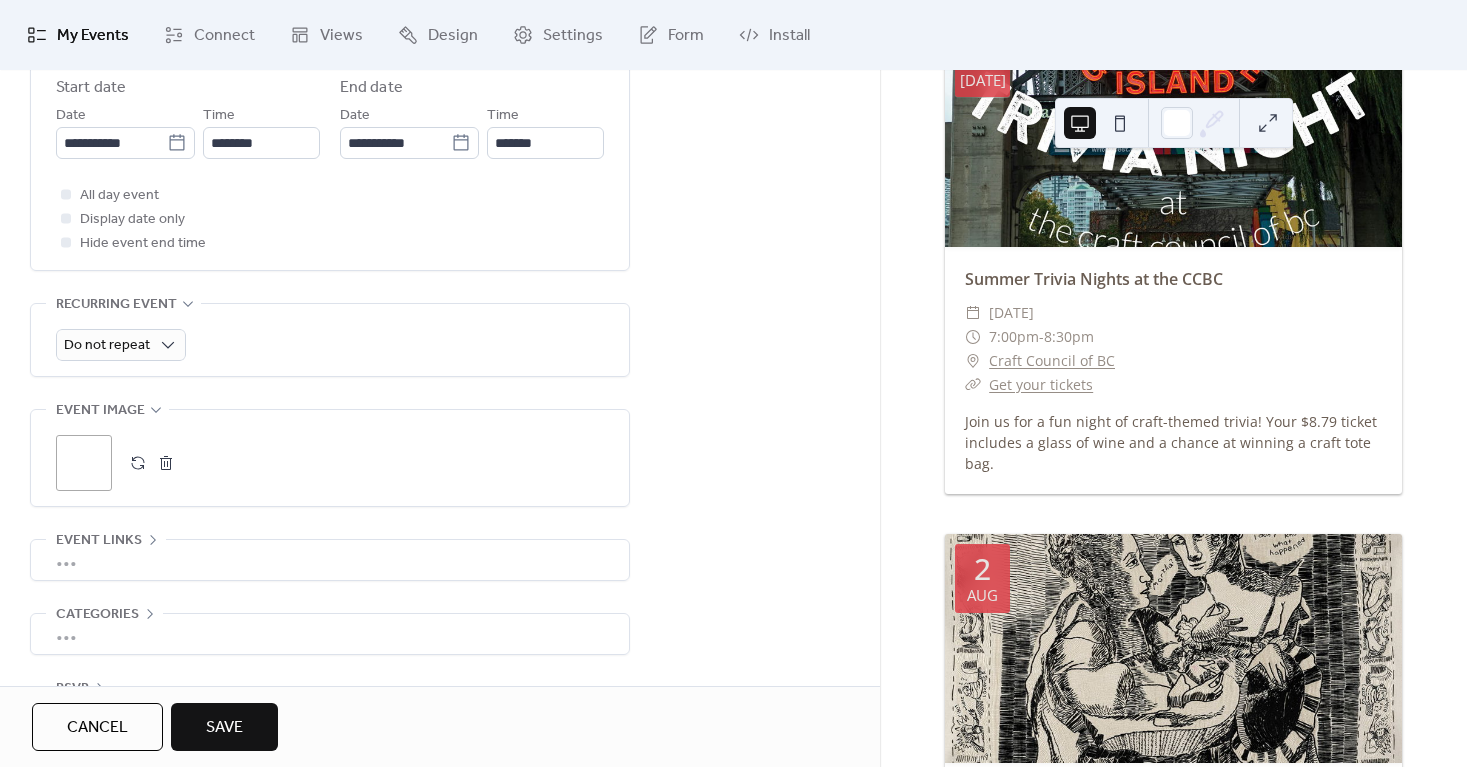 scroll, scrollTop: 2065, scrollLeft: 0, axis: vertical 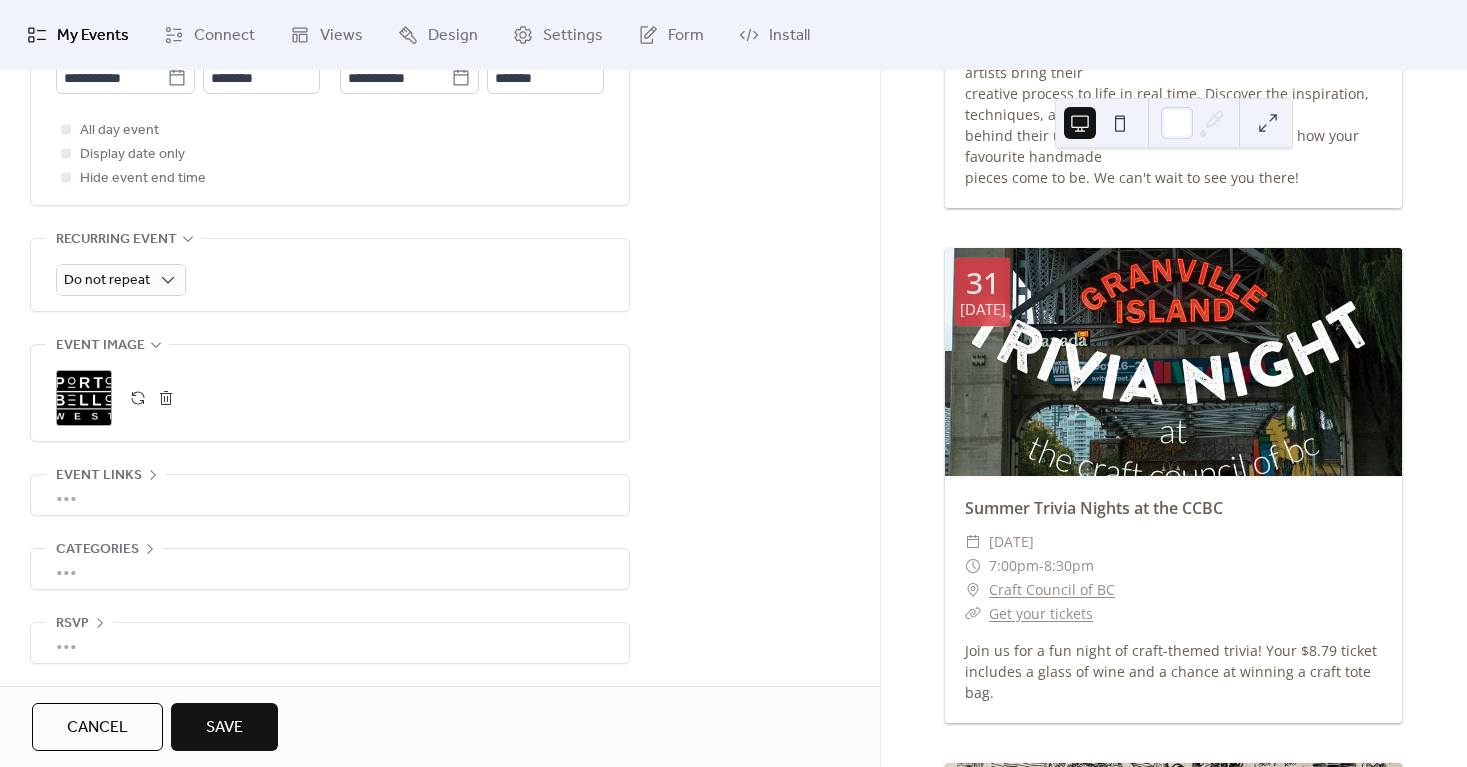 click on "•••" at bounding box center (330, 495) 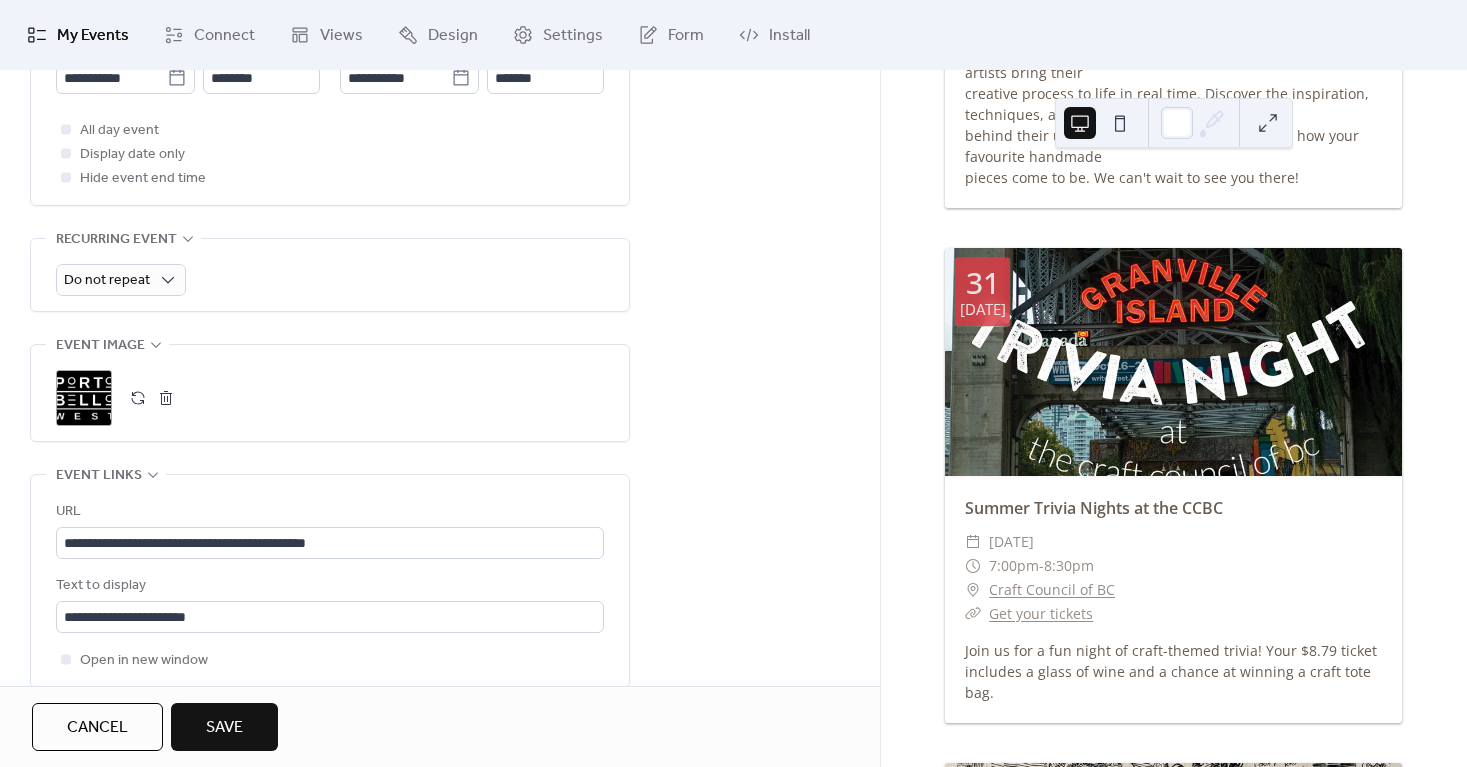 scroll, scrollTop: 777, scrollLeft: 0, axis: vertical 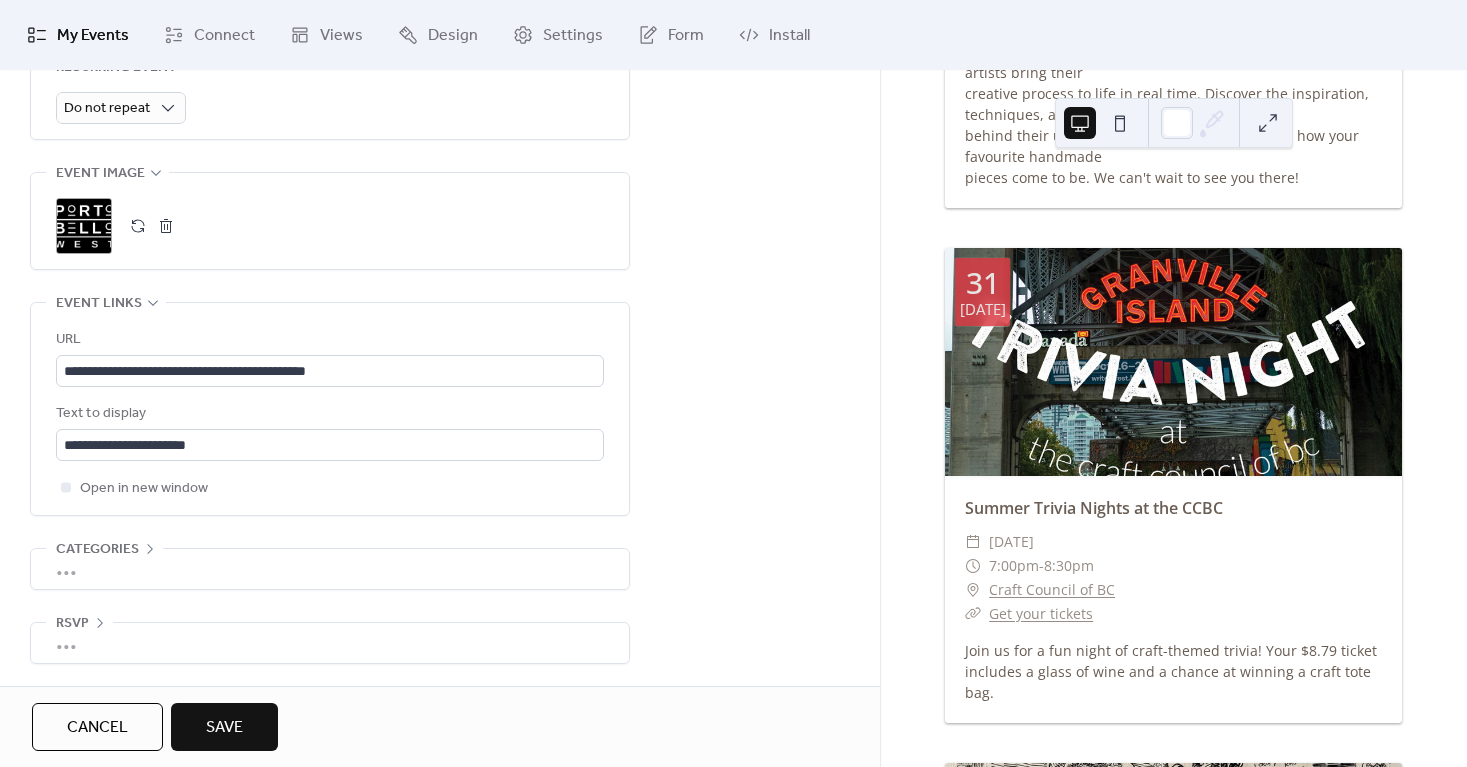 click on "Categories" at bounding box center (104, 549) 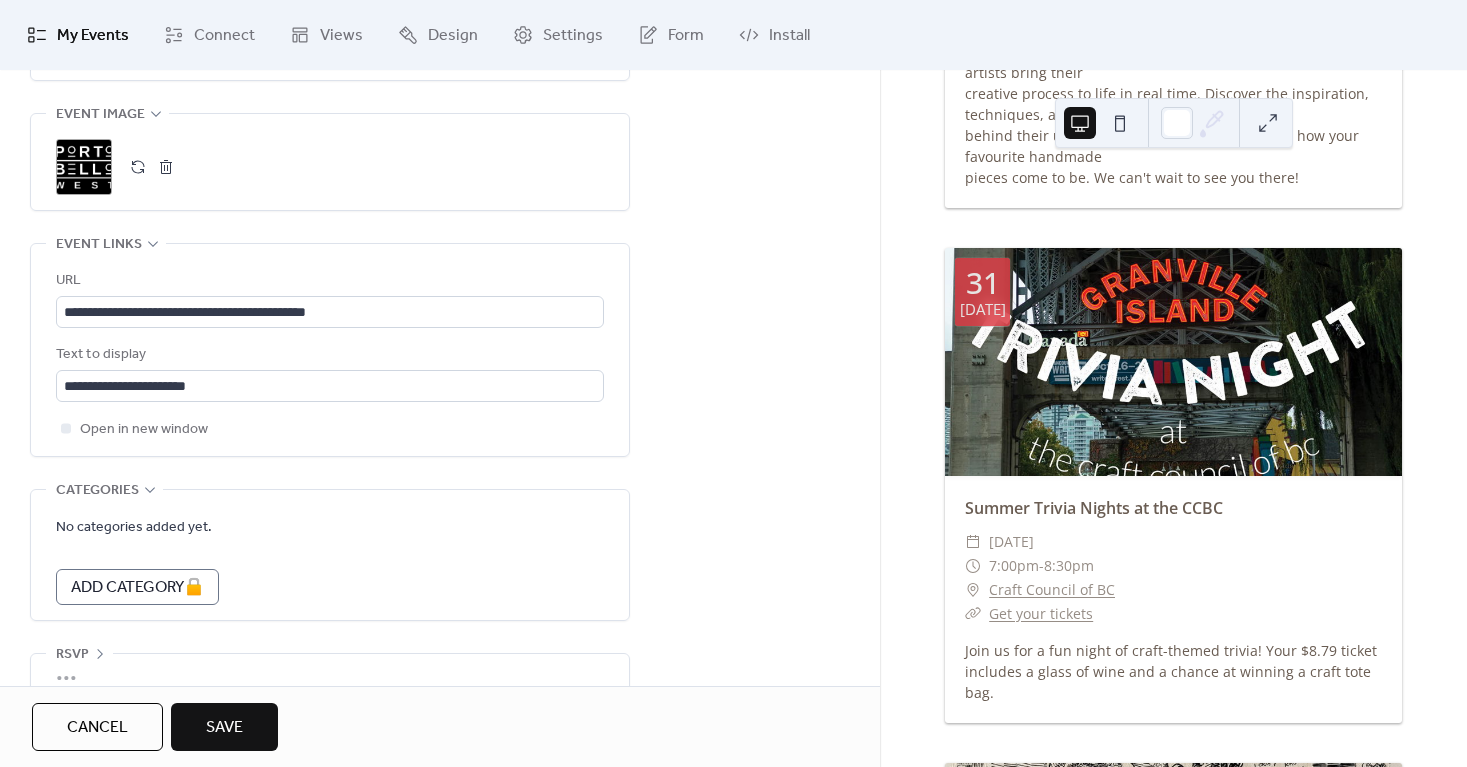 scroll, scrollTop: 1040, scrollLeft: 0, axis: vertical 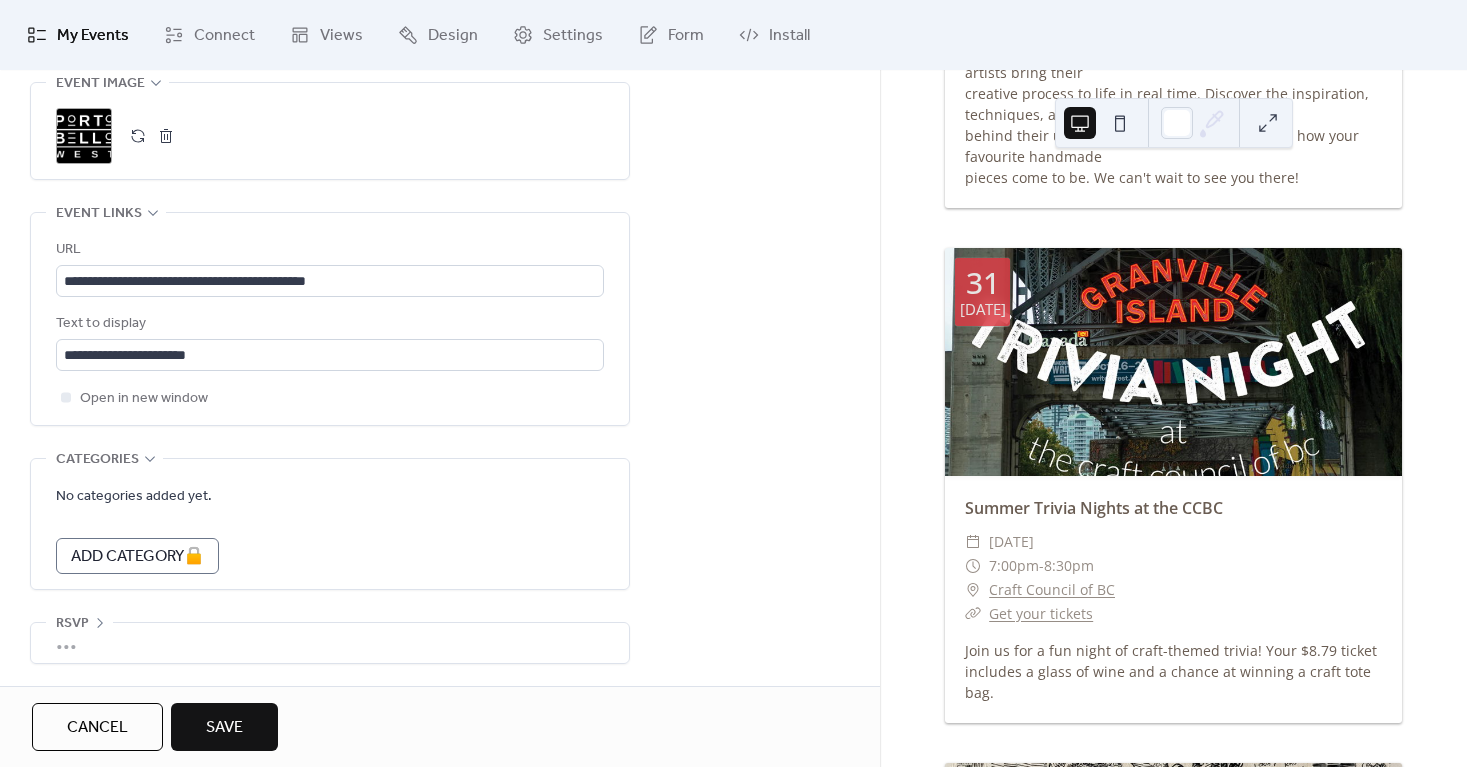 click on "•••" at bounding box center [330, 643] 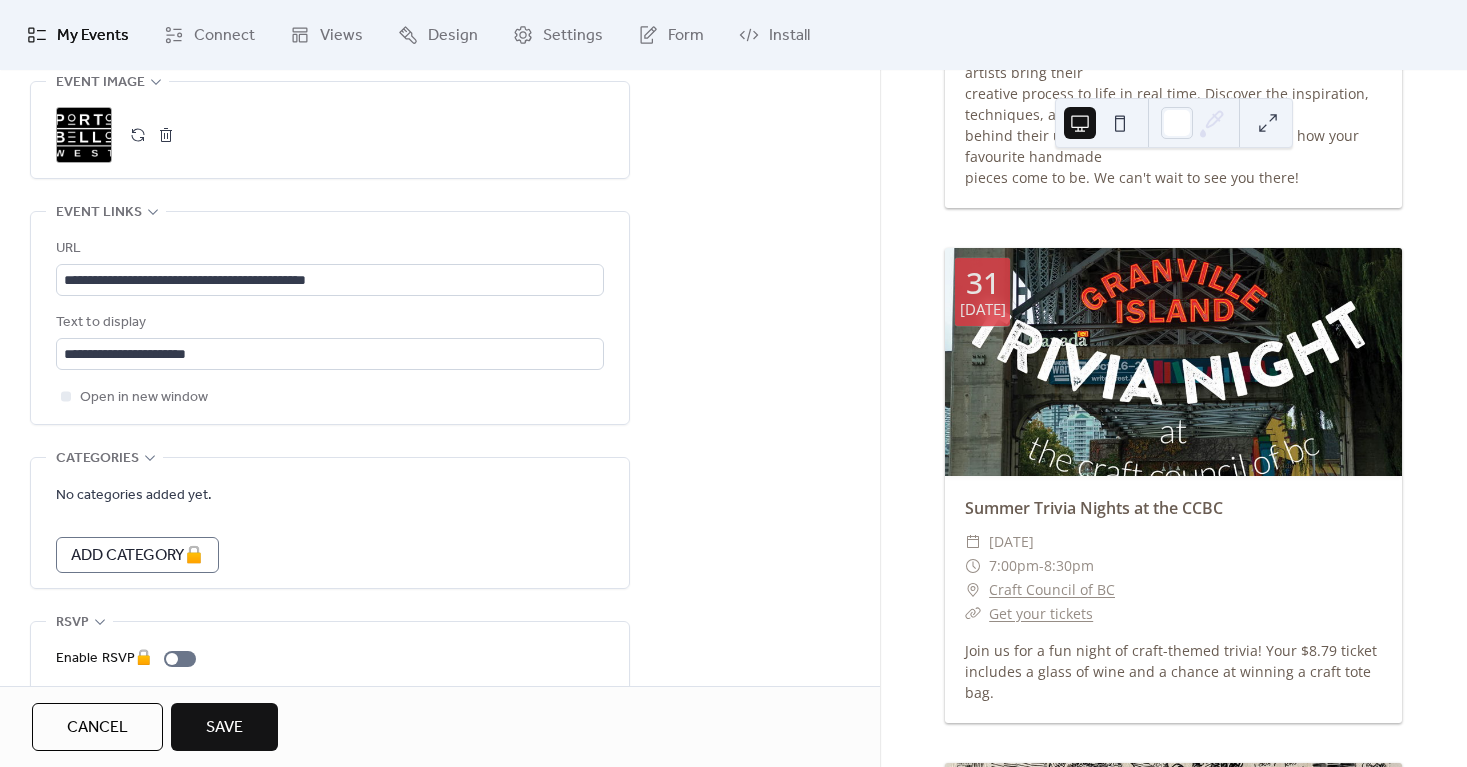 scroll, scrollTop: 1040, scrollLeft: 0, axis: vertical 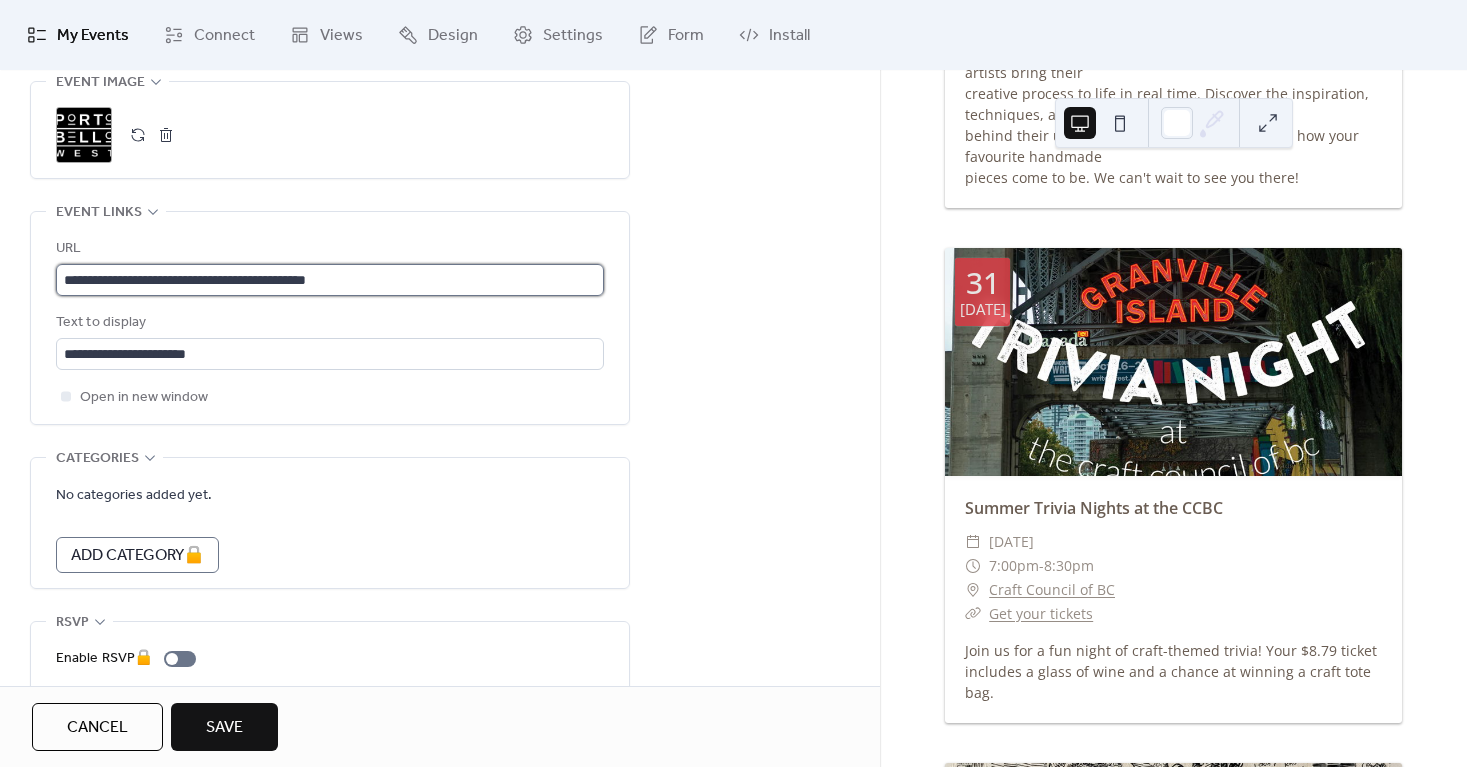 click on "**********" at bounding box center [330, 280] 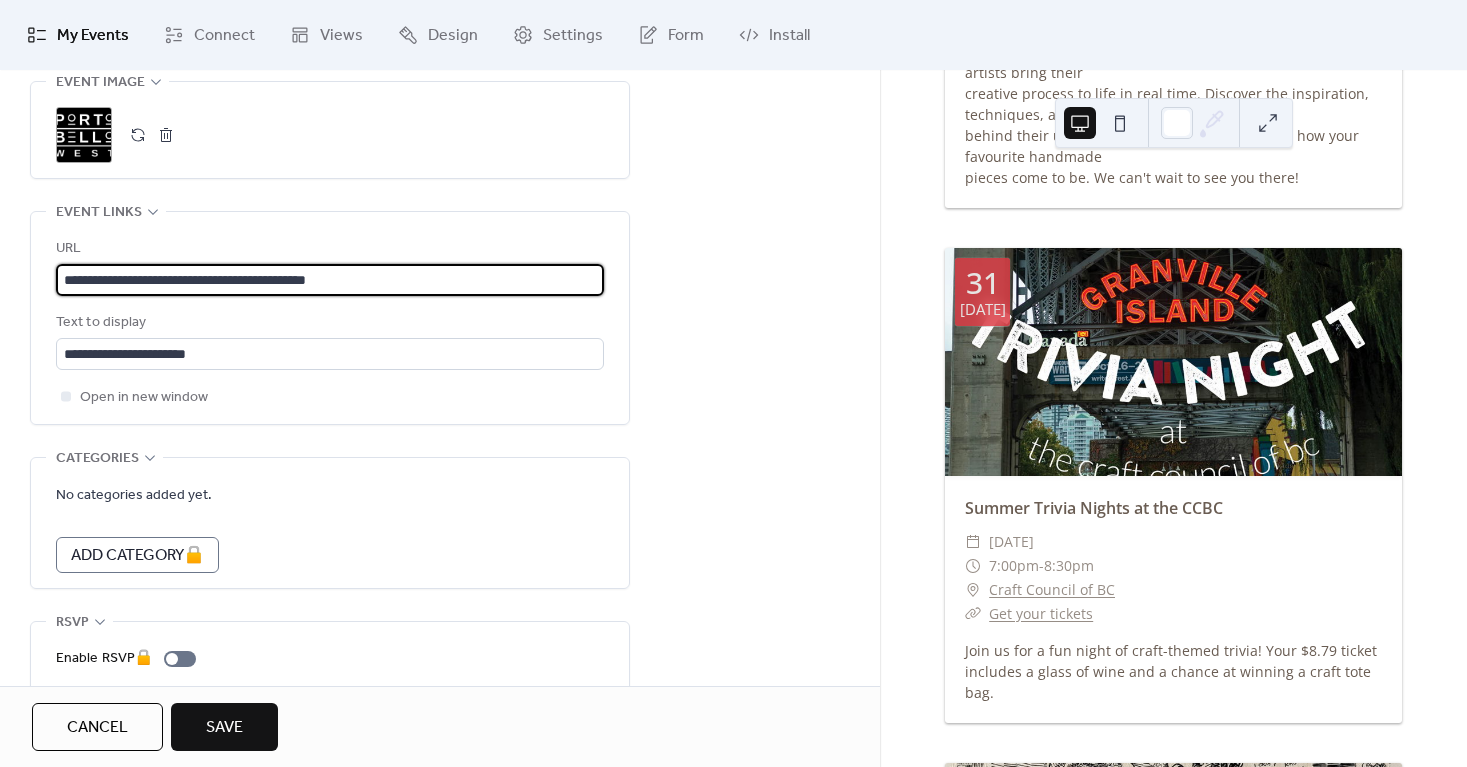 click on "**********" at bounding box center [330, 280] 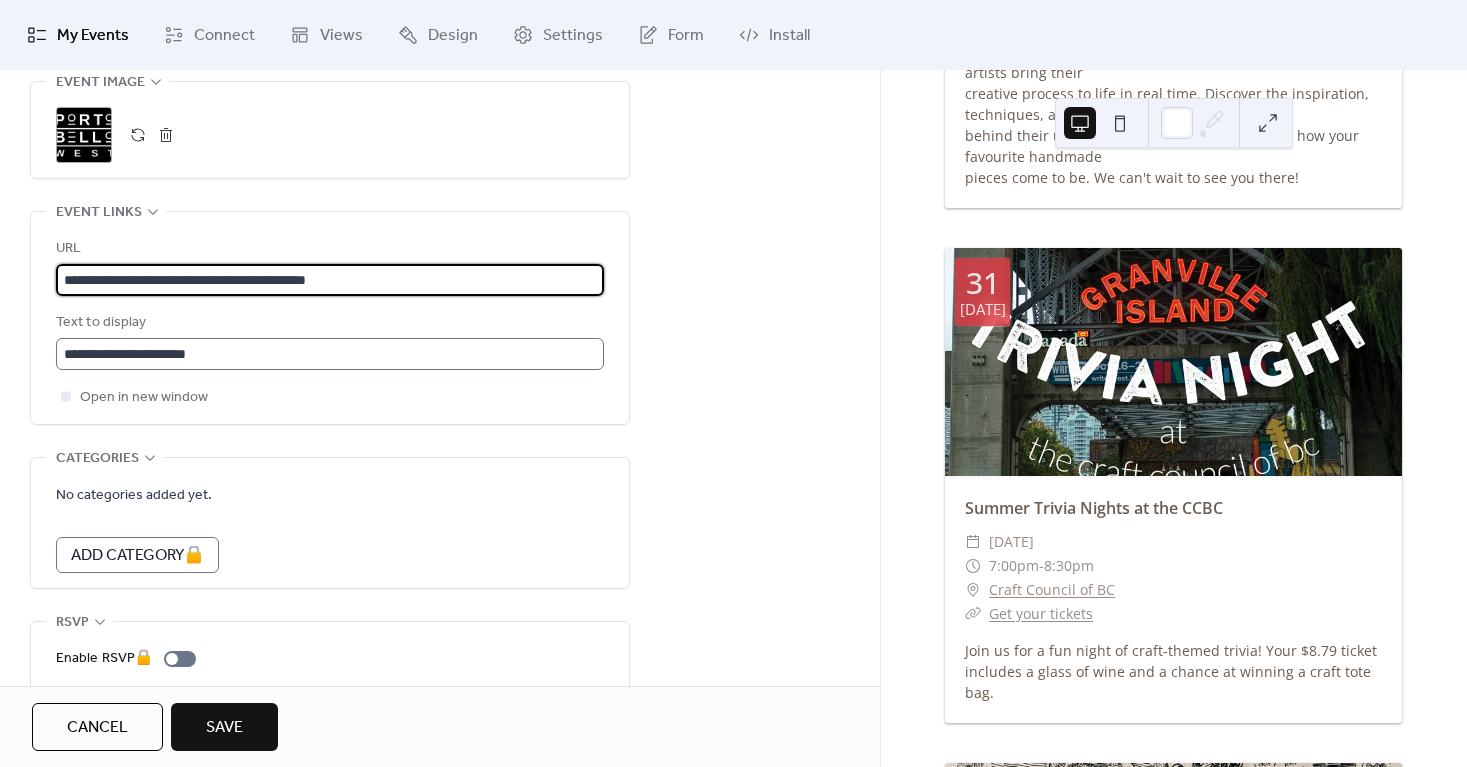 paste 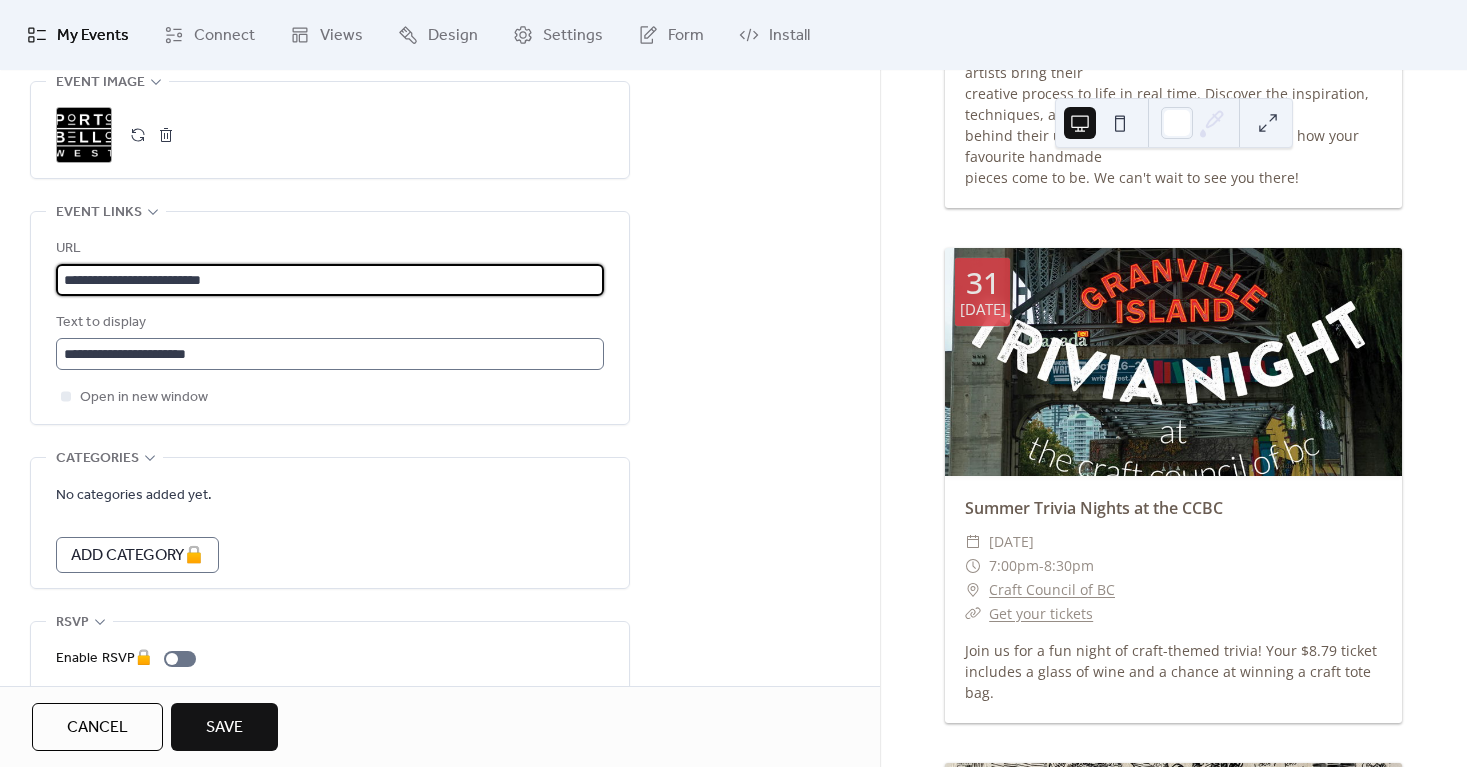 type on "**********" 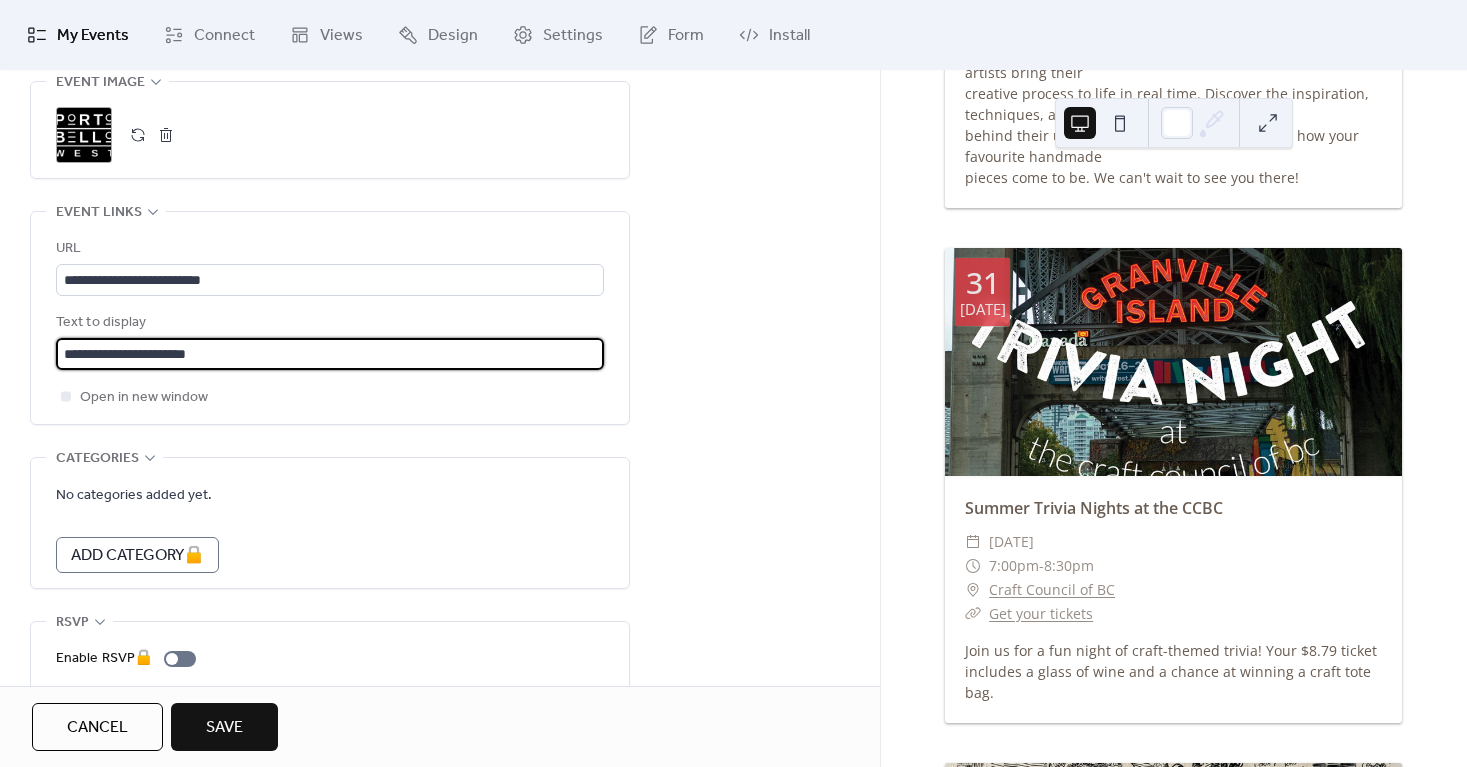 click on "**********" at bounding box center [330, 354] 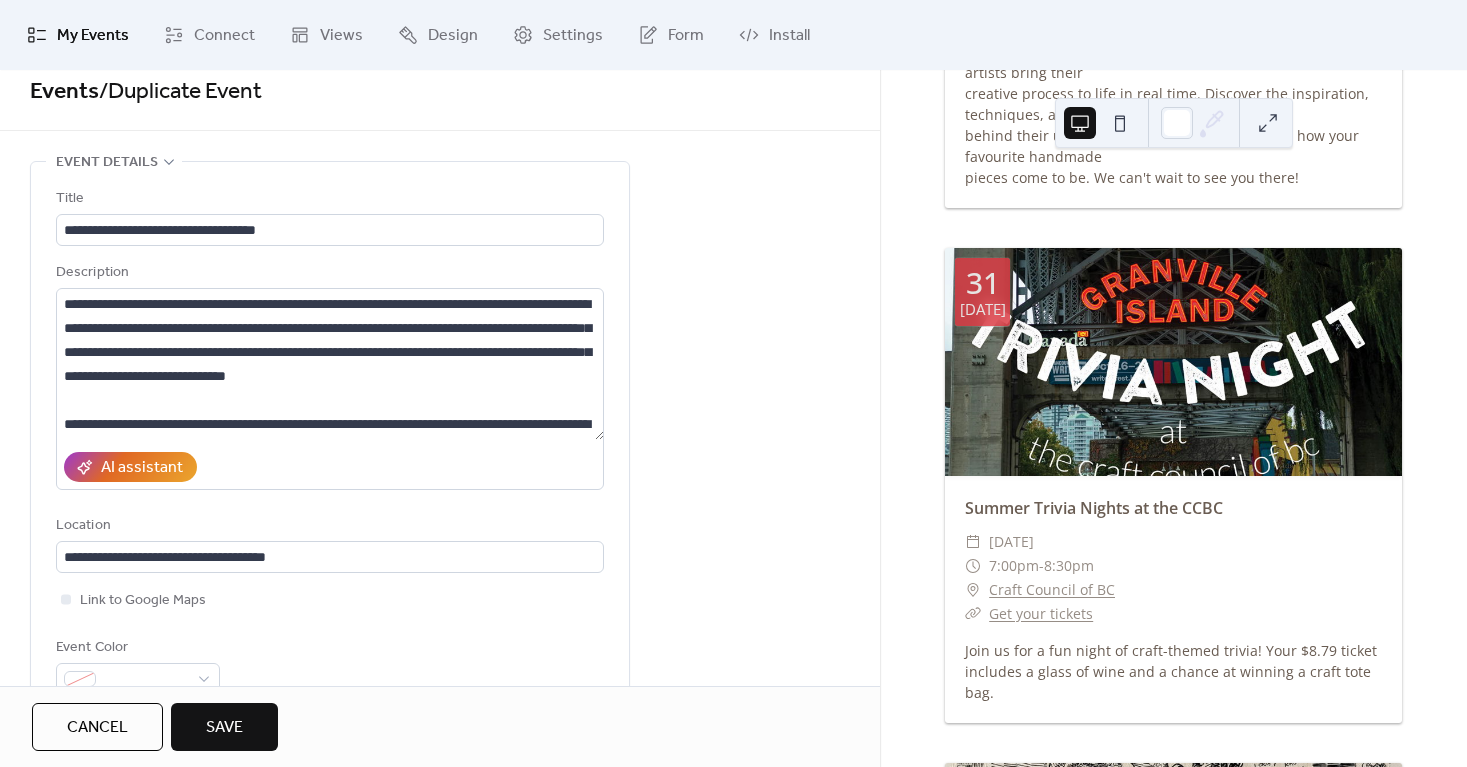 scroll, scrollTop: 0, scrollLeft: 0, axis: both 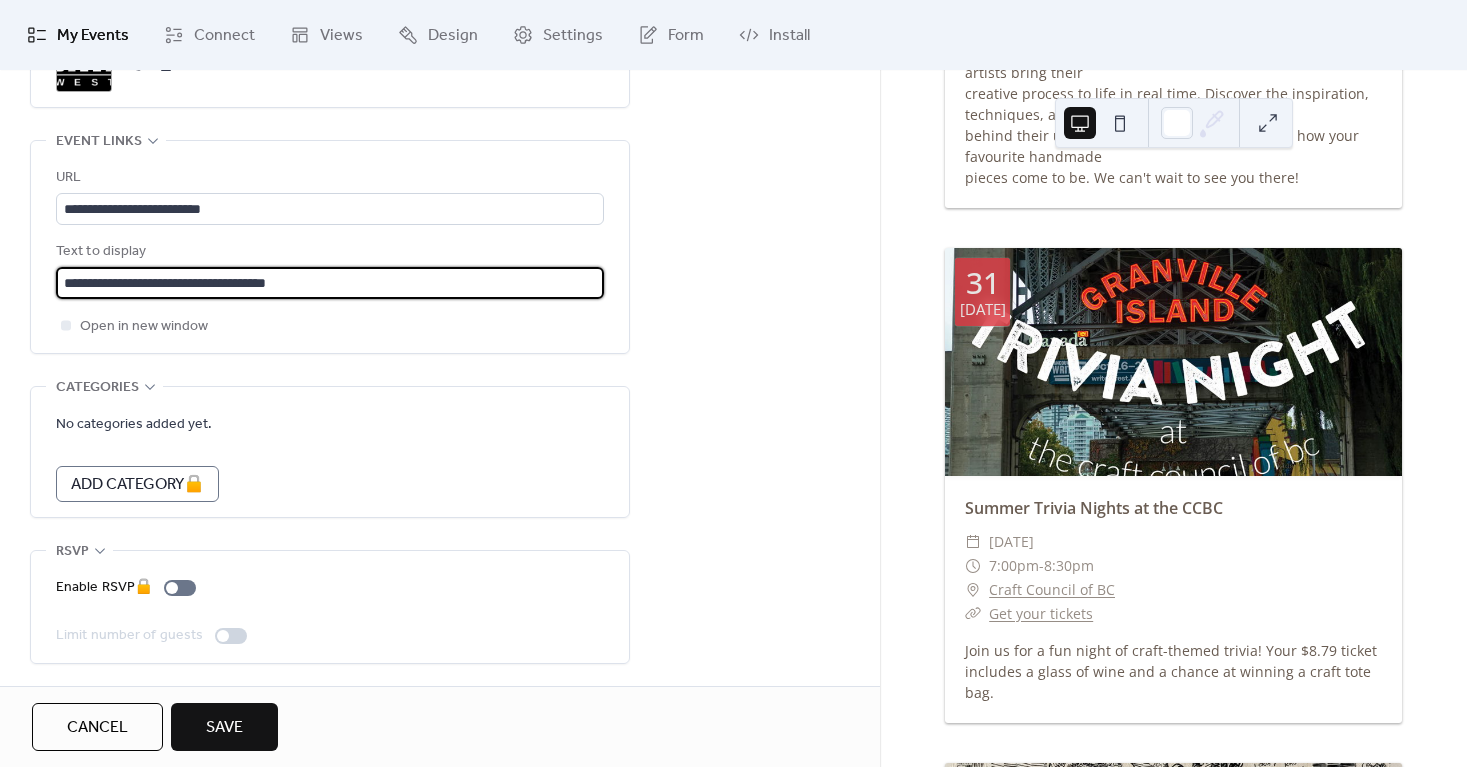 type on "**********" 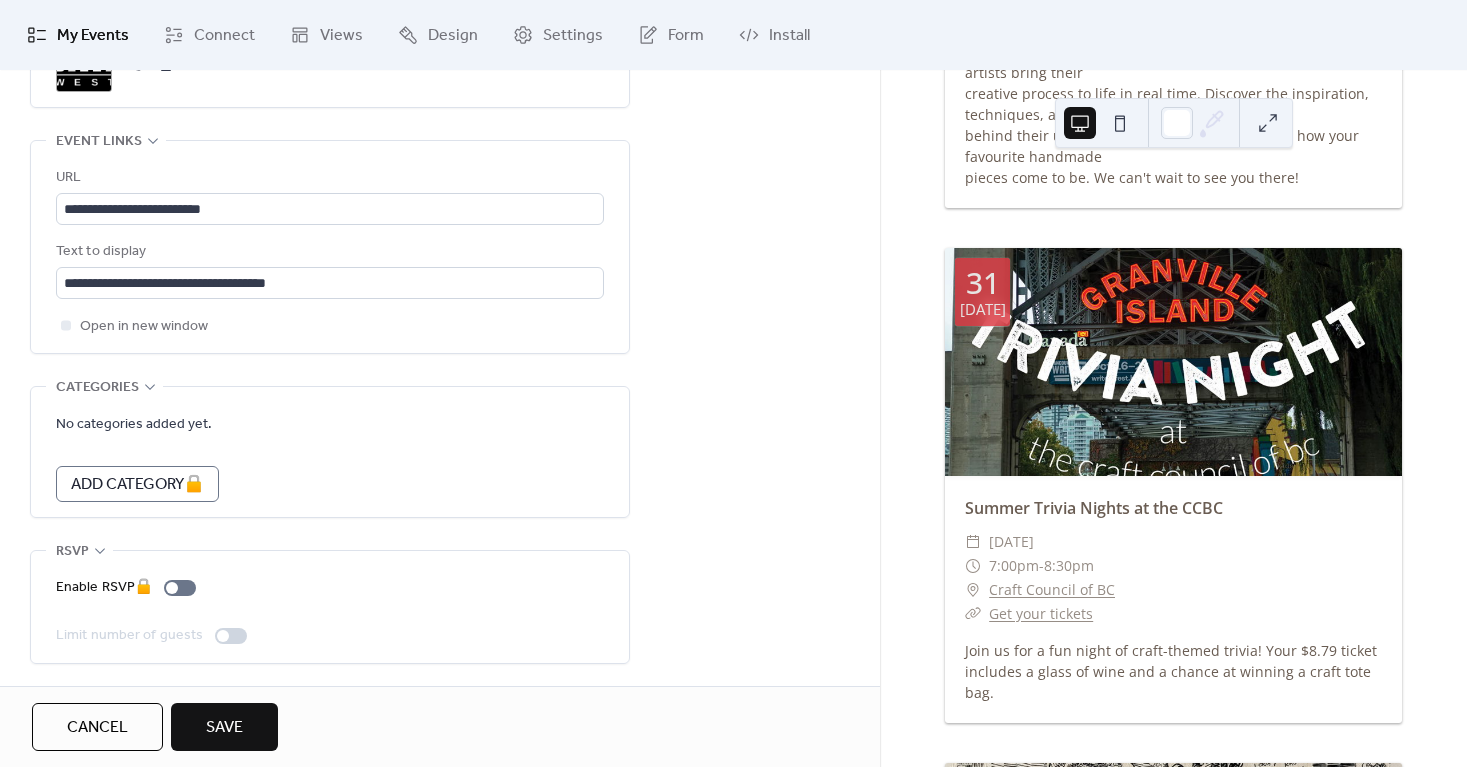 click on "Save" at bounding box center [224, 727] 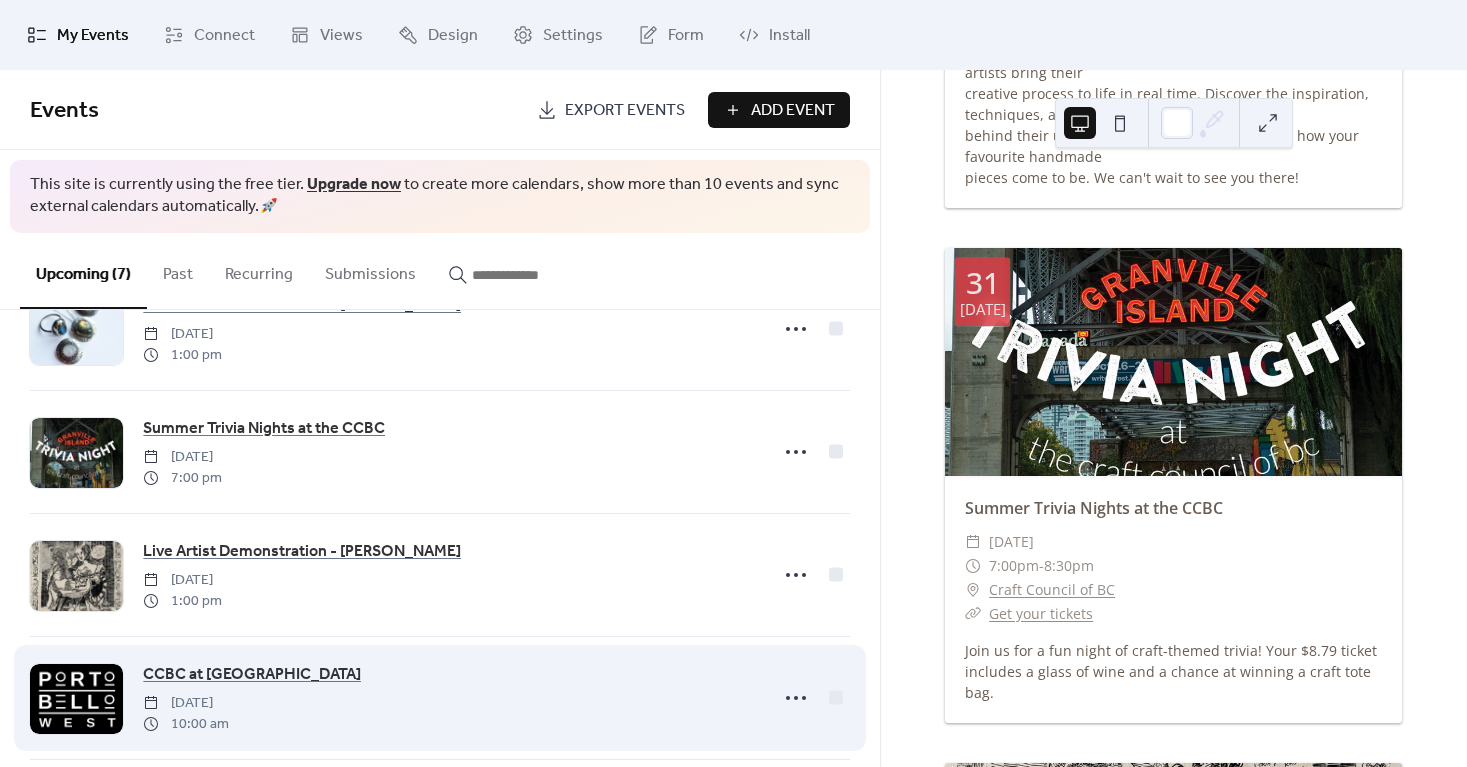 scroll, scrollTop: 355, scrollLeft: 0, axis: vertical 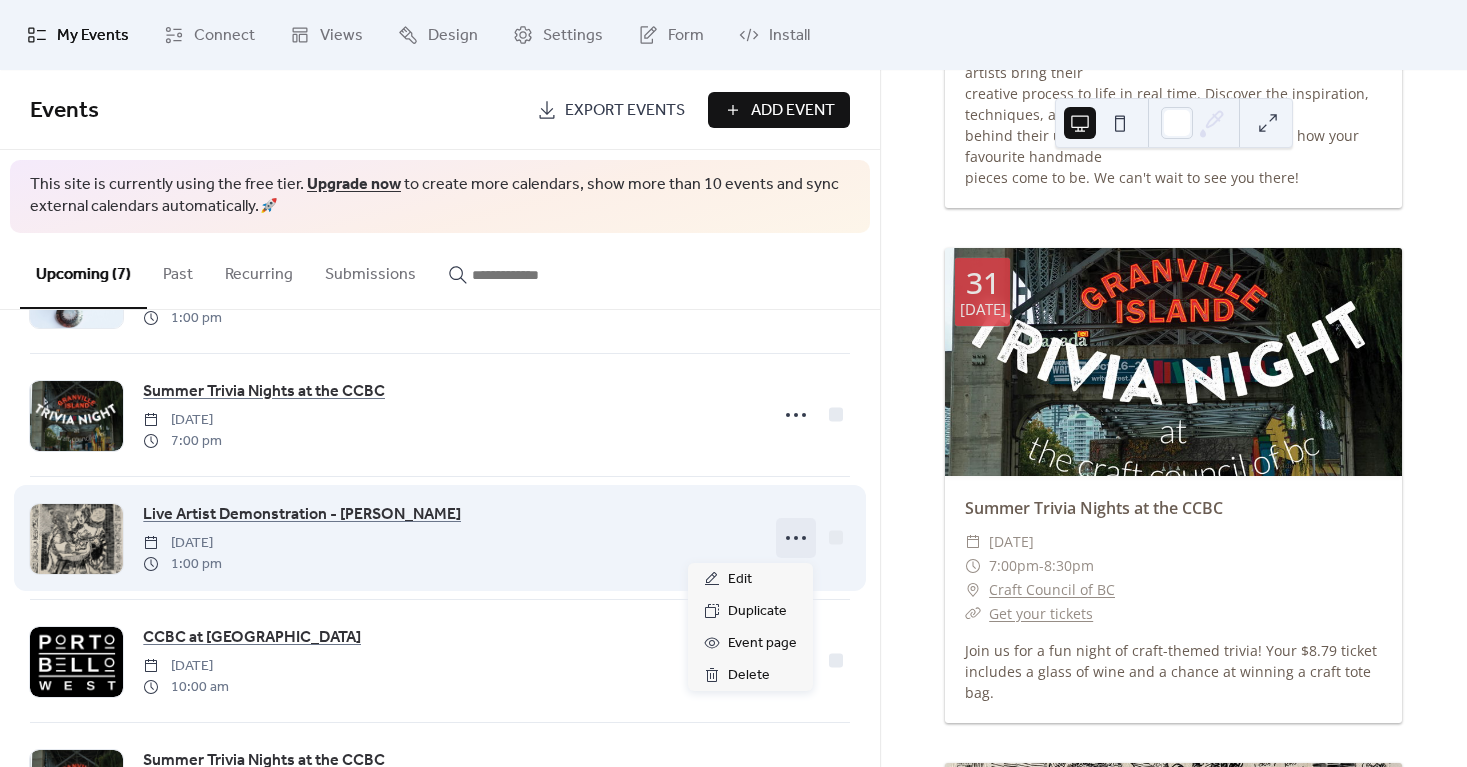 click 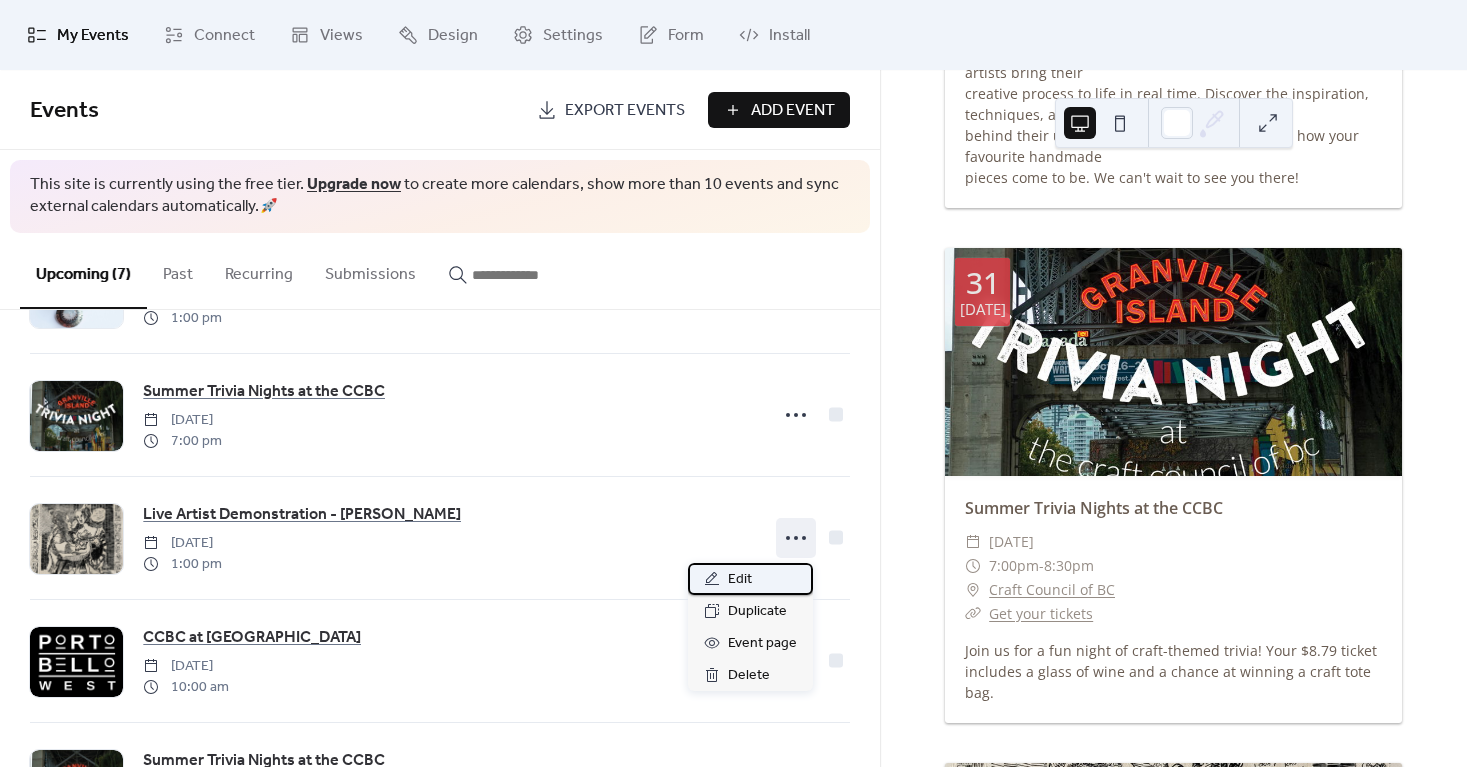 click on "Edit" at bounding box center (750, 579) 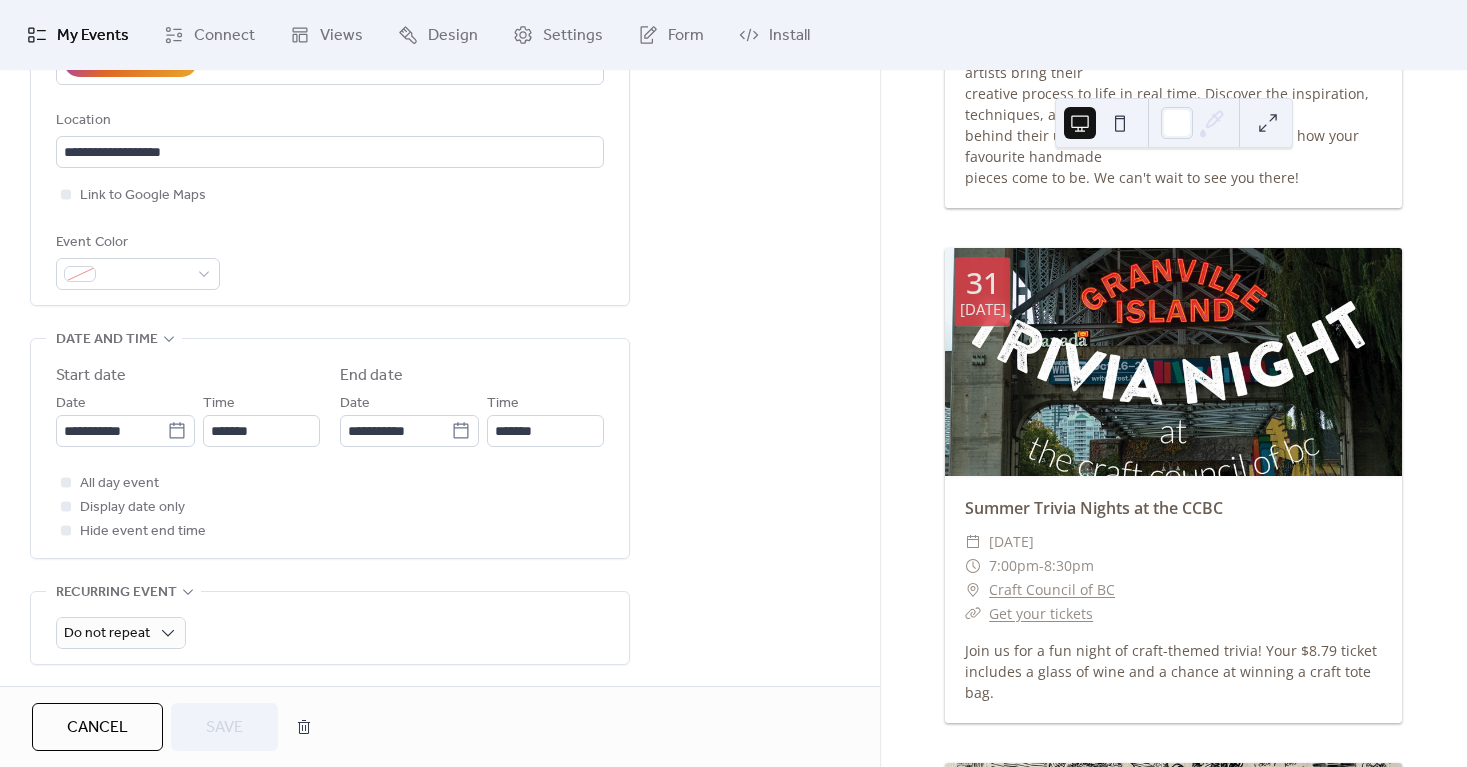 scroll, scrollTop: 555, scrollLeft: 0, axis: vertical 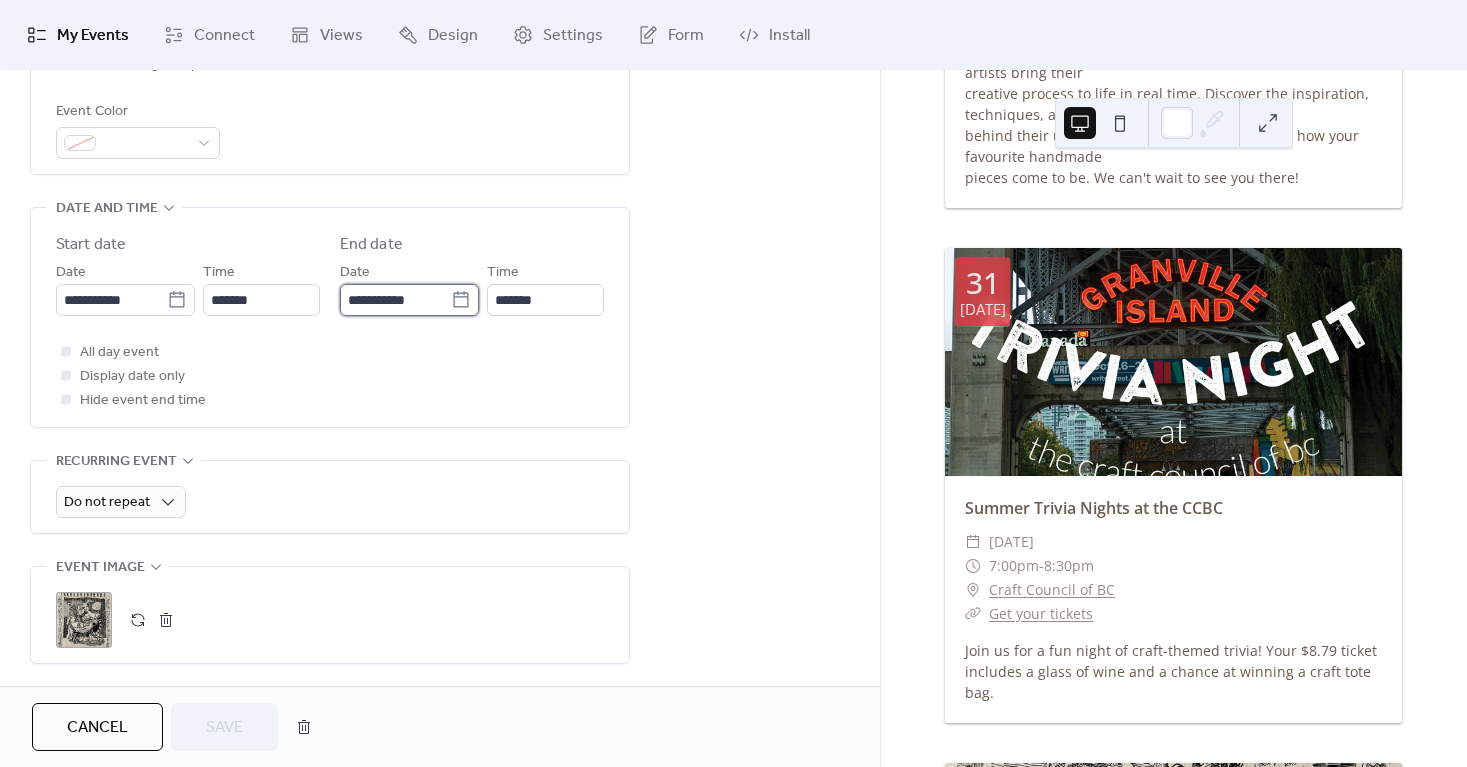 click on "**********" at bounding box center (395, 300) 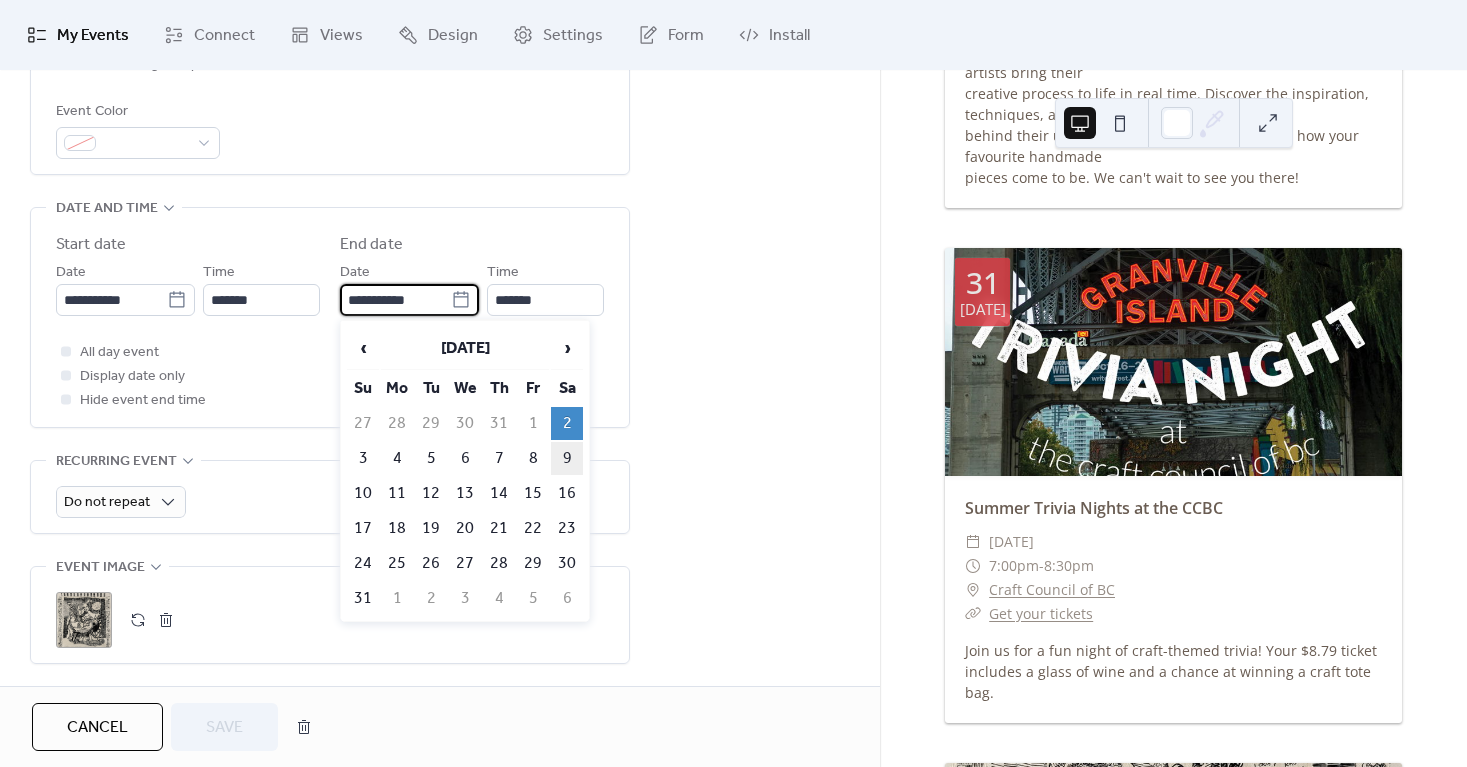 click on "9" at bounding box center [567, 458] 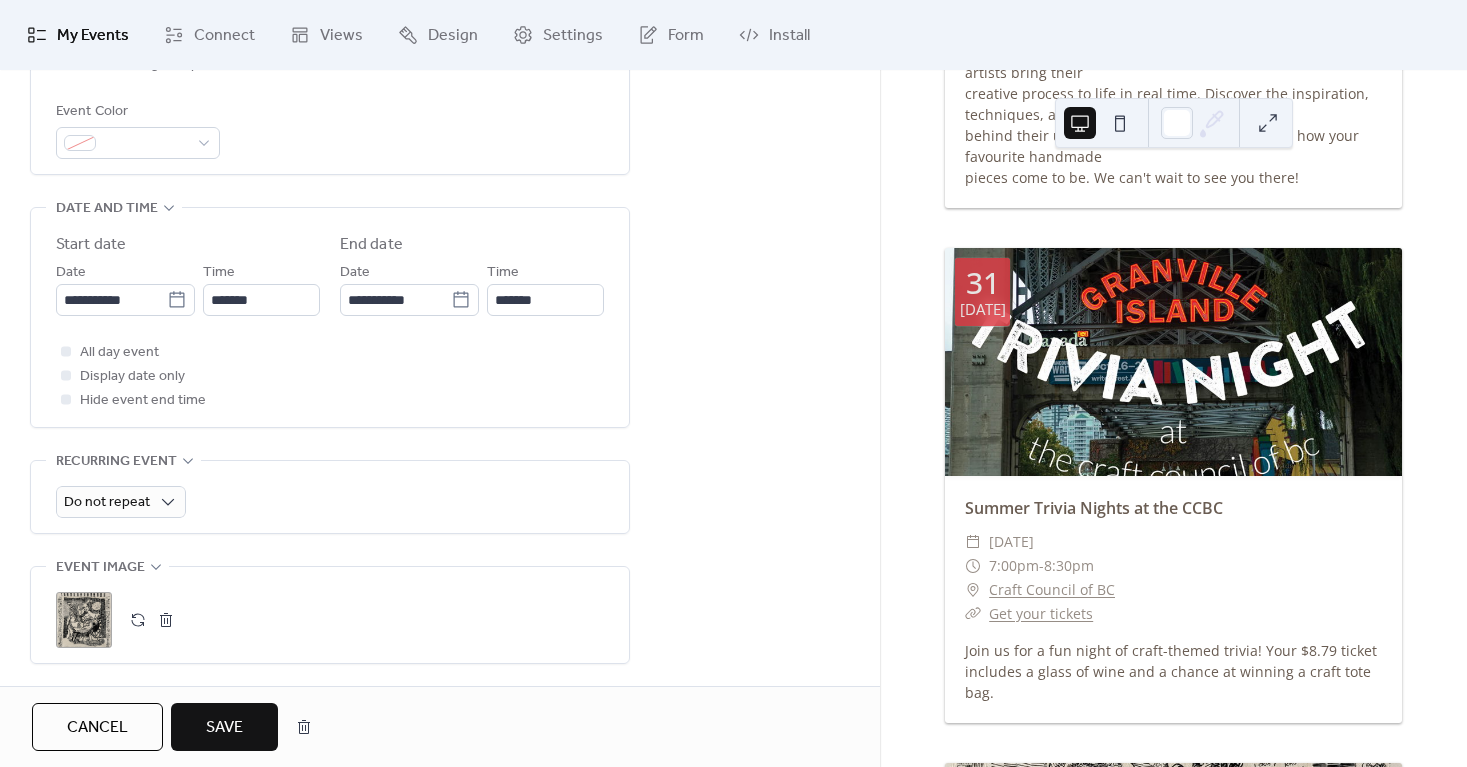 click on "Save" at bounding box center (224, 727) 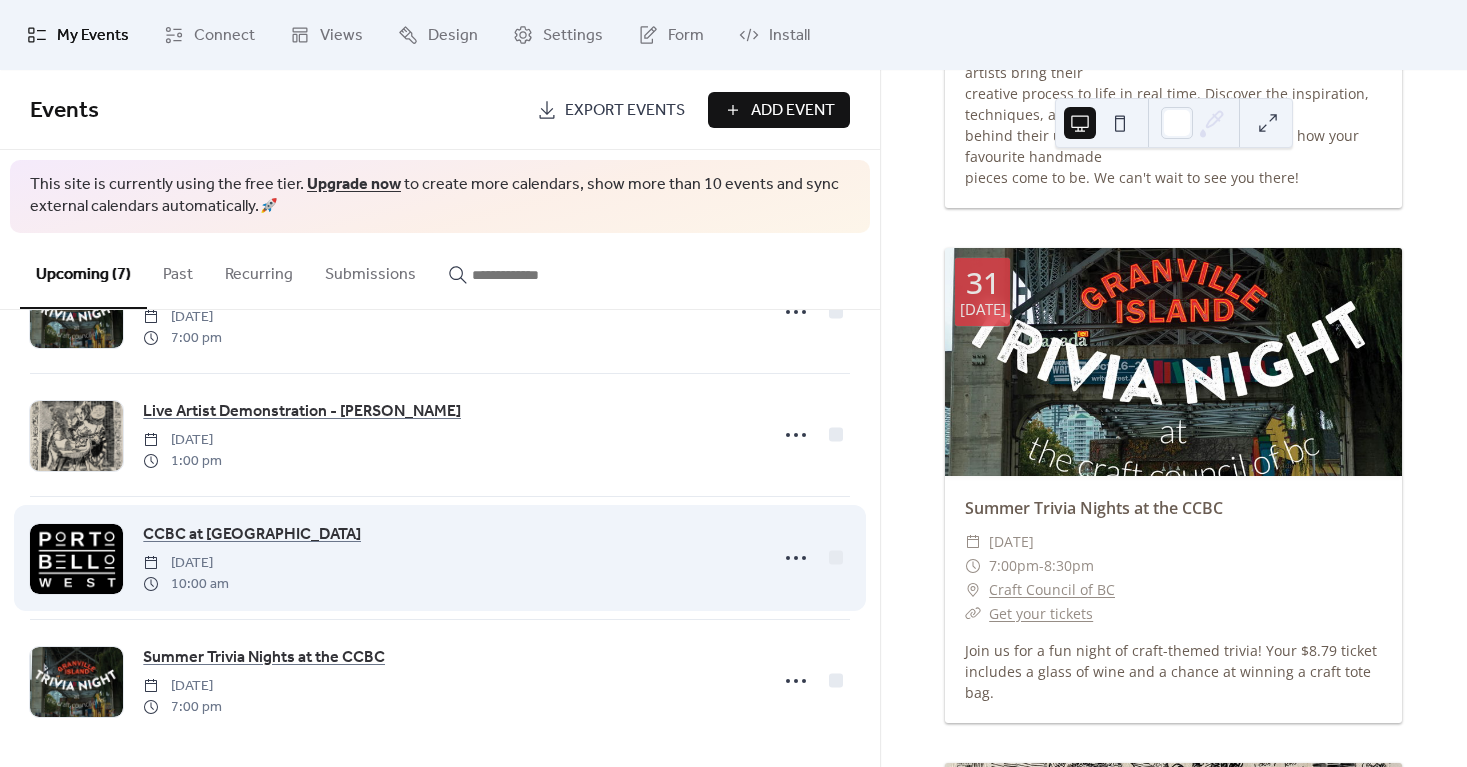 scroll, scrollTop: 466, scrollLeft: 0, axis: vertical 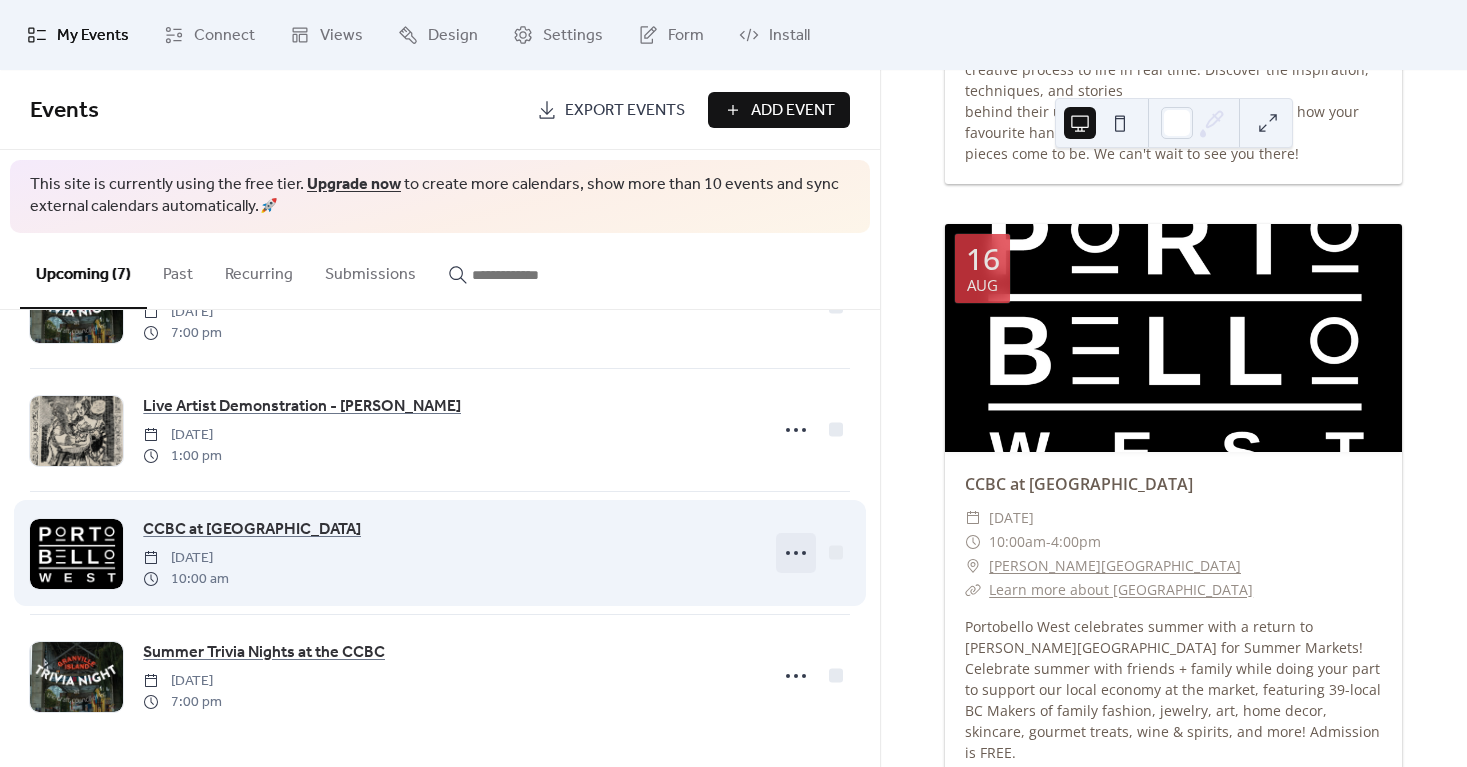 click 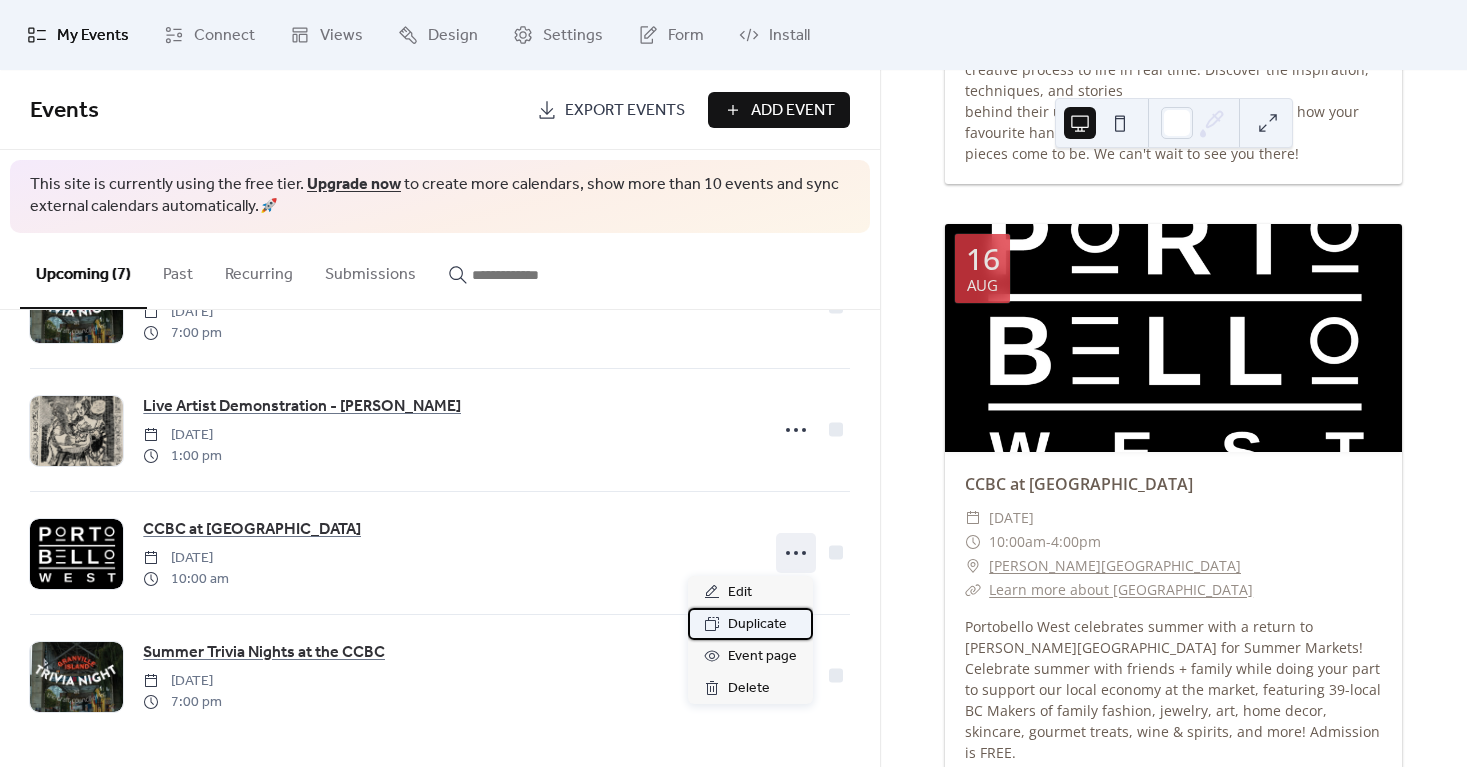click on "Duplicate" at bounding box center [750, 624] 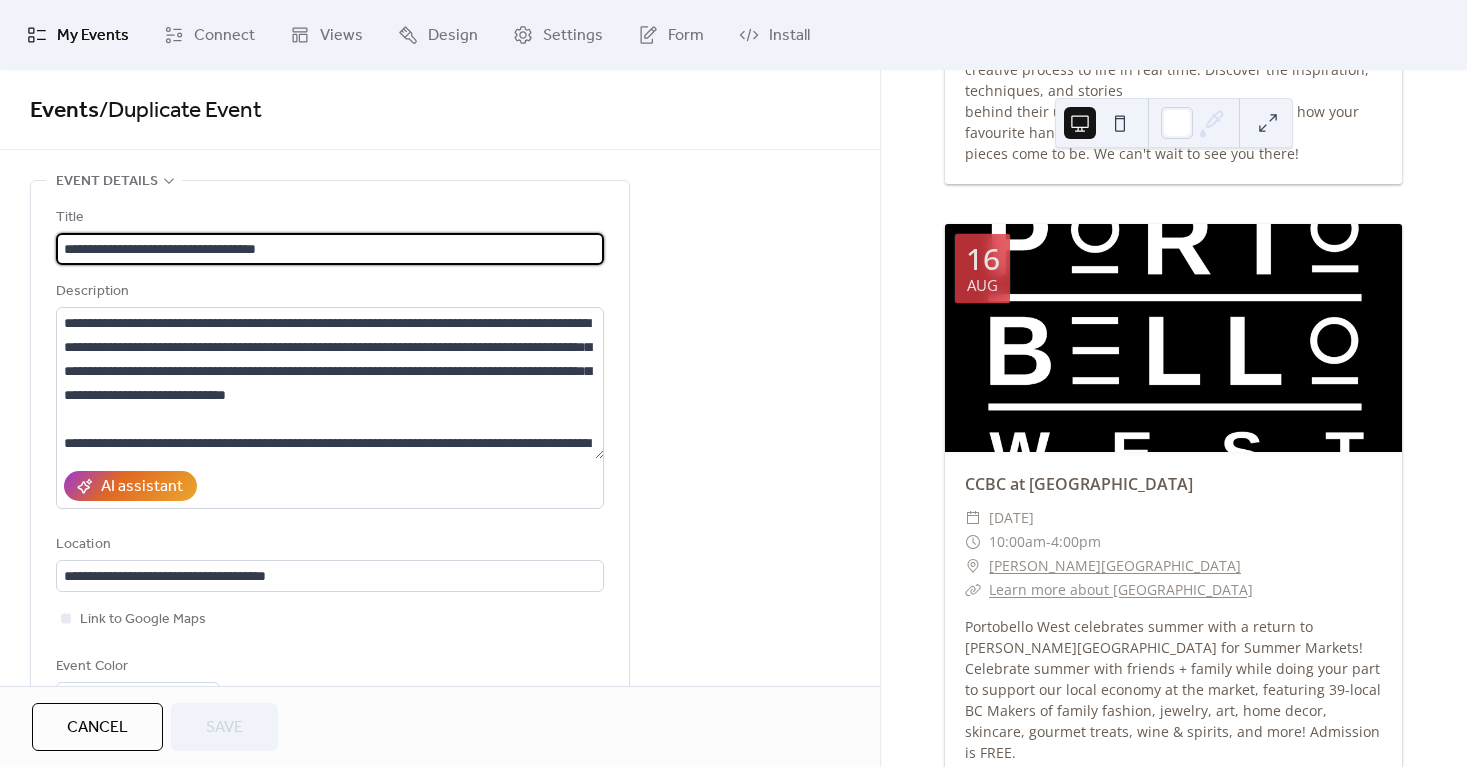 drag, startPoint x: 112, startPoint y: 251, endPoint x: 356, endPoint y: 232, distance: 244.73863 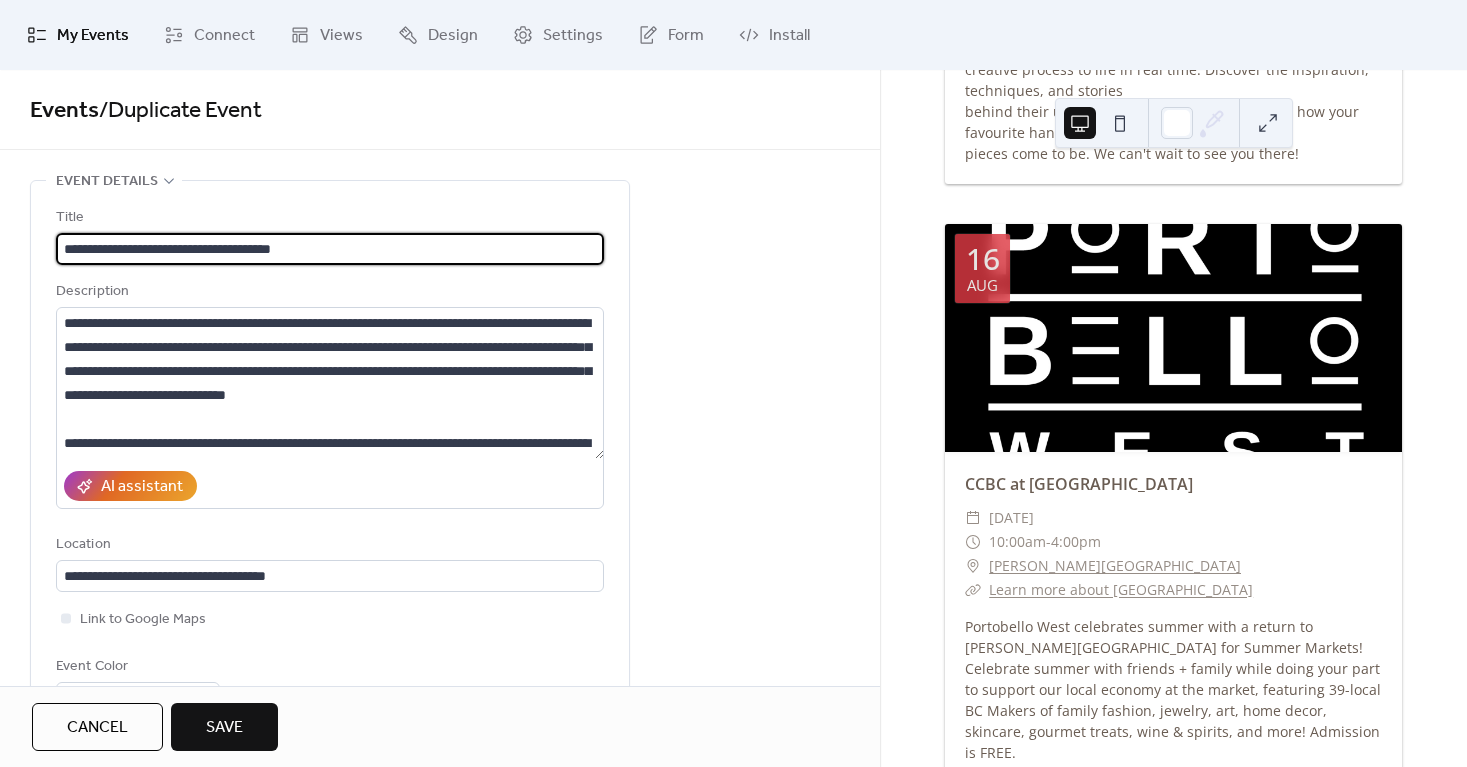 type on "**********" 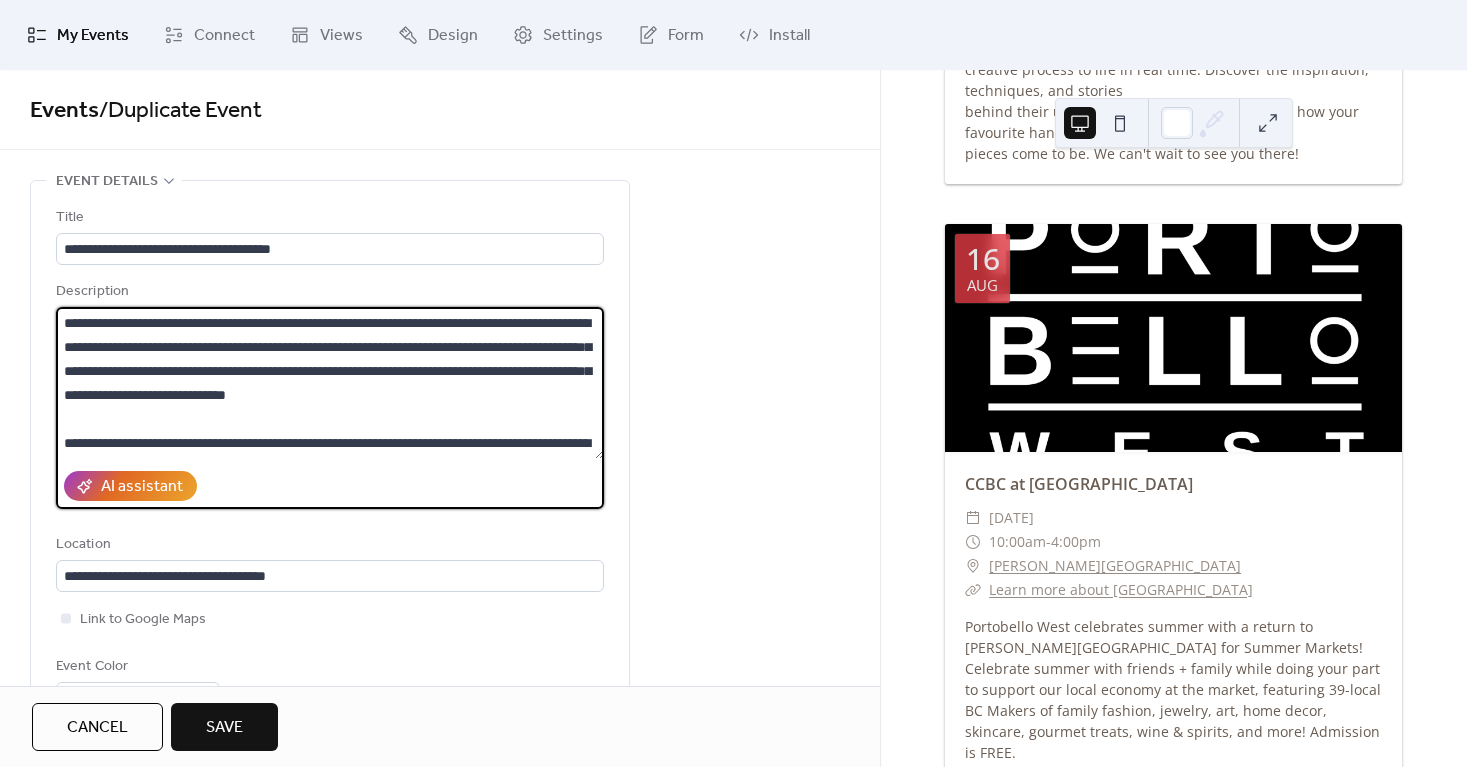 click on "**********" at bounding box center [330, 383] 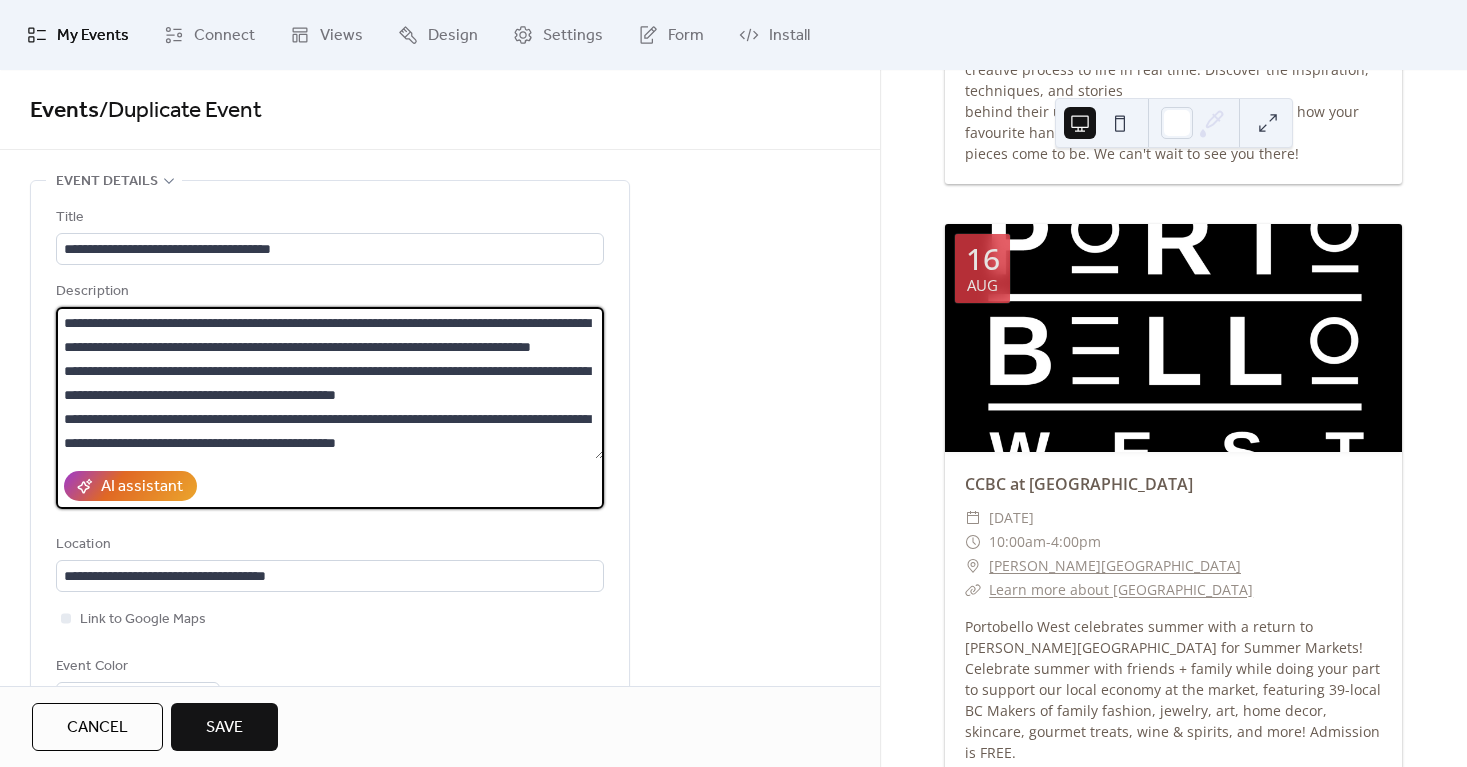 type on "**********" 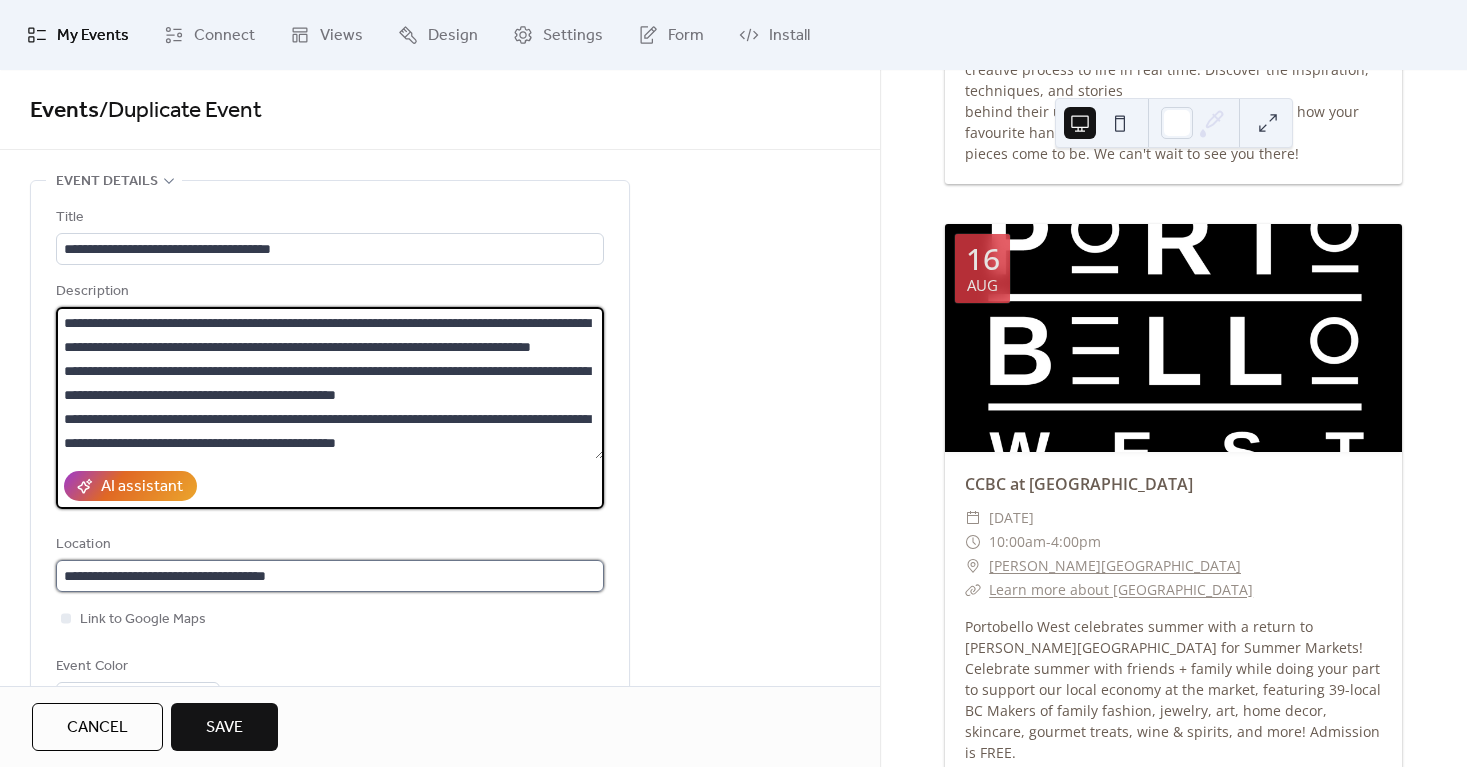 click on "**********" at bounding box center (330, 576) 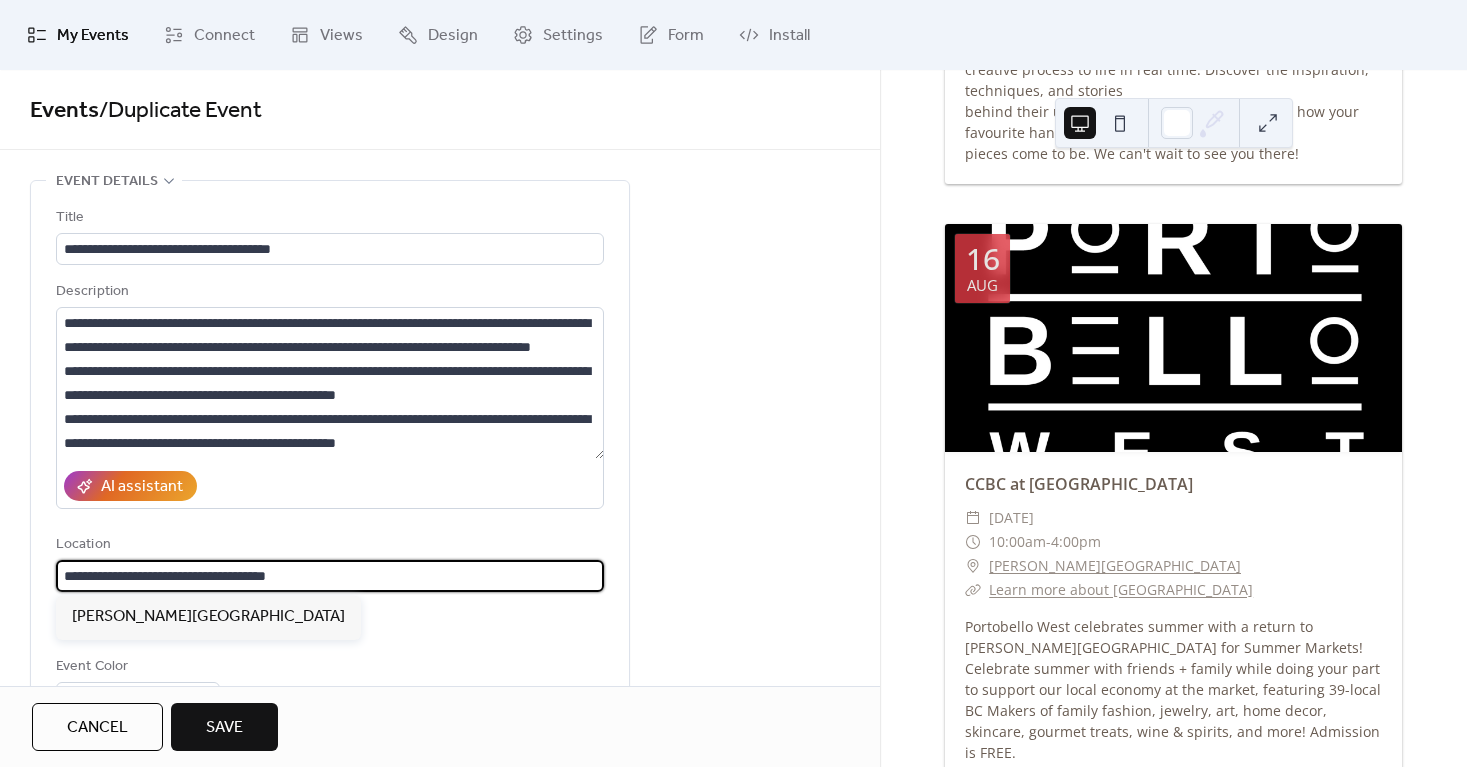 click on "**********" at bounding box center (330, 576) 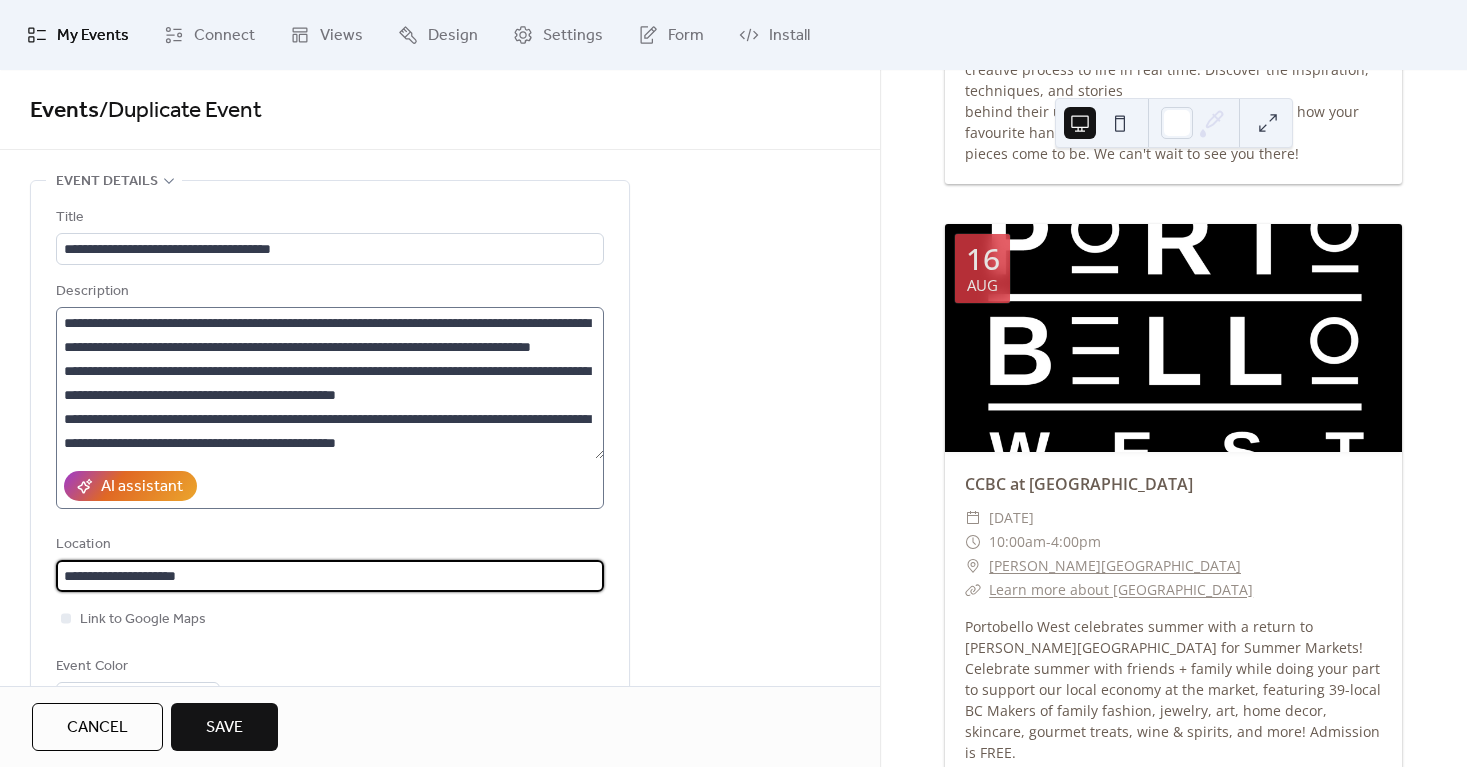 type on "**********" 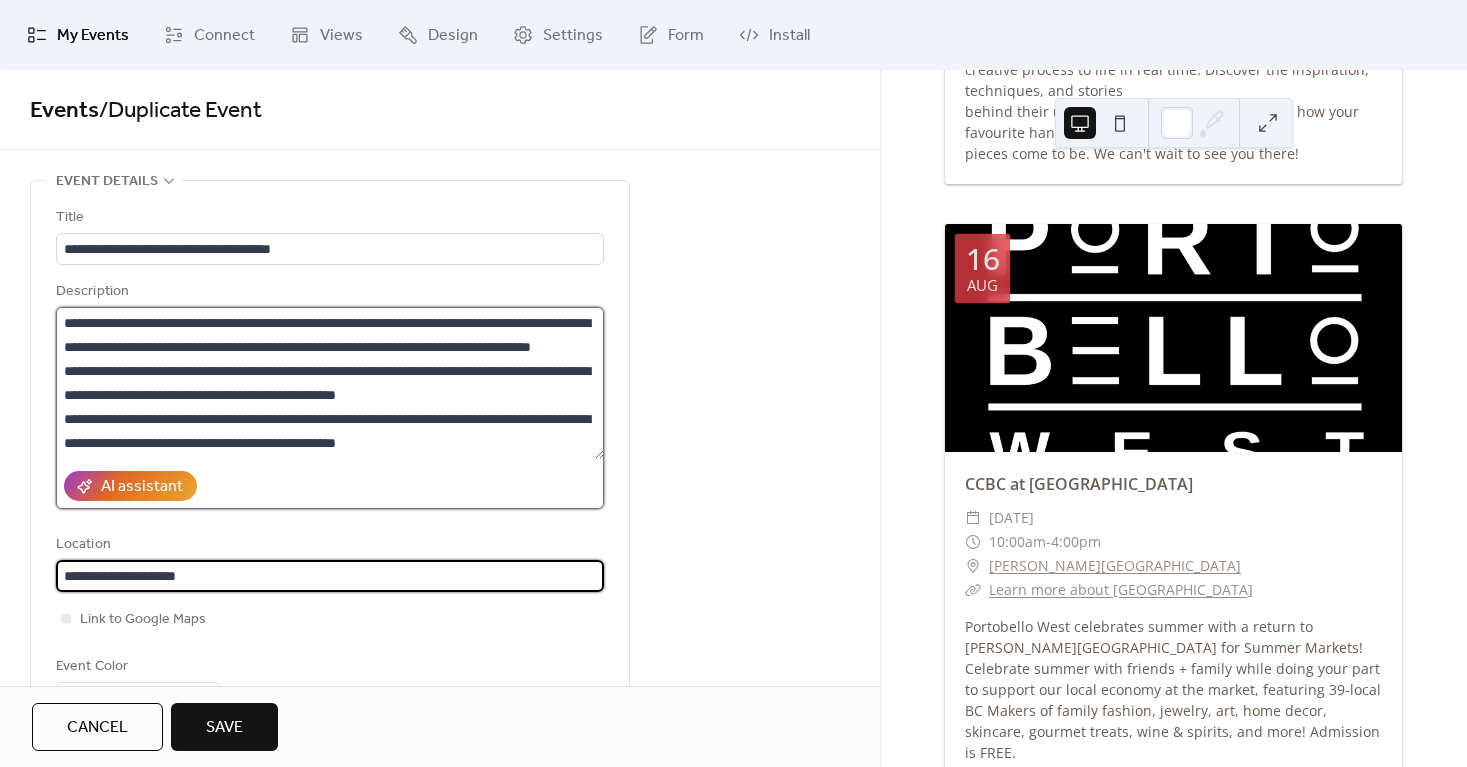 click on "**********" at bounding box center [330, 383] 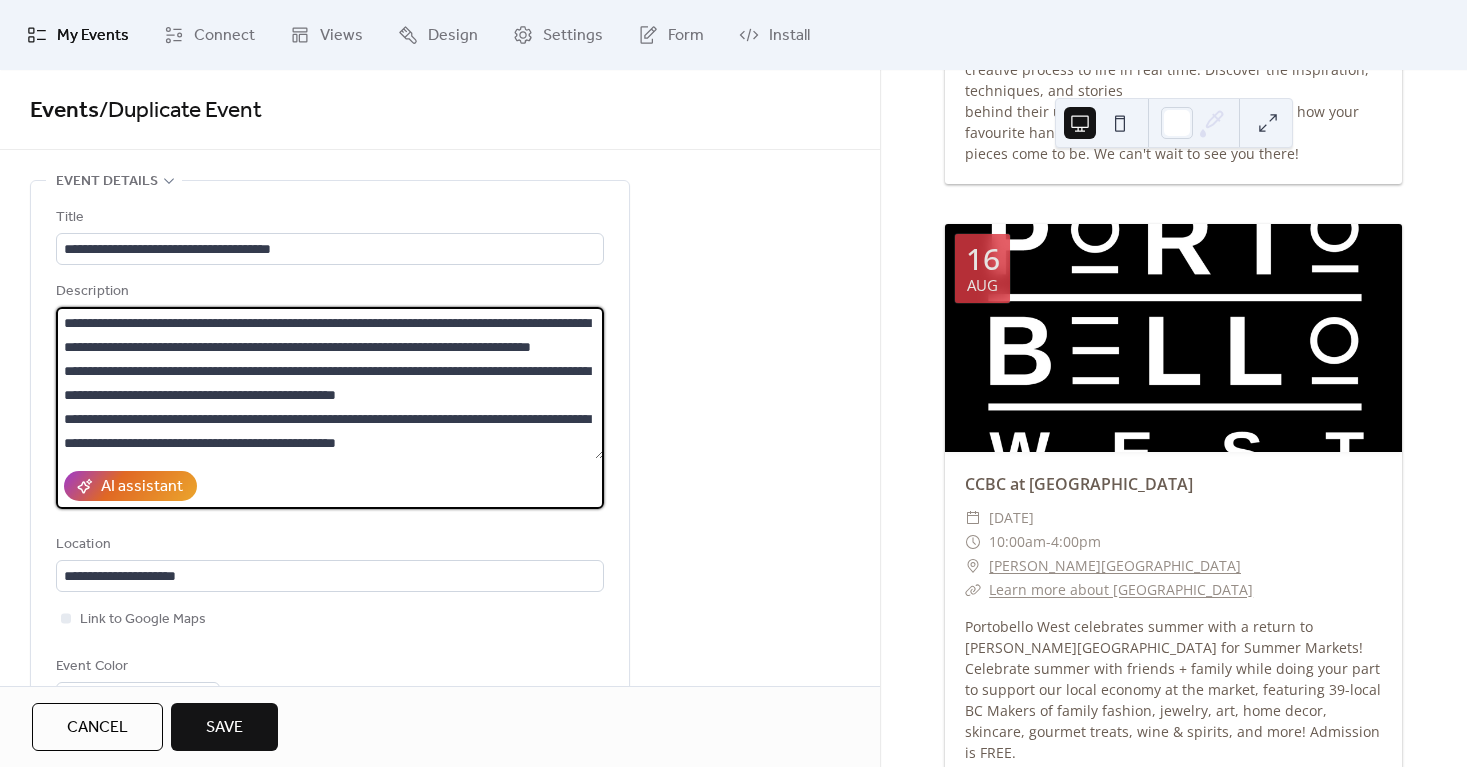 scroll, scrollTop: 24, scrollLeft: 0, axis: vertical 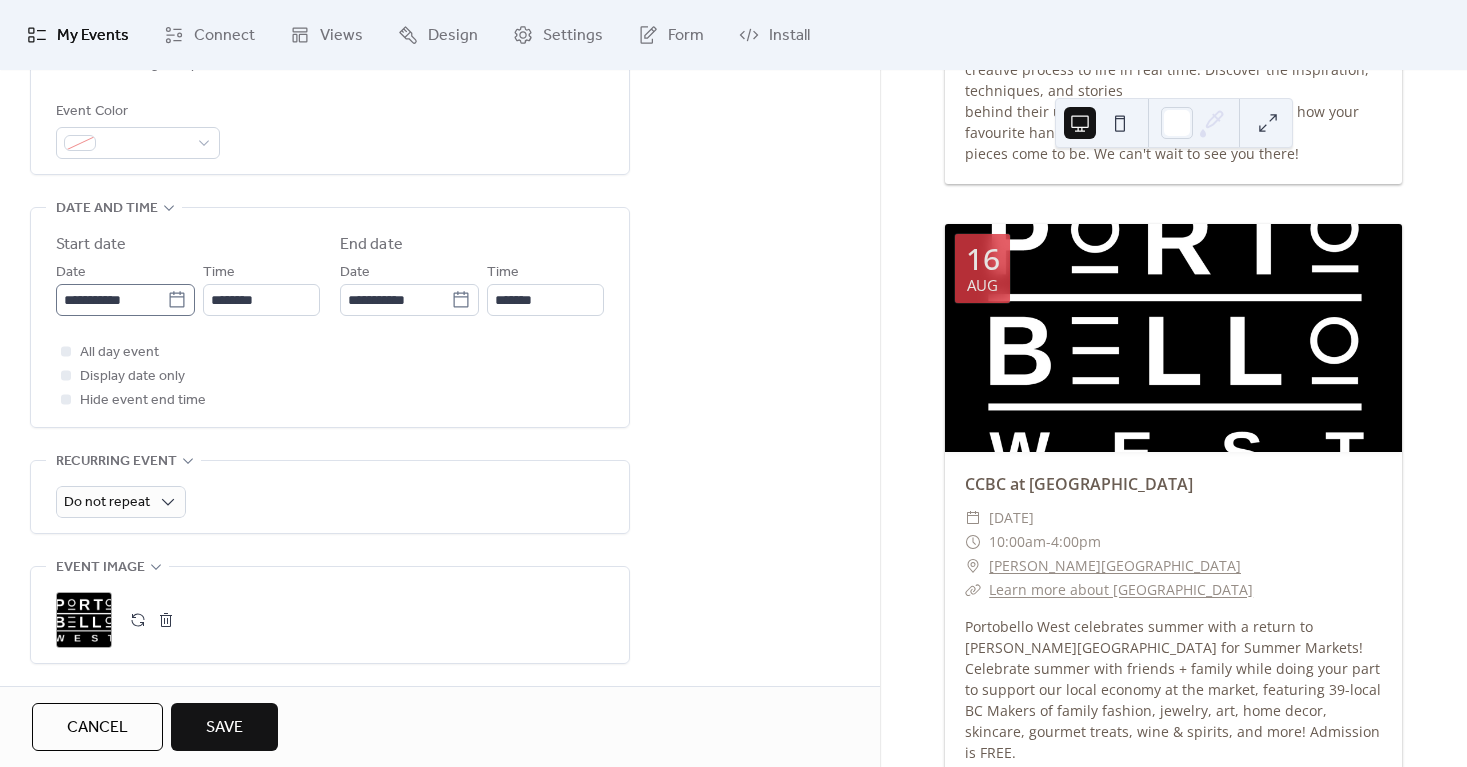 type on "**********" 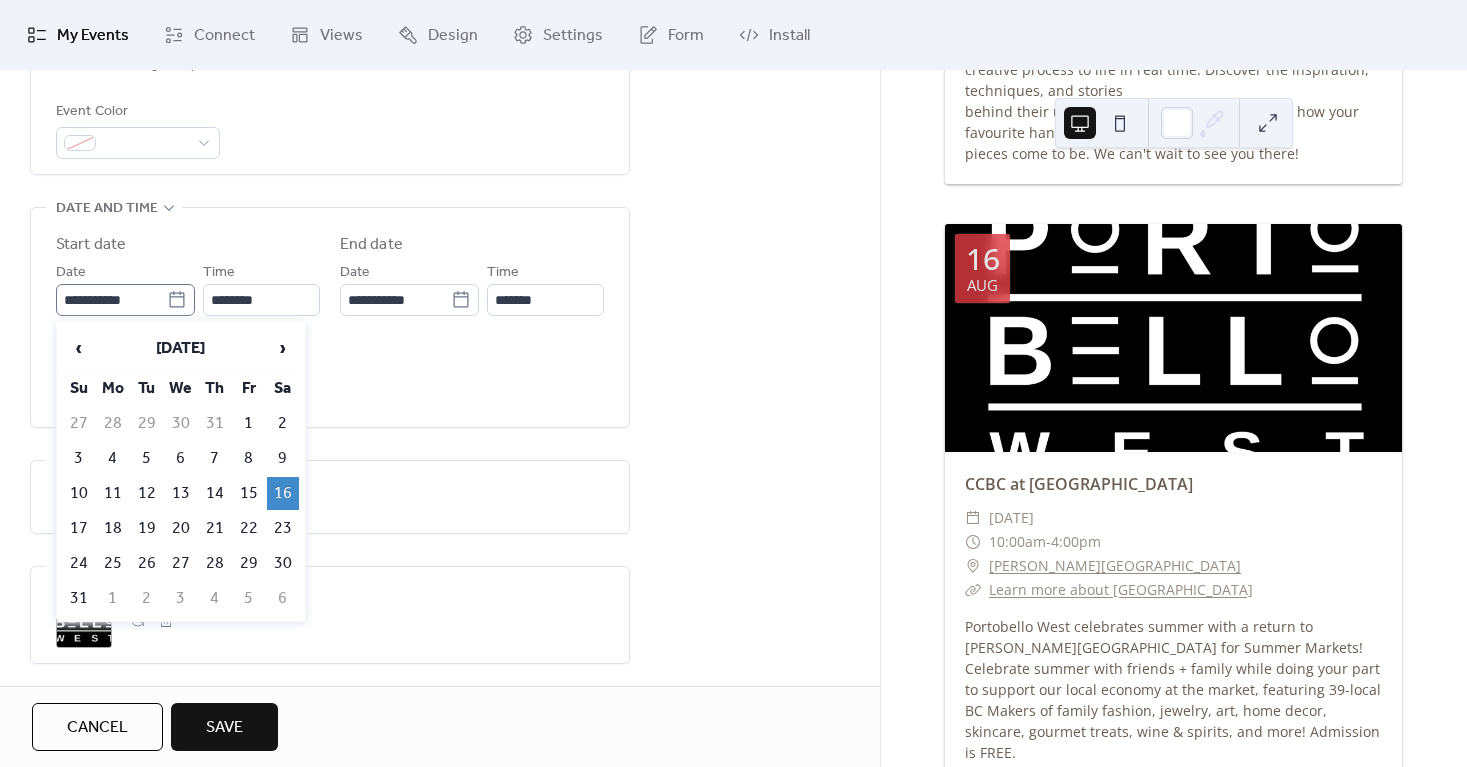 click 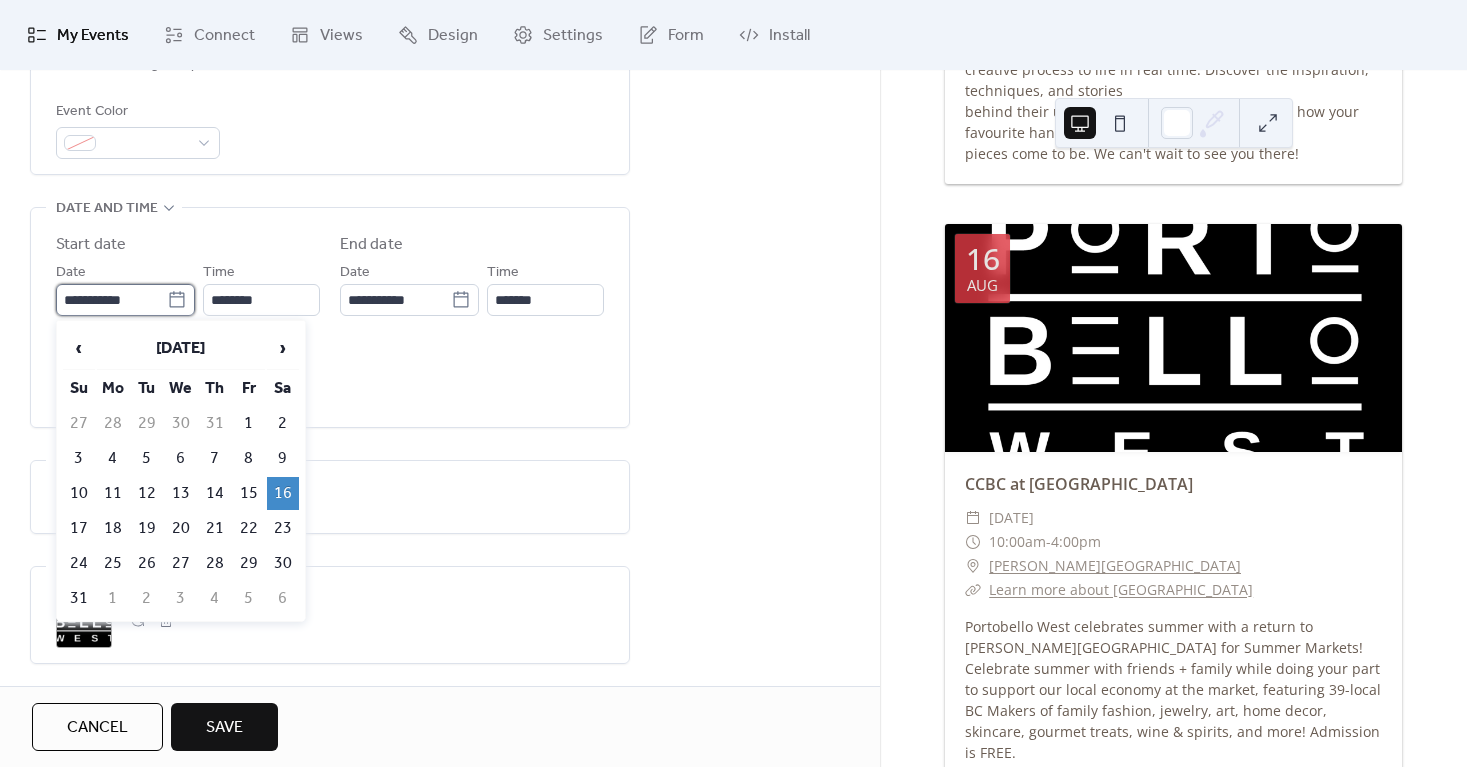 click on "**********" at bounding box center [111, 300] 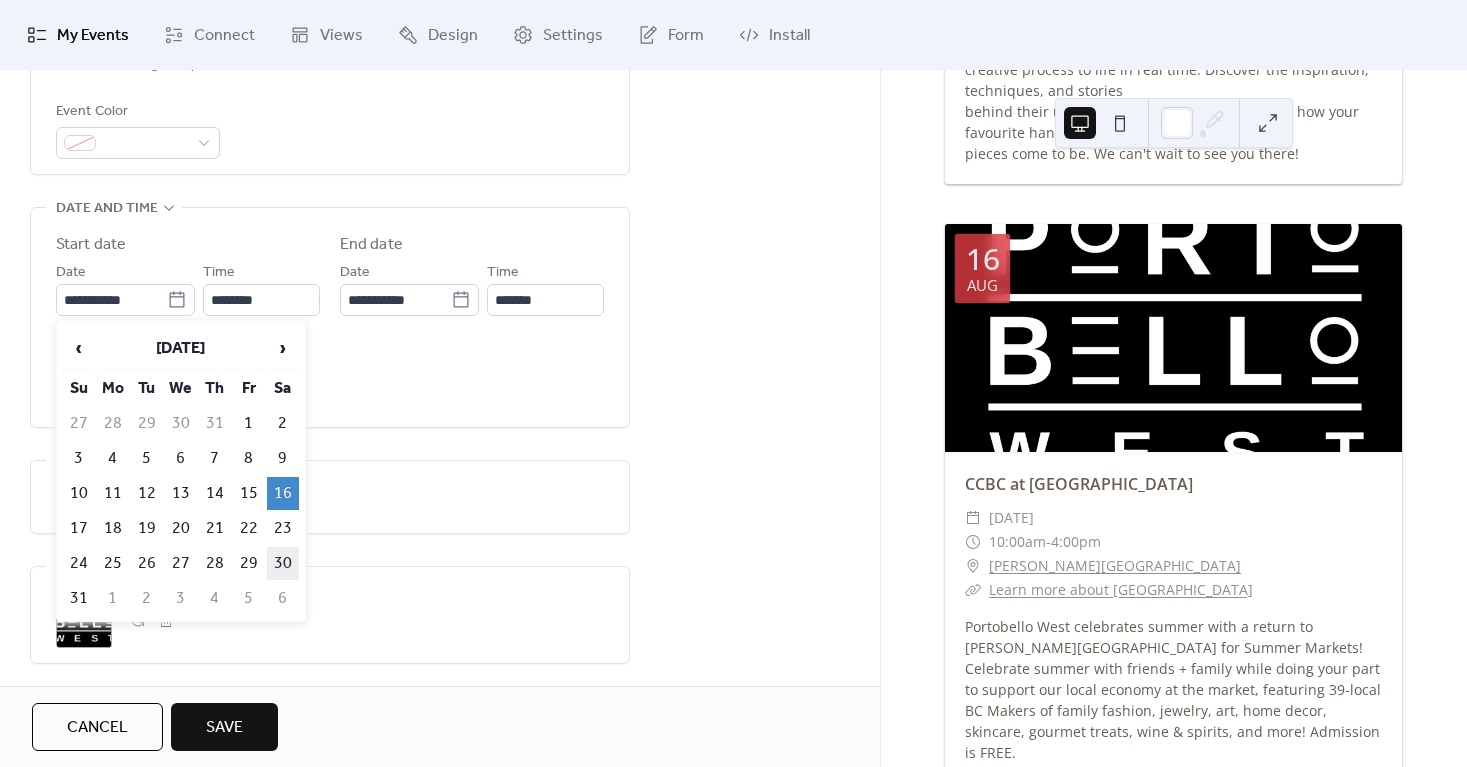 click on "30" at bounding box center (283, 563) 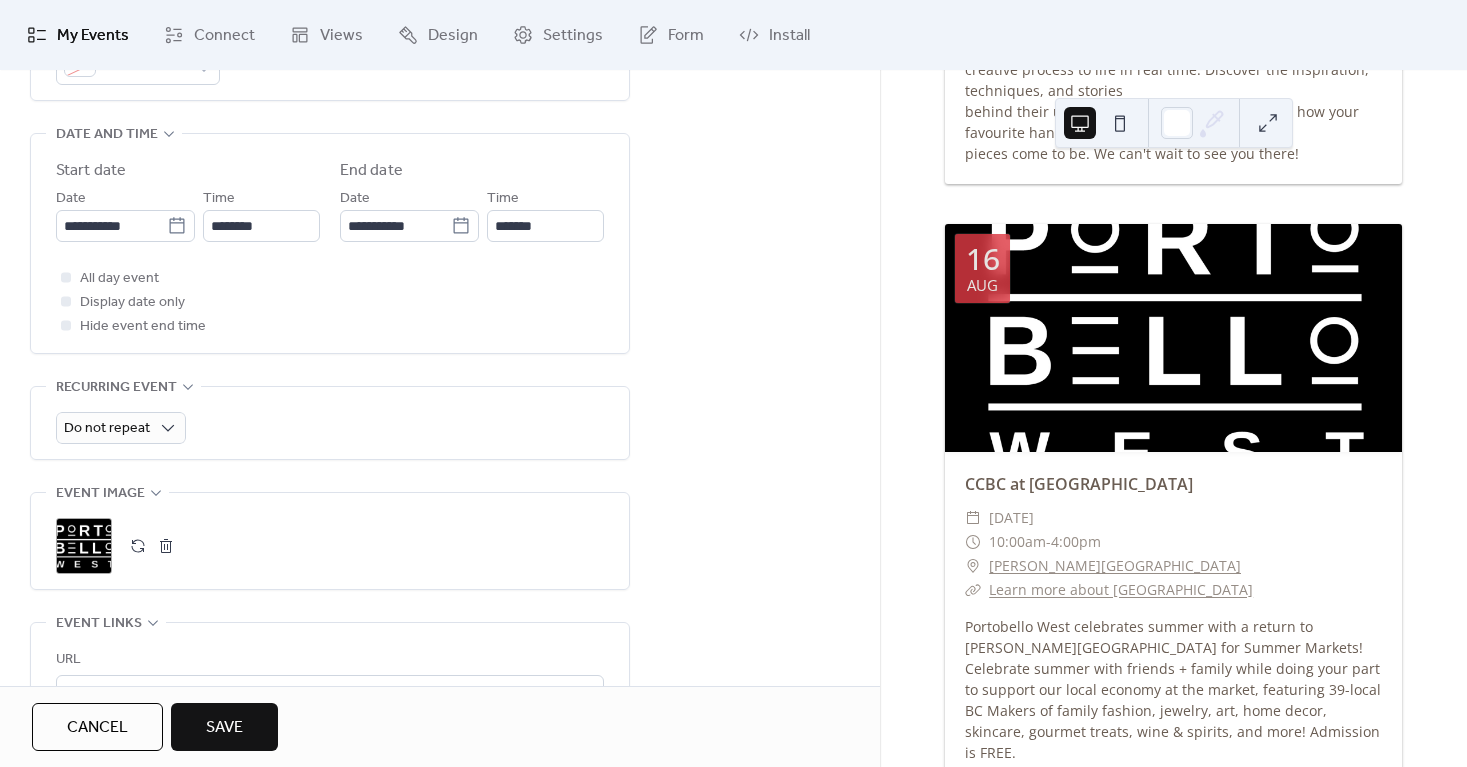 scroll, scrollTop: 666, scrollLeft: 0, axis: vertical 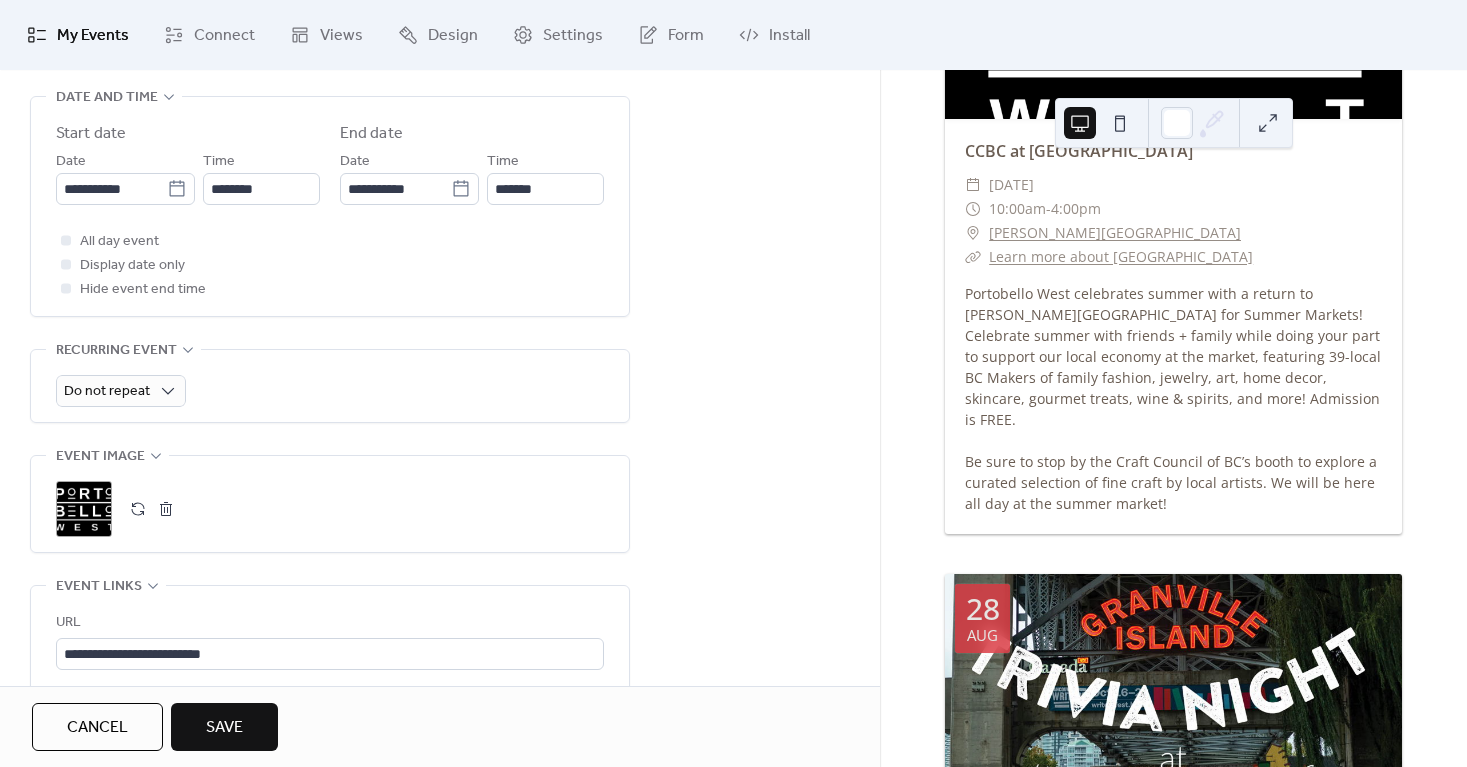 click on ";" at bounding box center [84, 509] 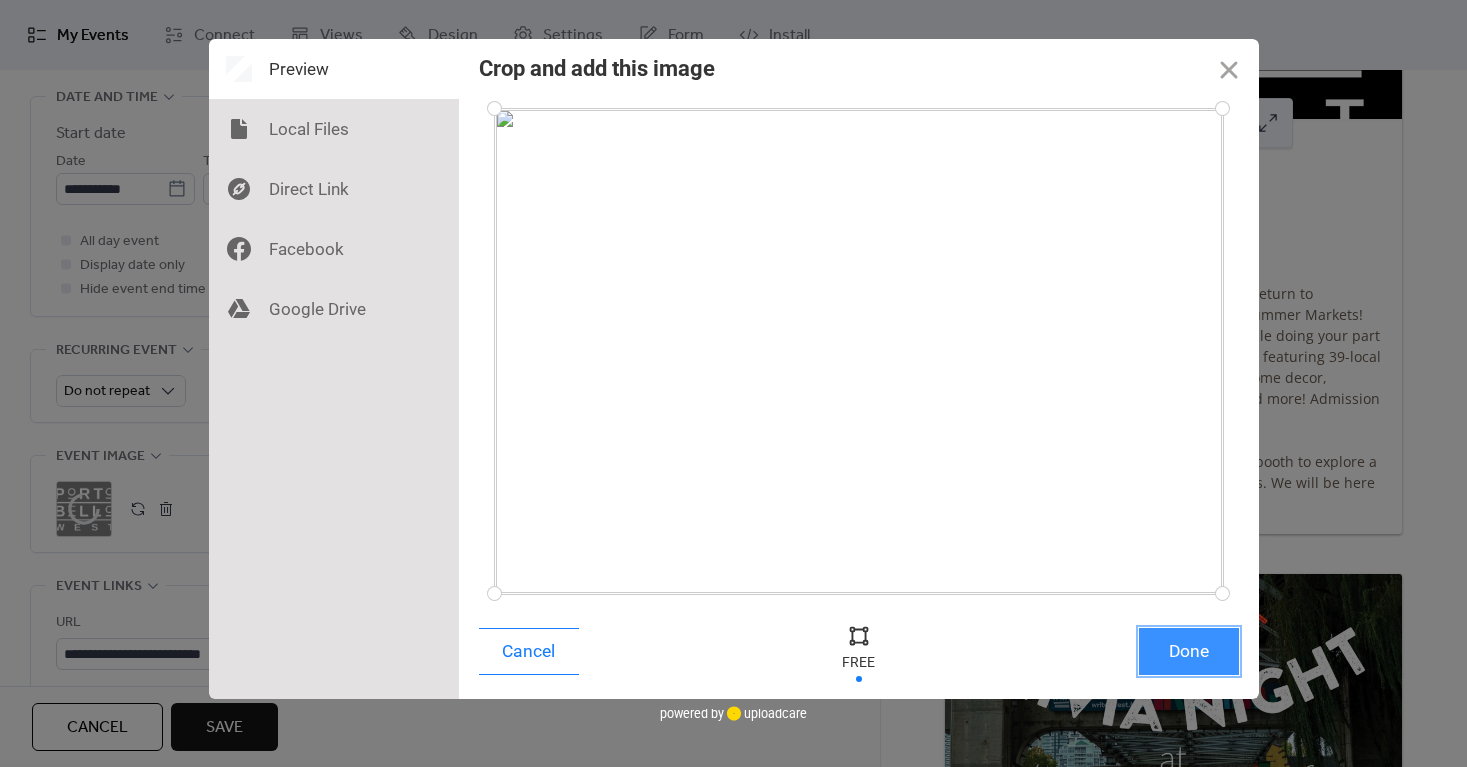 click on "Done" at bounding box center (1189, 651) 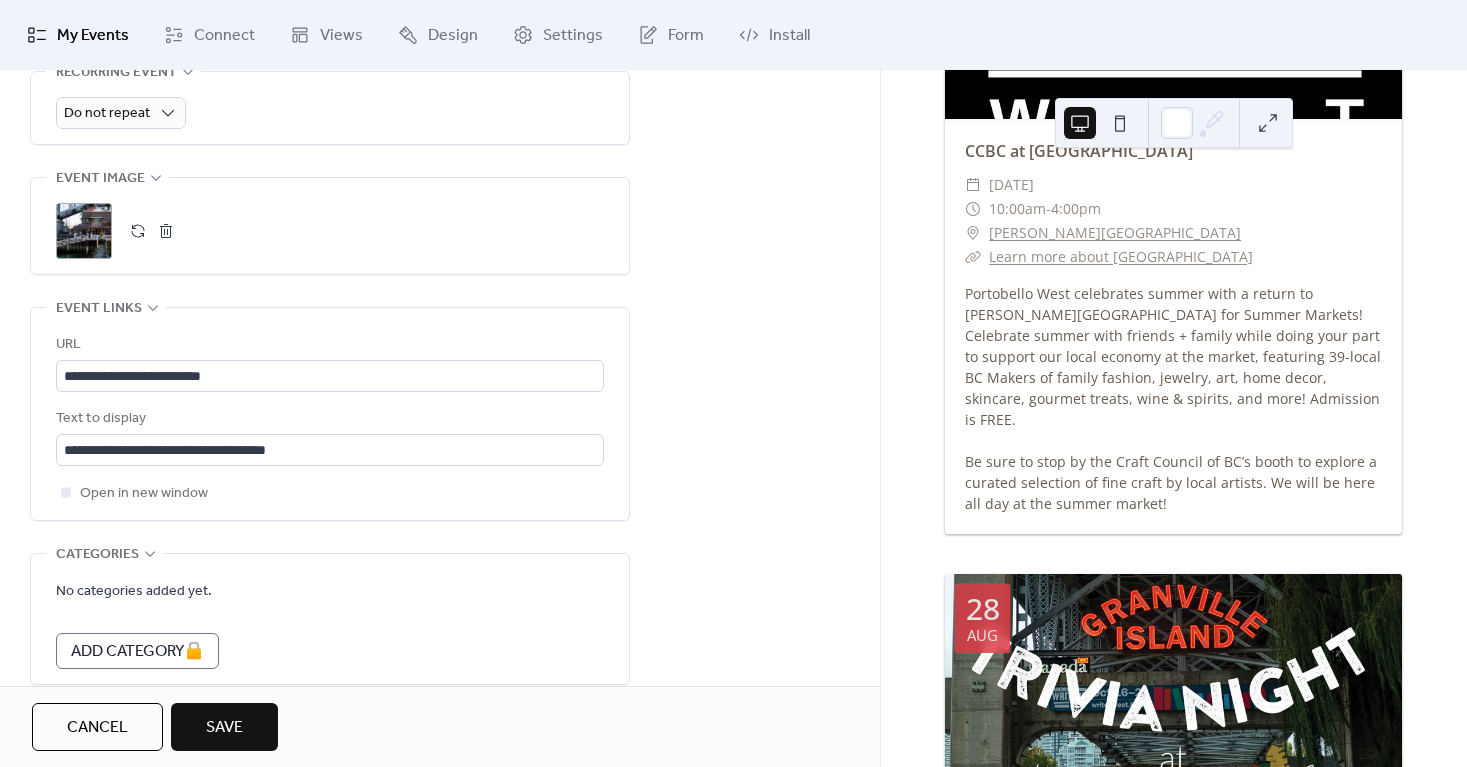 scroll, scrollTop: 778, scrollLeft: 0, axis: vertical 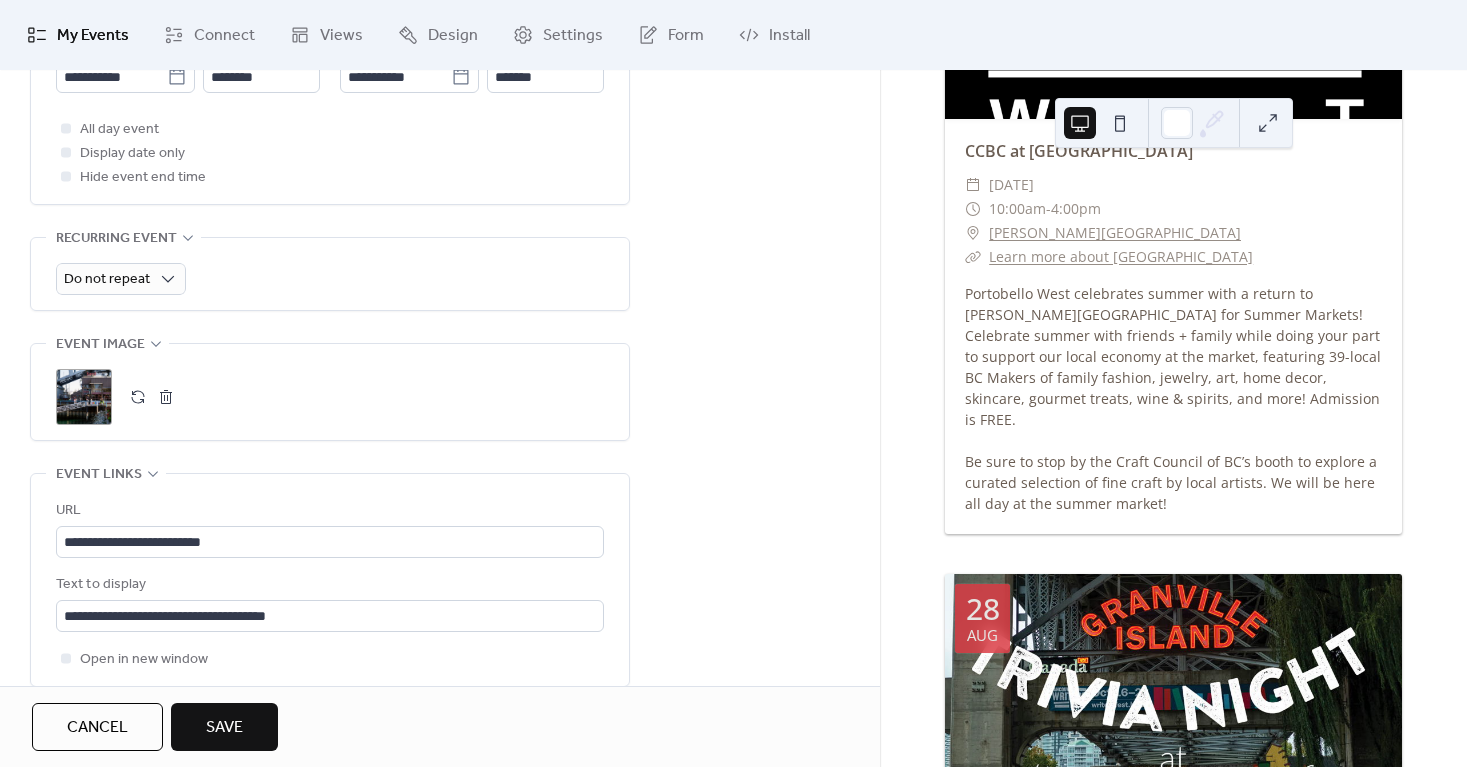 click on "Save" at bounding box center (224, 728) 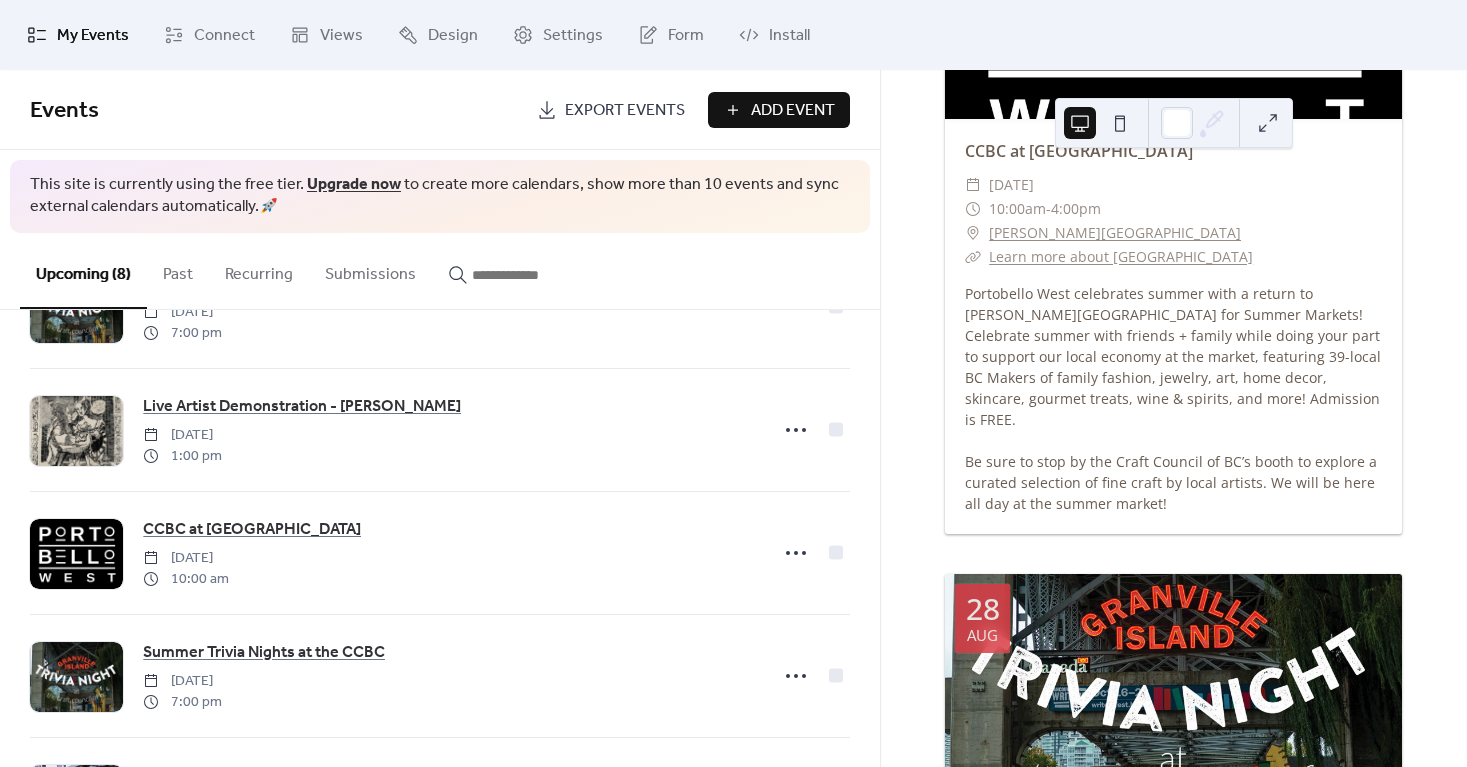 scroll, scrollTop: 590, scrollLeft: 0, axis: vertical 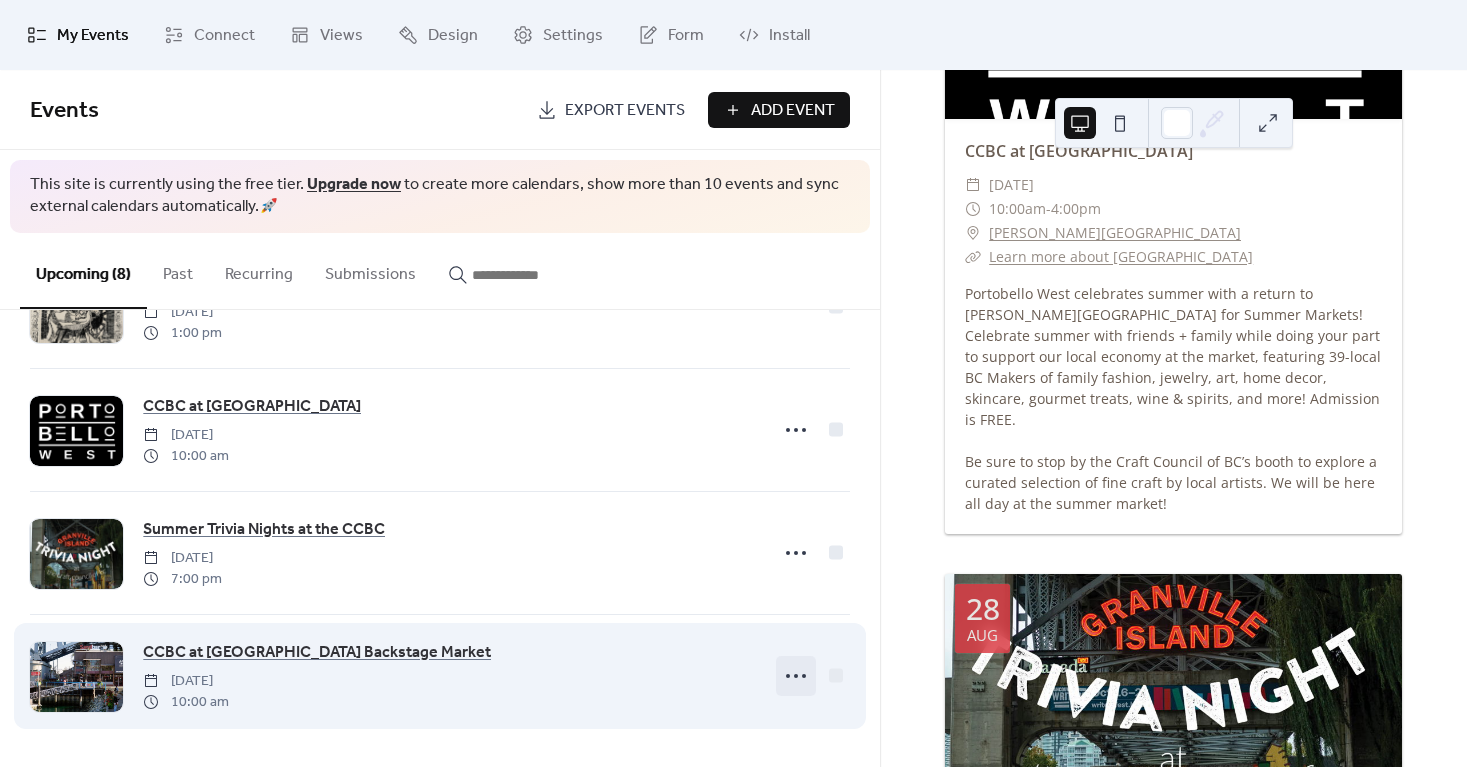 click 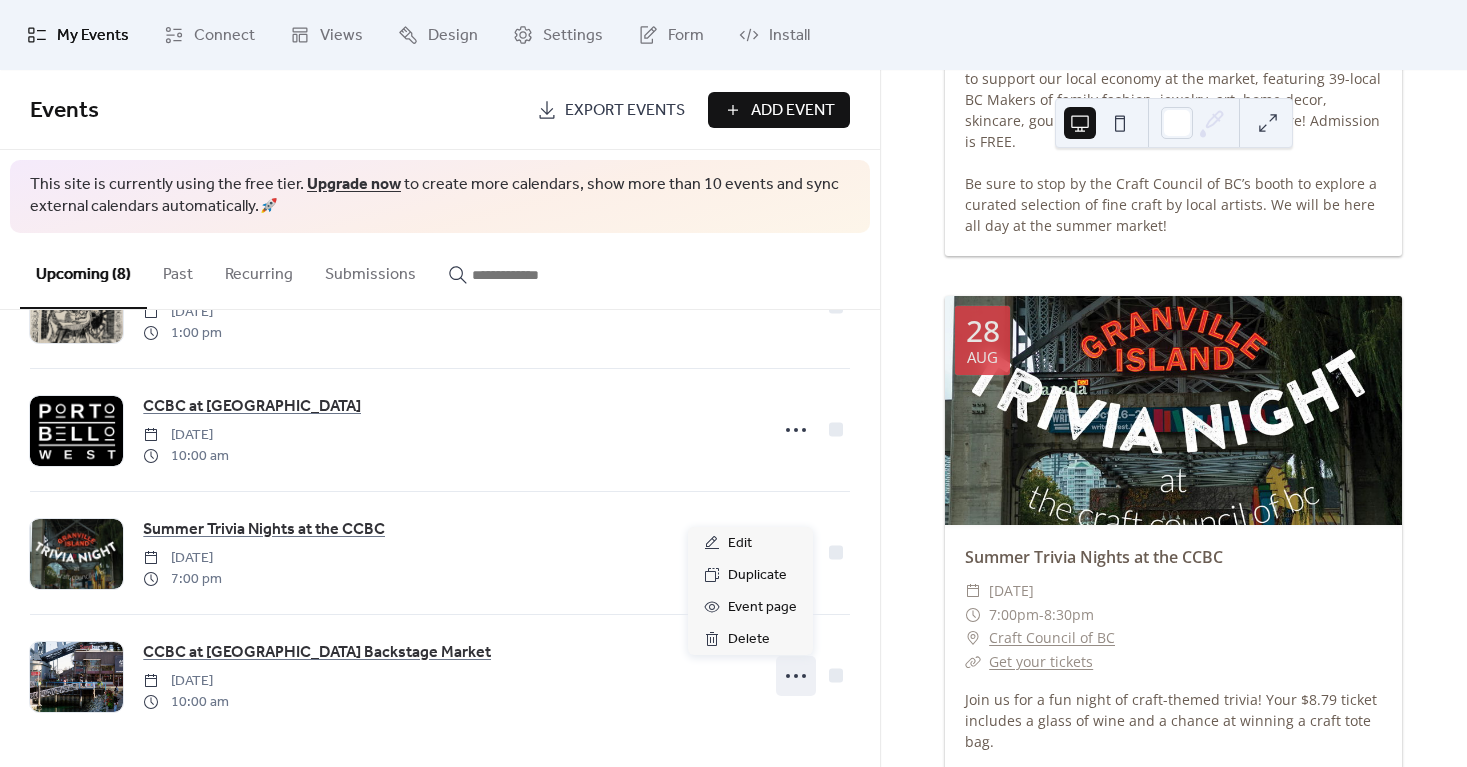 scroll, scrollTop: 4455, scrollLeft: 0, axis: vertical 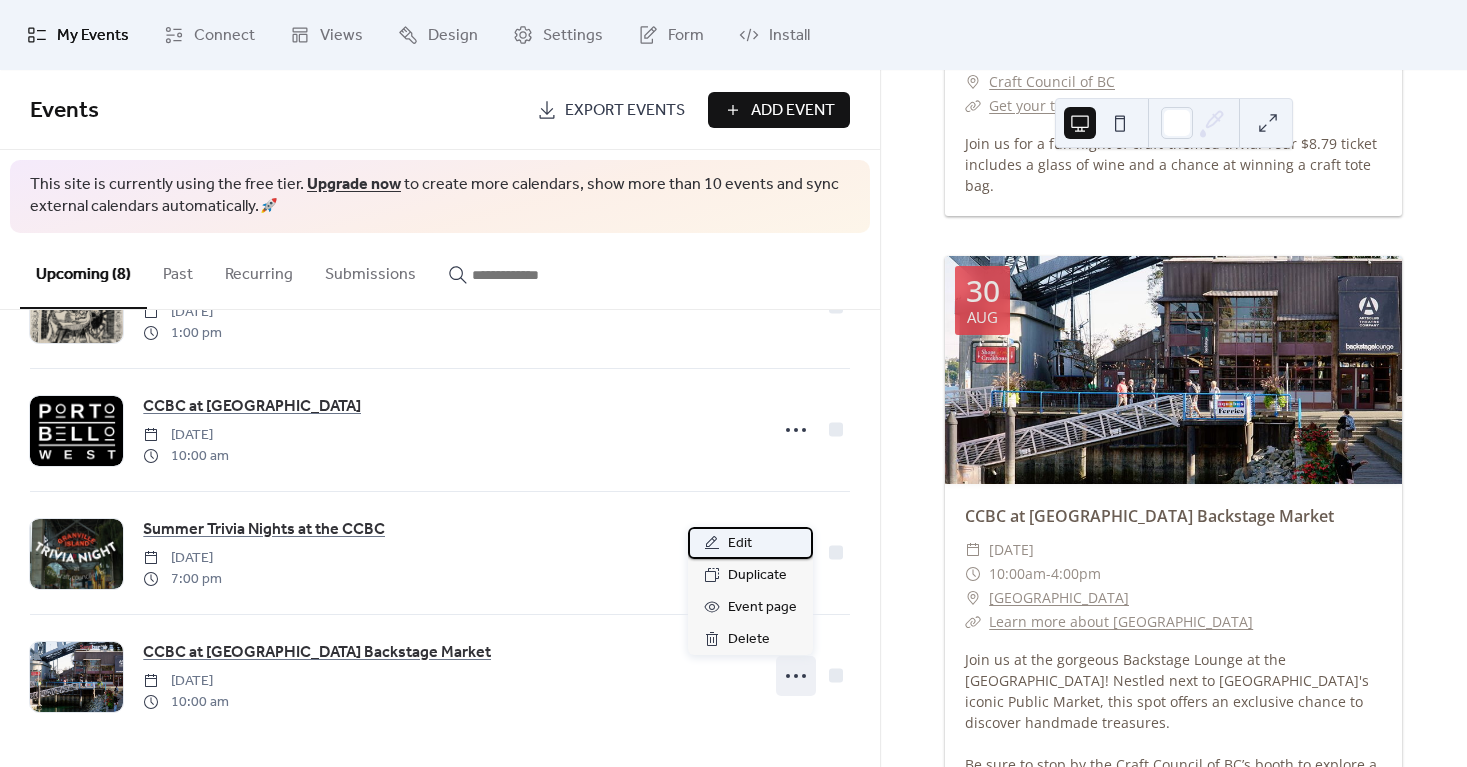 click on "Edit" at bounding box center (750, 543) 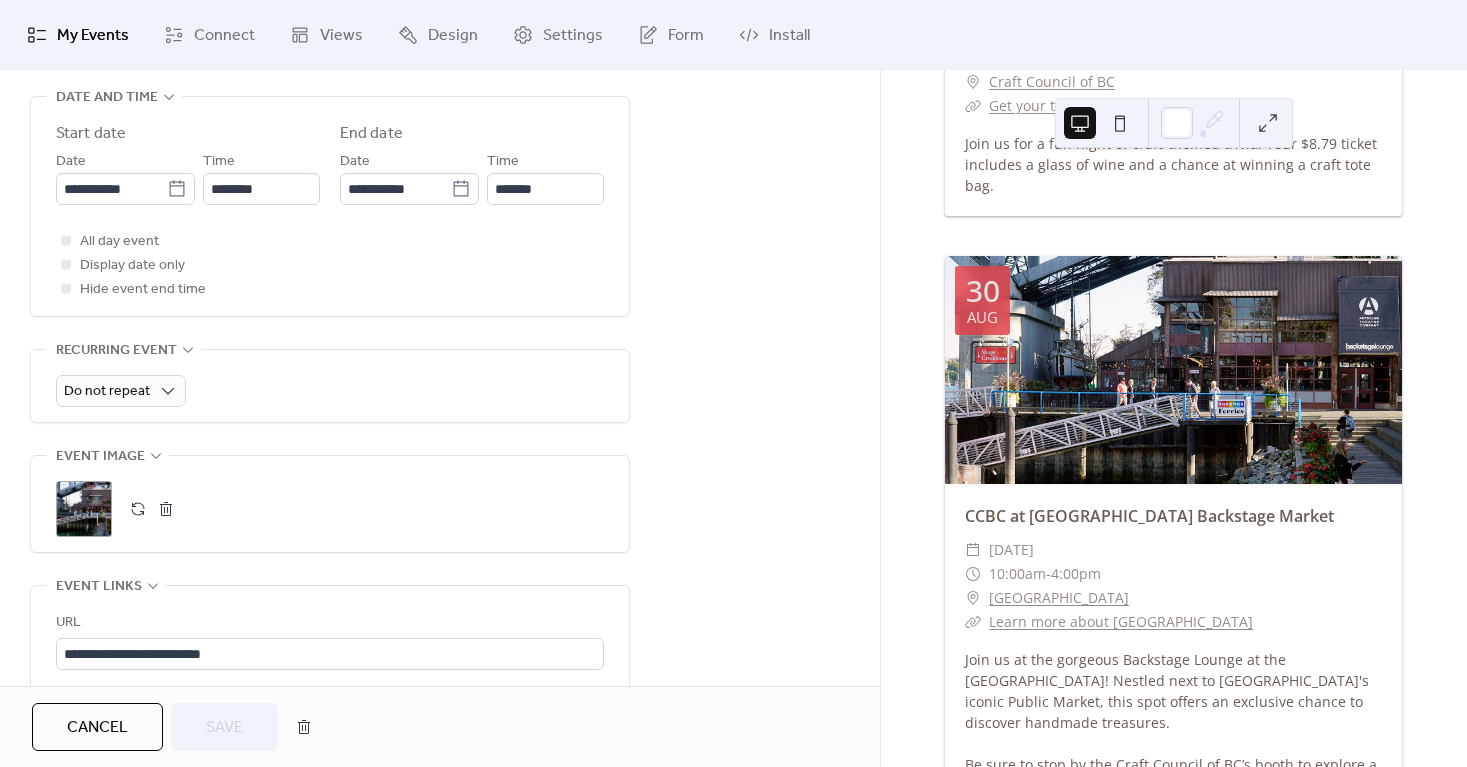 scroll, scrollTop: 777, scrollLeft: 0, axis: vertical 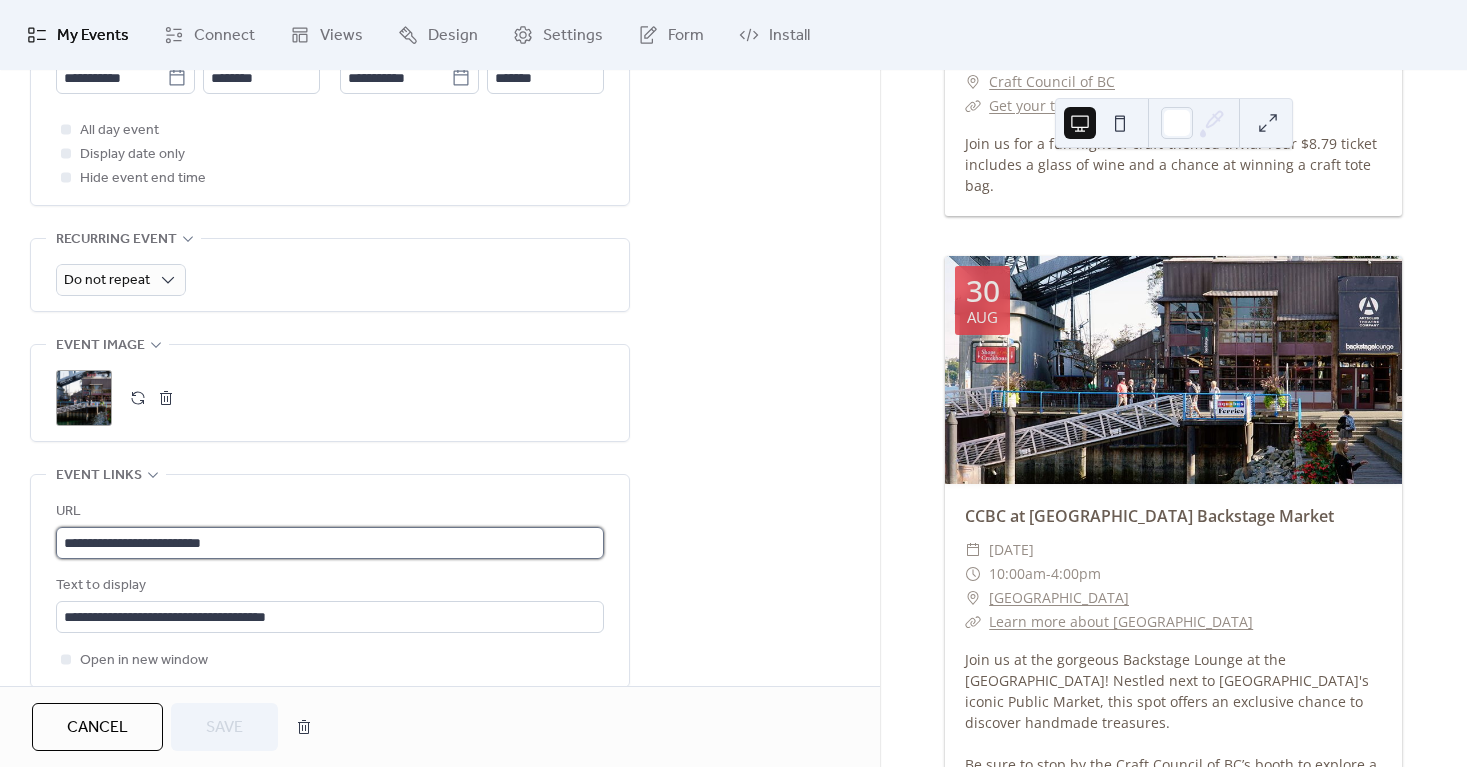 click on "**********" at bounding box center (330, 543) 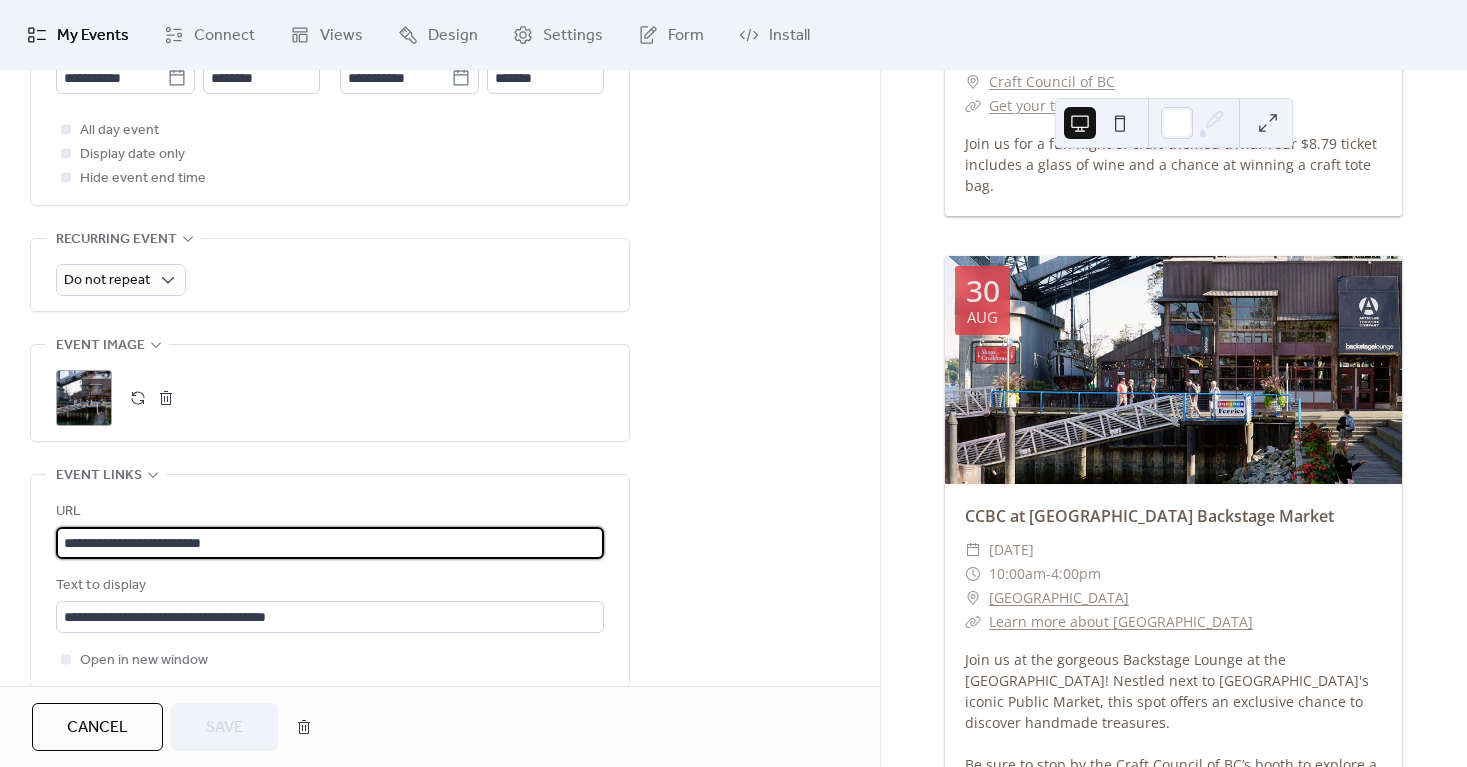 click on "**********" at bounding box center [330, 543] 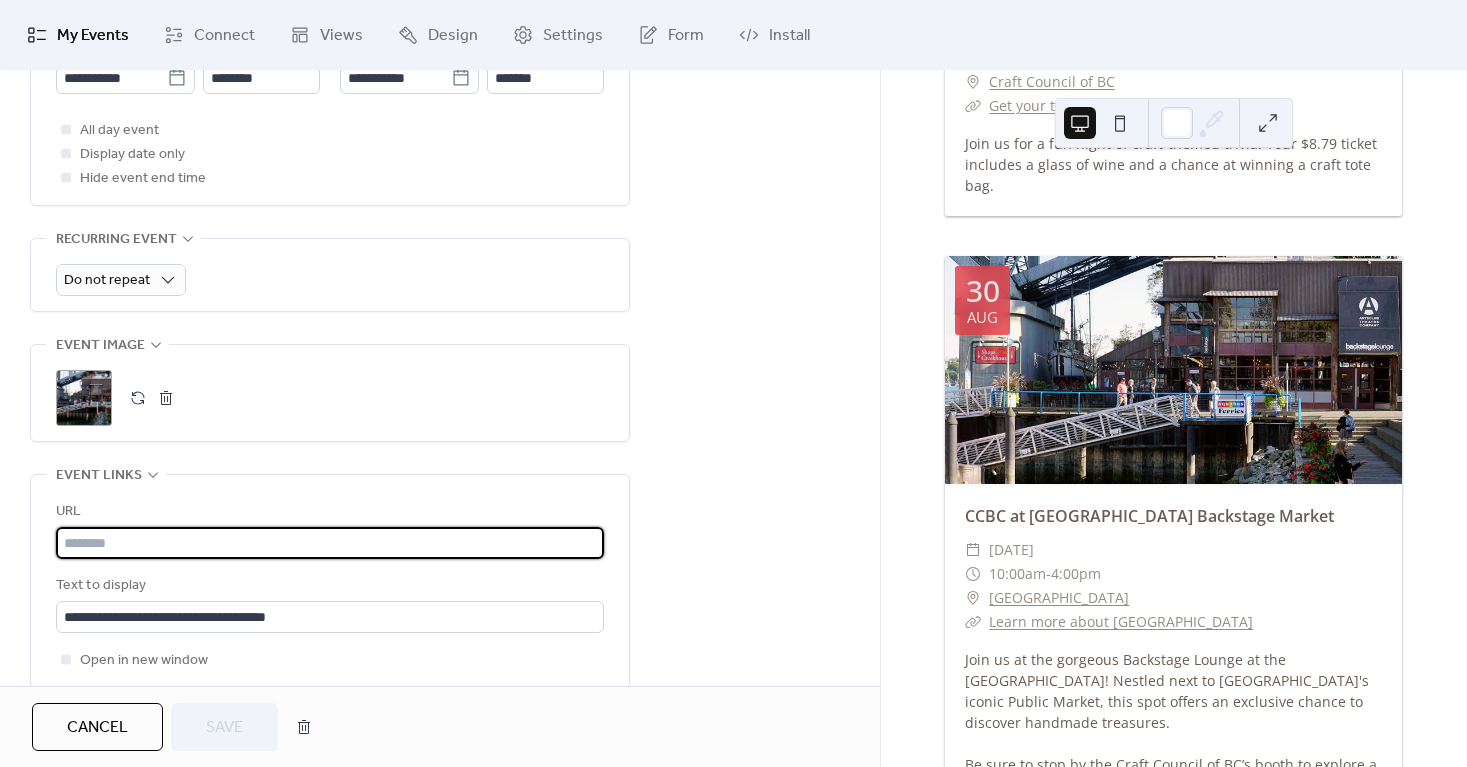 scroll, scrollTop: 0, scrollLeft: 0, axis: both 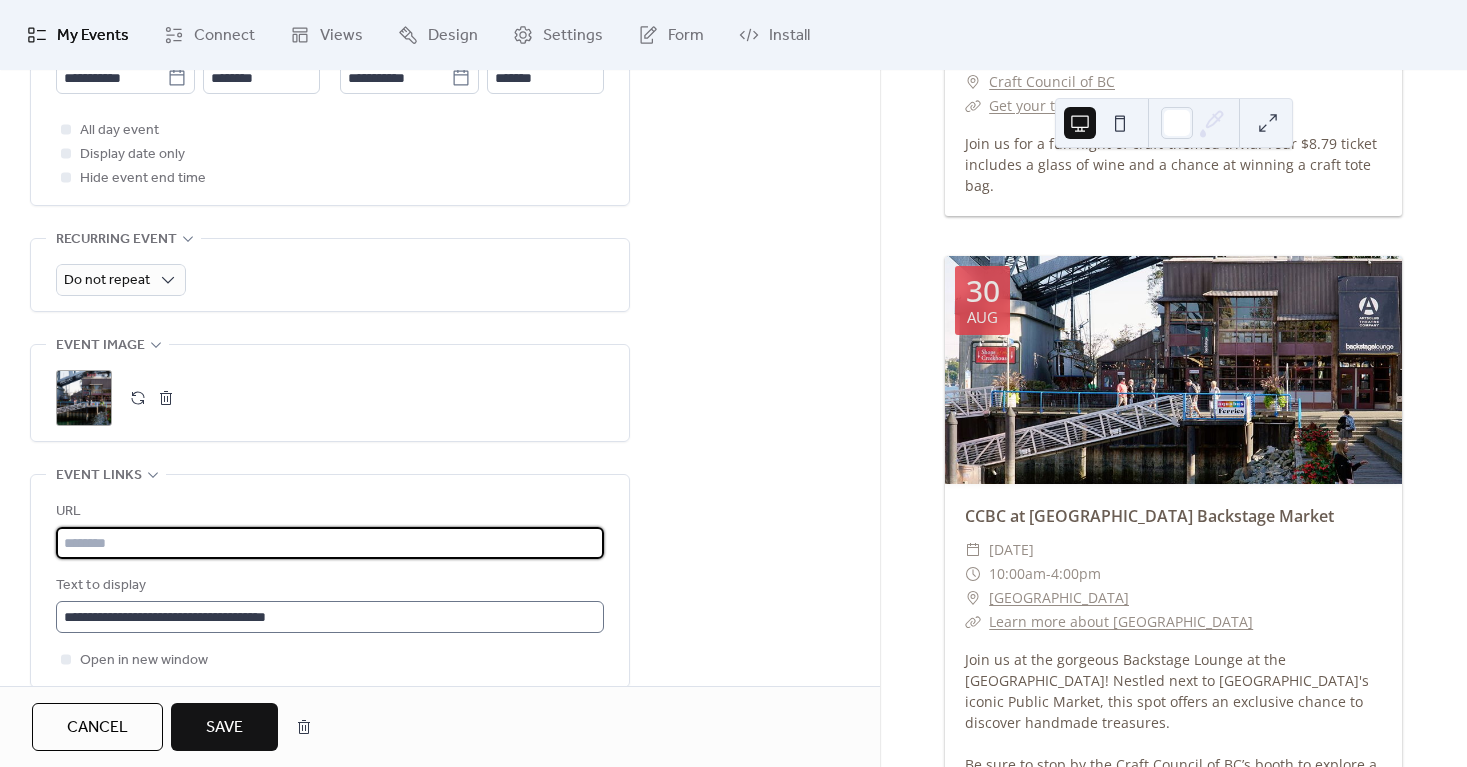 type 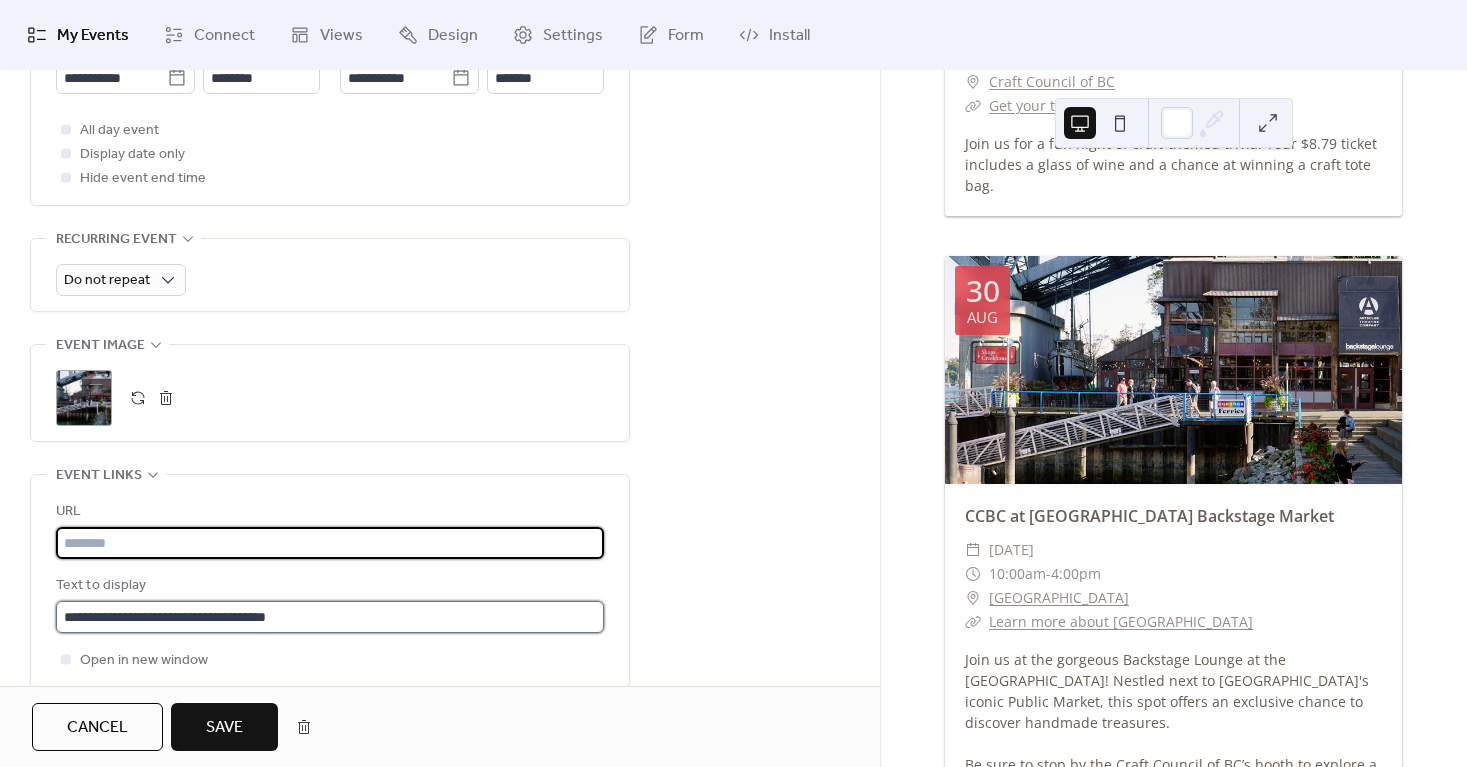click on "**********" at bounding box center (330, 617) 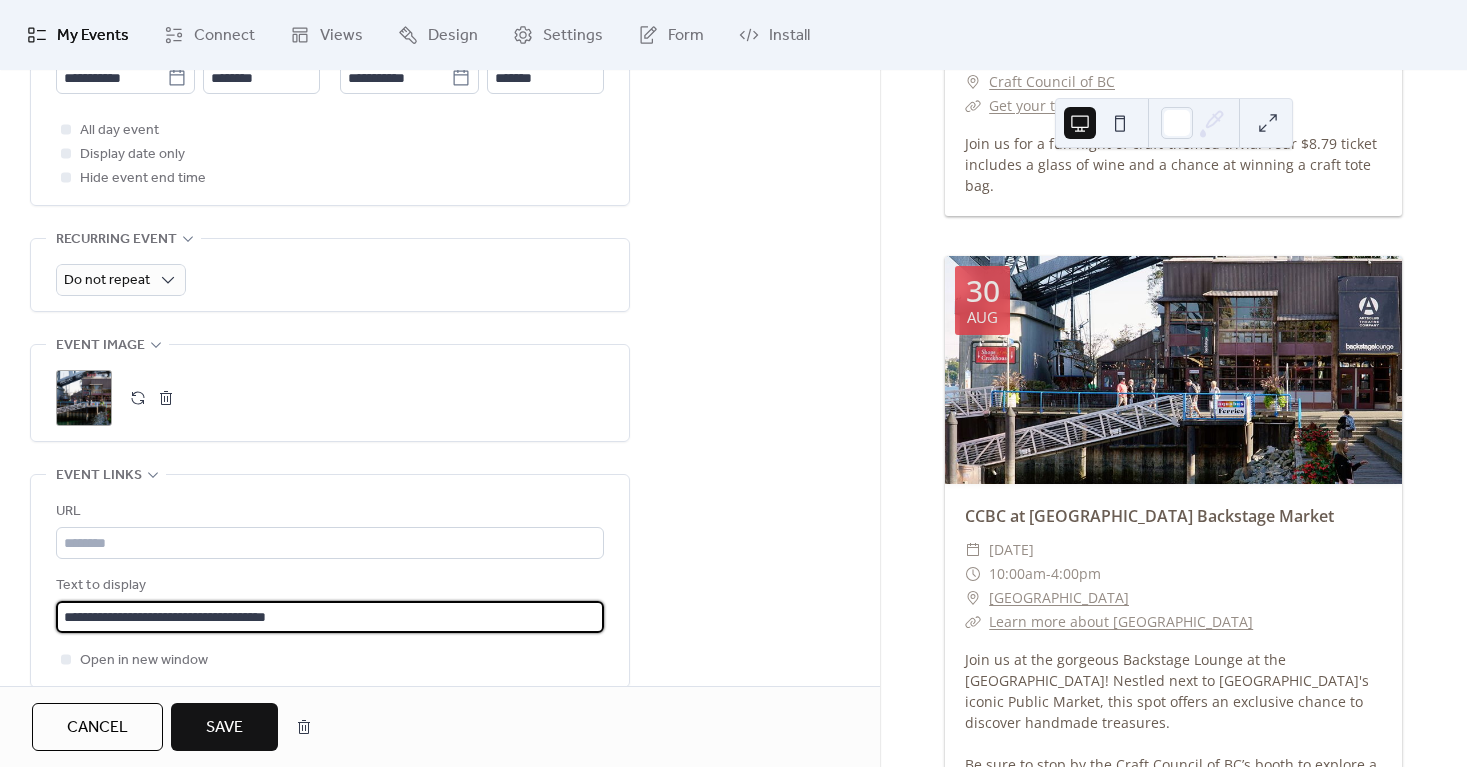 click on "**********" at bounding box center (330, 617) 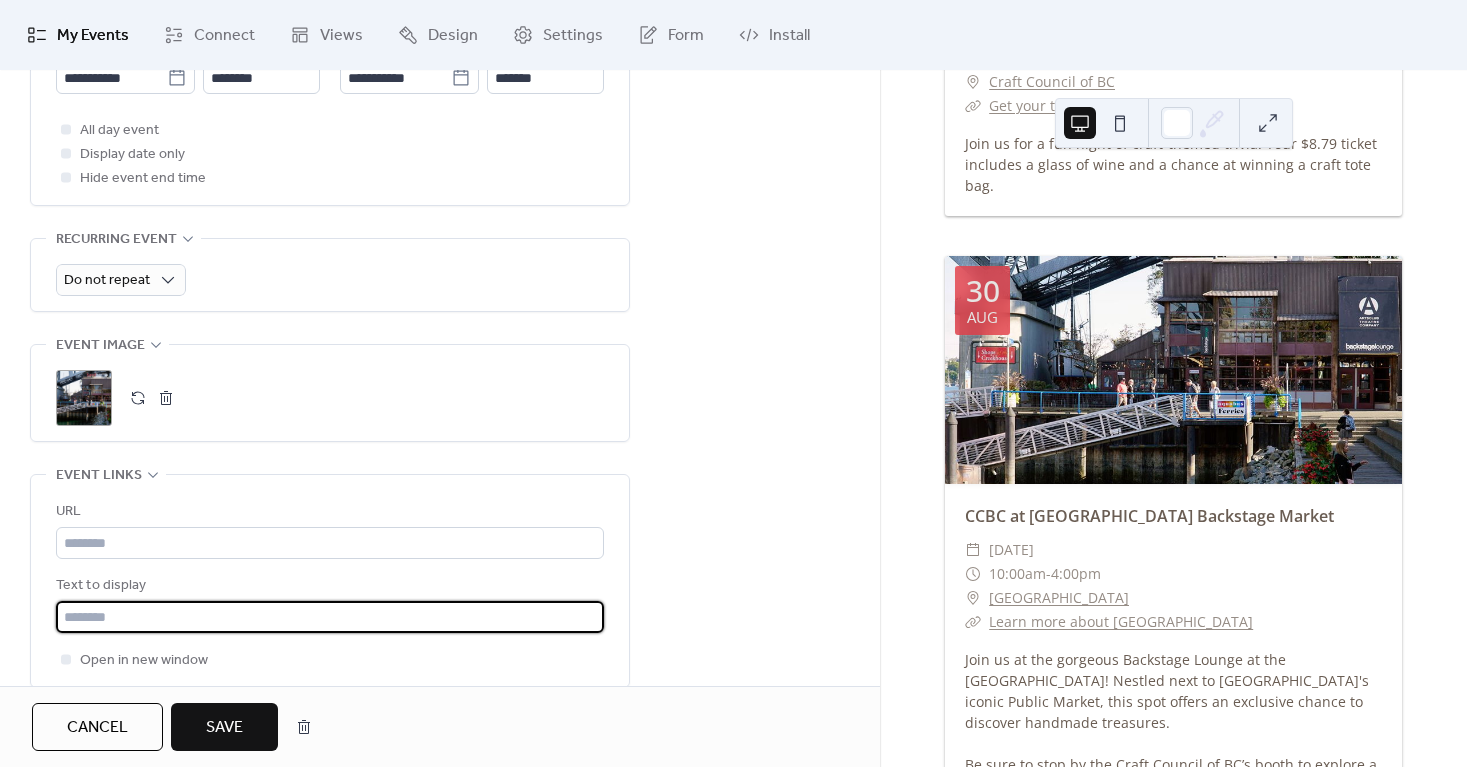 scroll, scrollTop: 0, scrollLeft: 0, axis: both 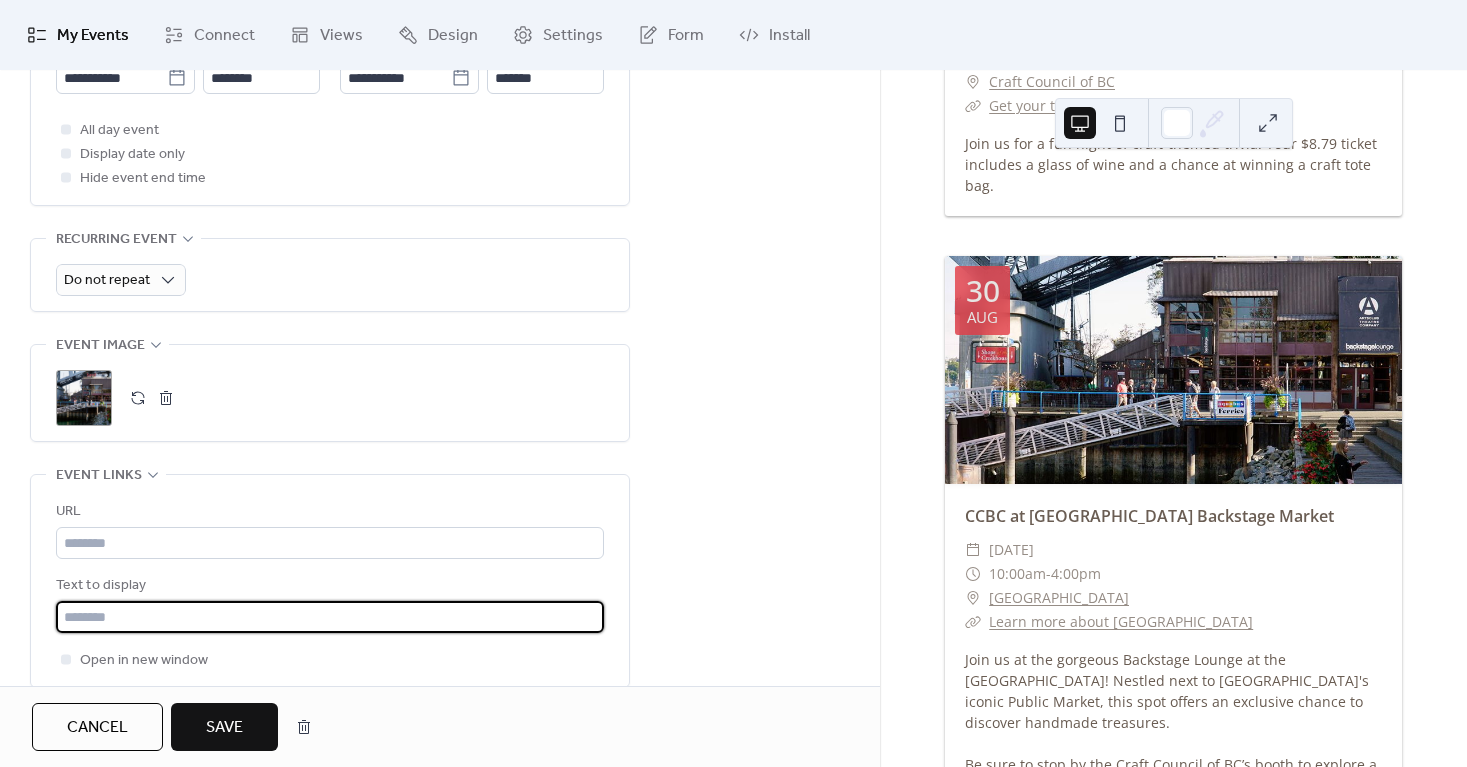 type 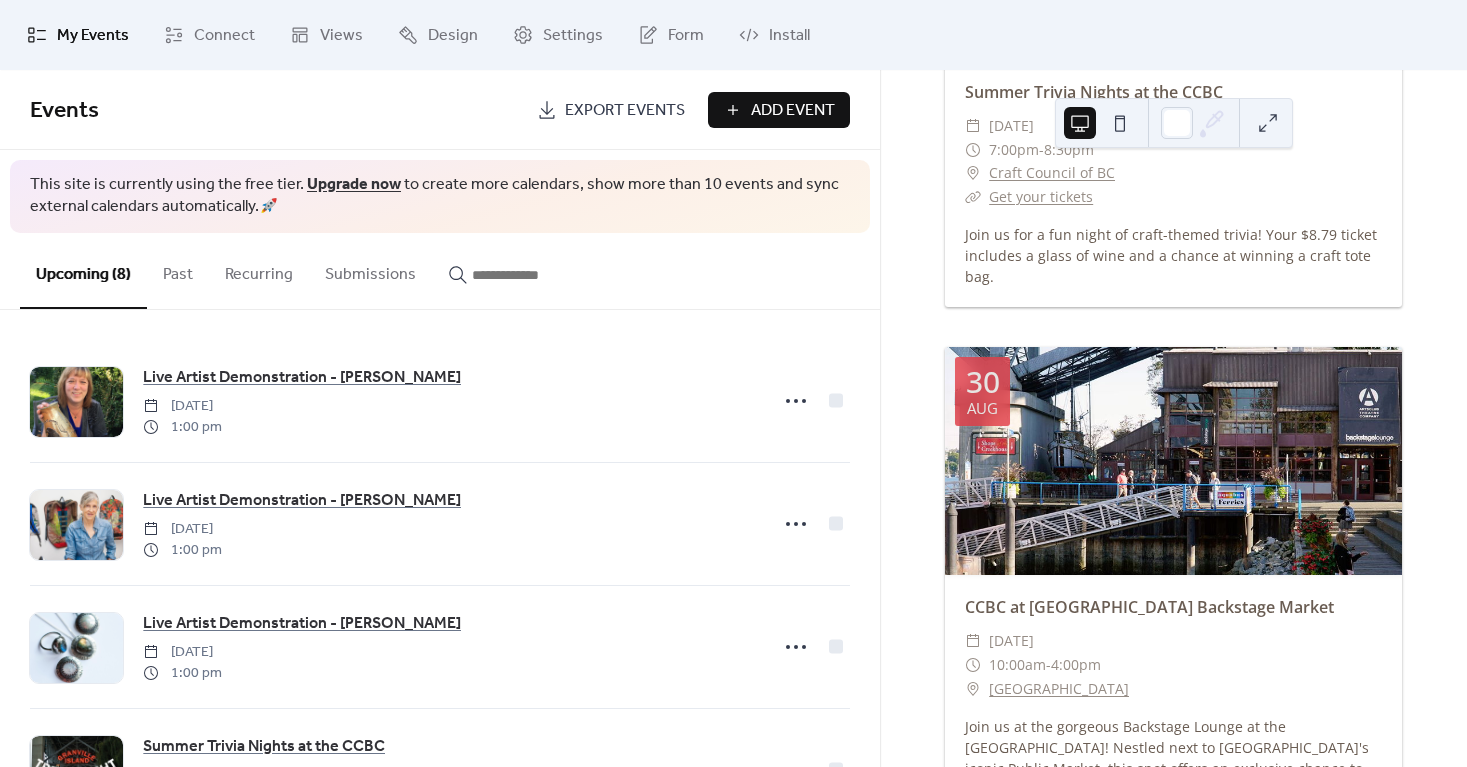 scroll, scrollTop: 4431, scrollLeft: 0, axis: vertical 